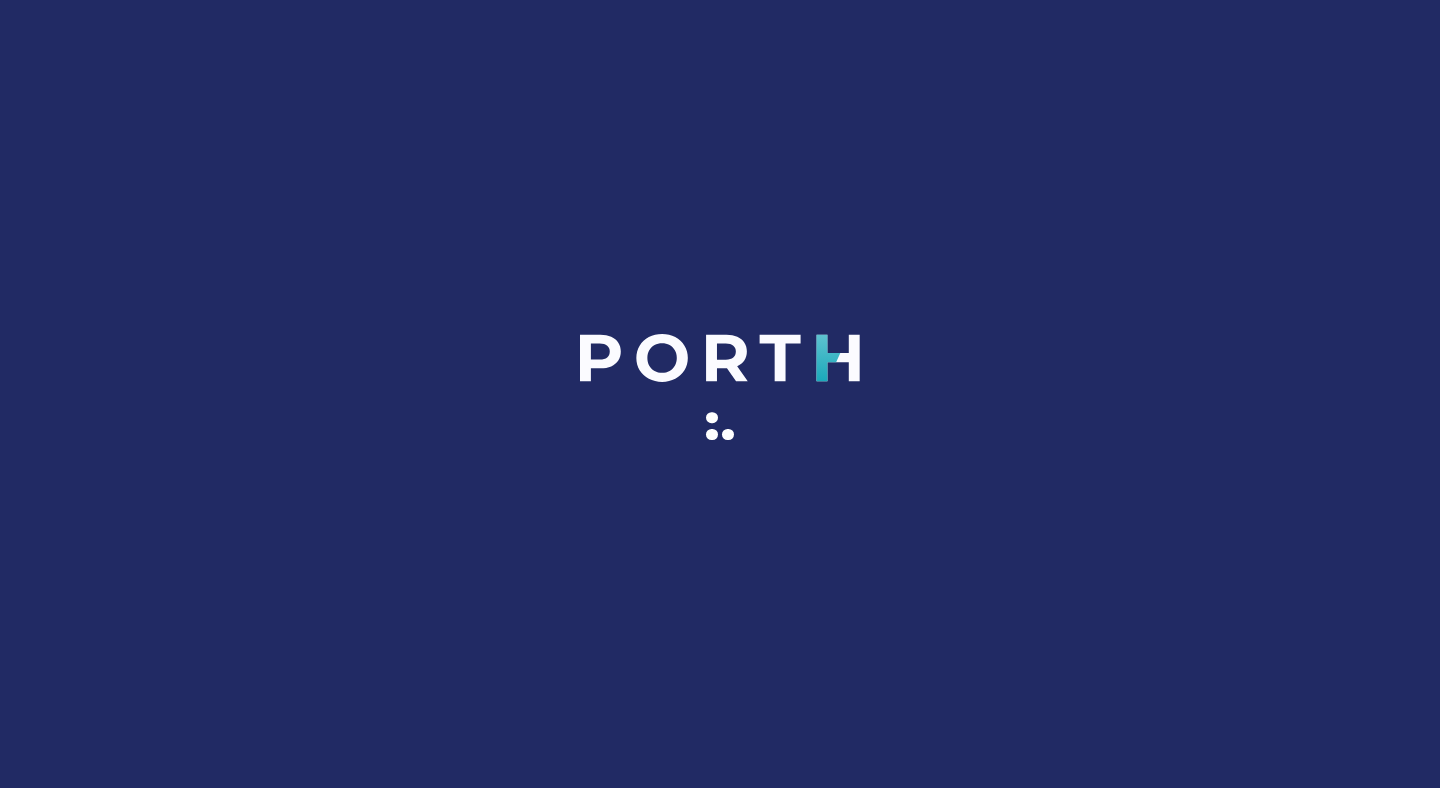 scroll, scrollTop: 0, scrollLeft: 0, axis: both 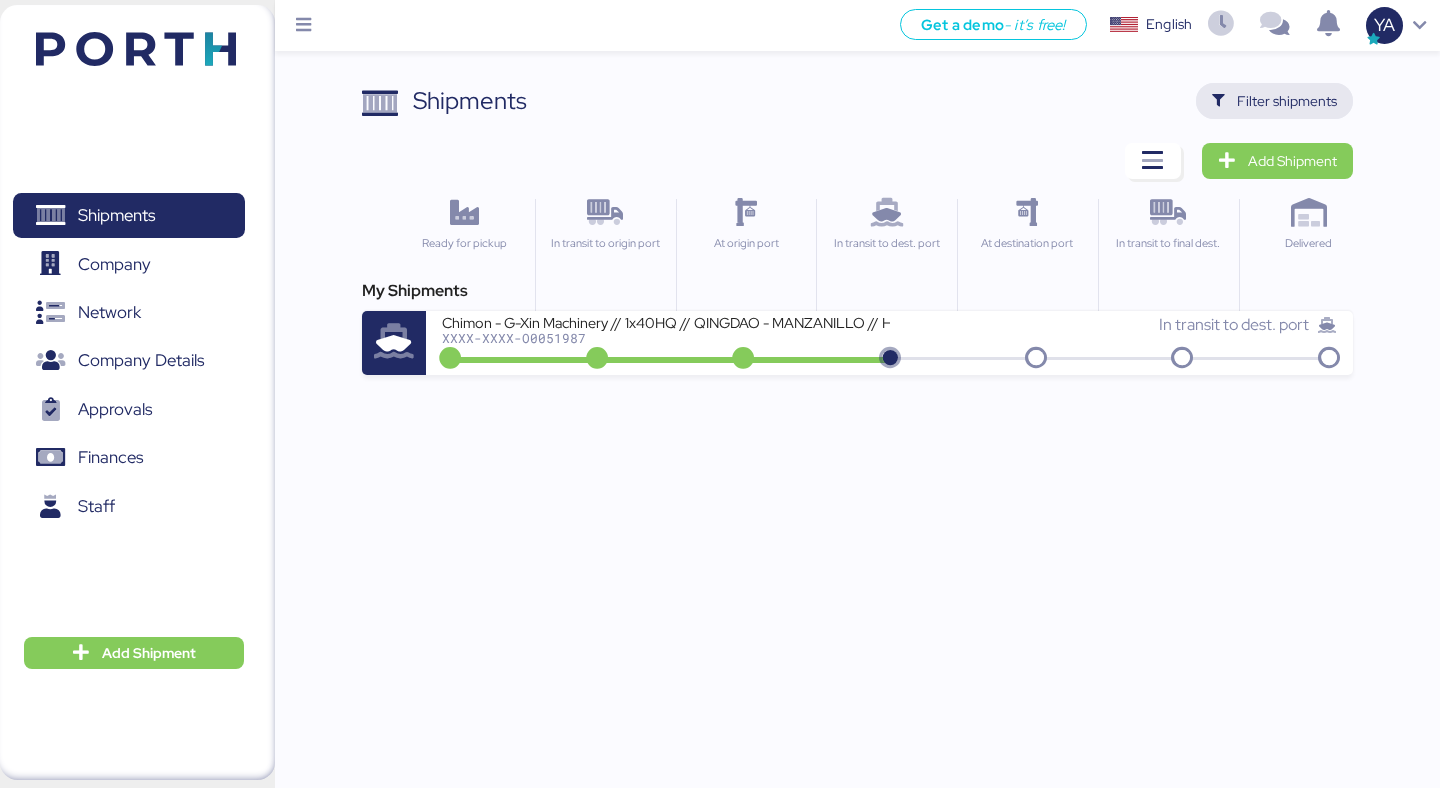 click on "Filter shipments" at bounding box center [1287, 101] 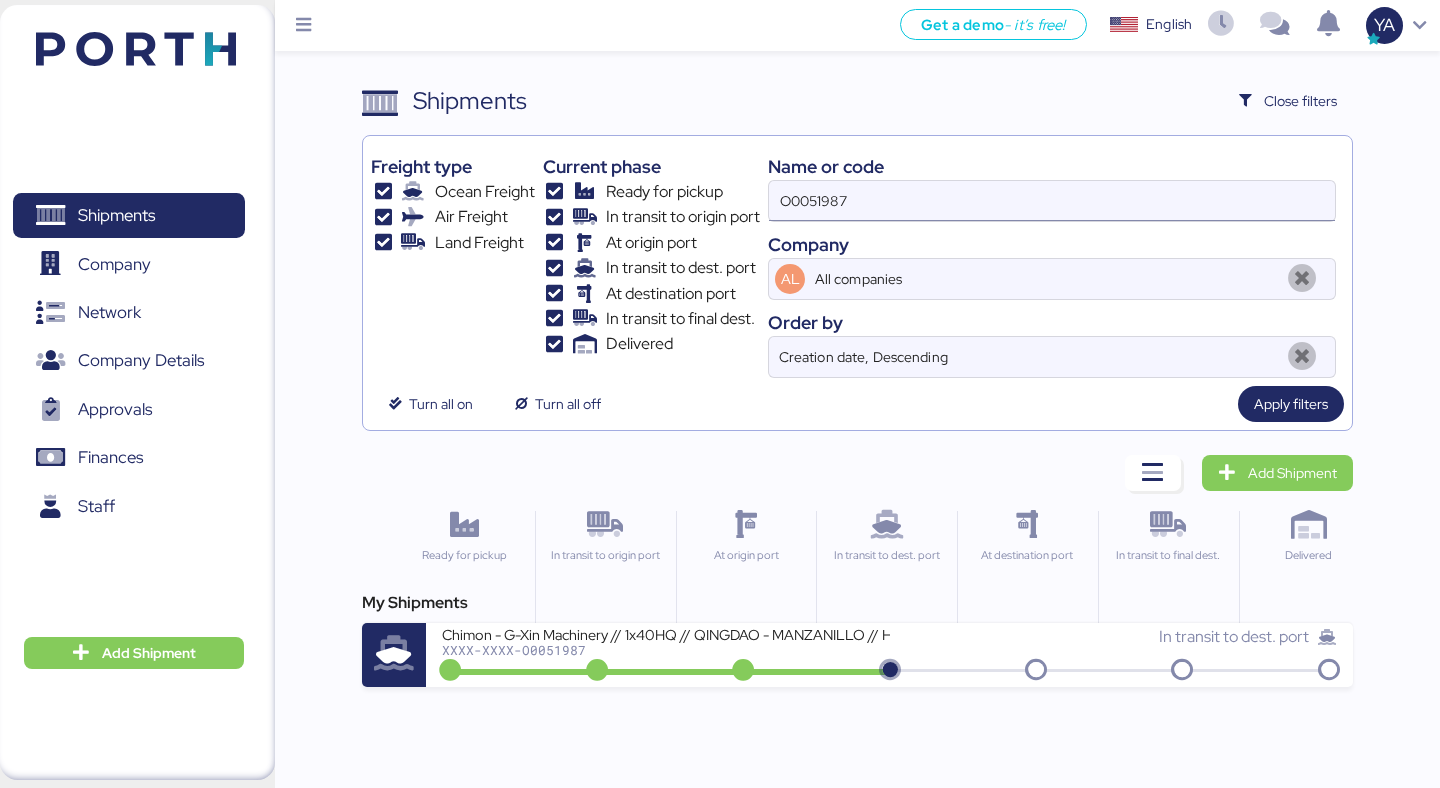 click on "O0051987" at bounding box center [1052, 201] 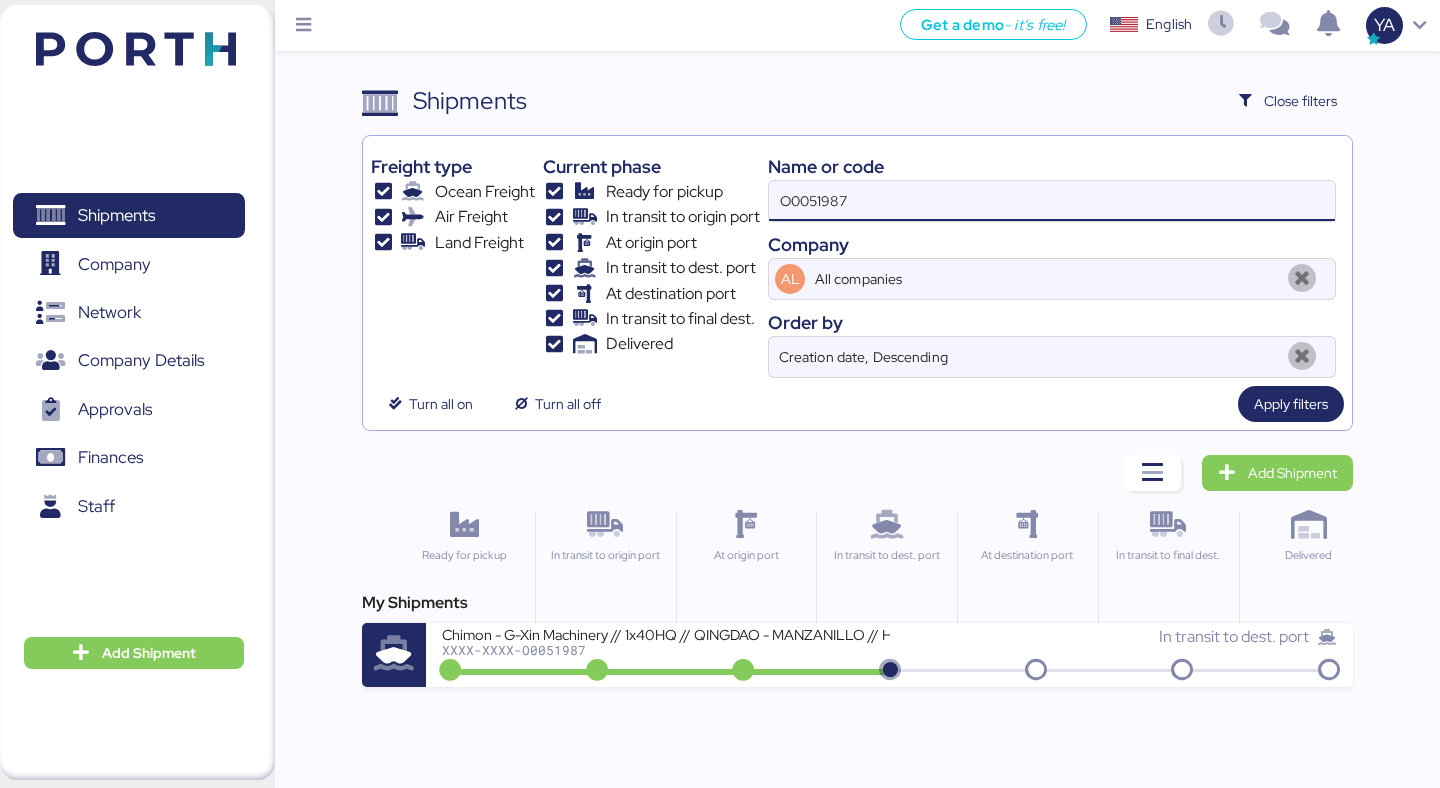 click on "O0051987" at bounding box center [1052, 201] 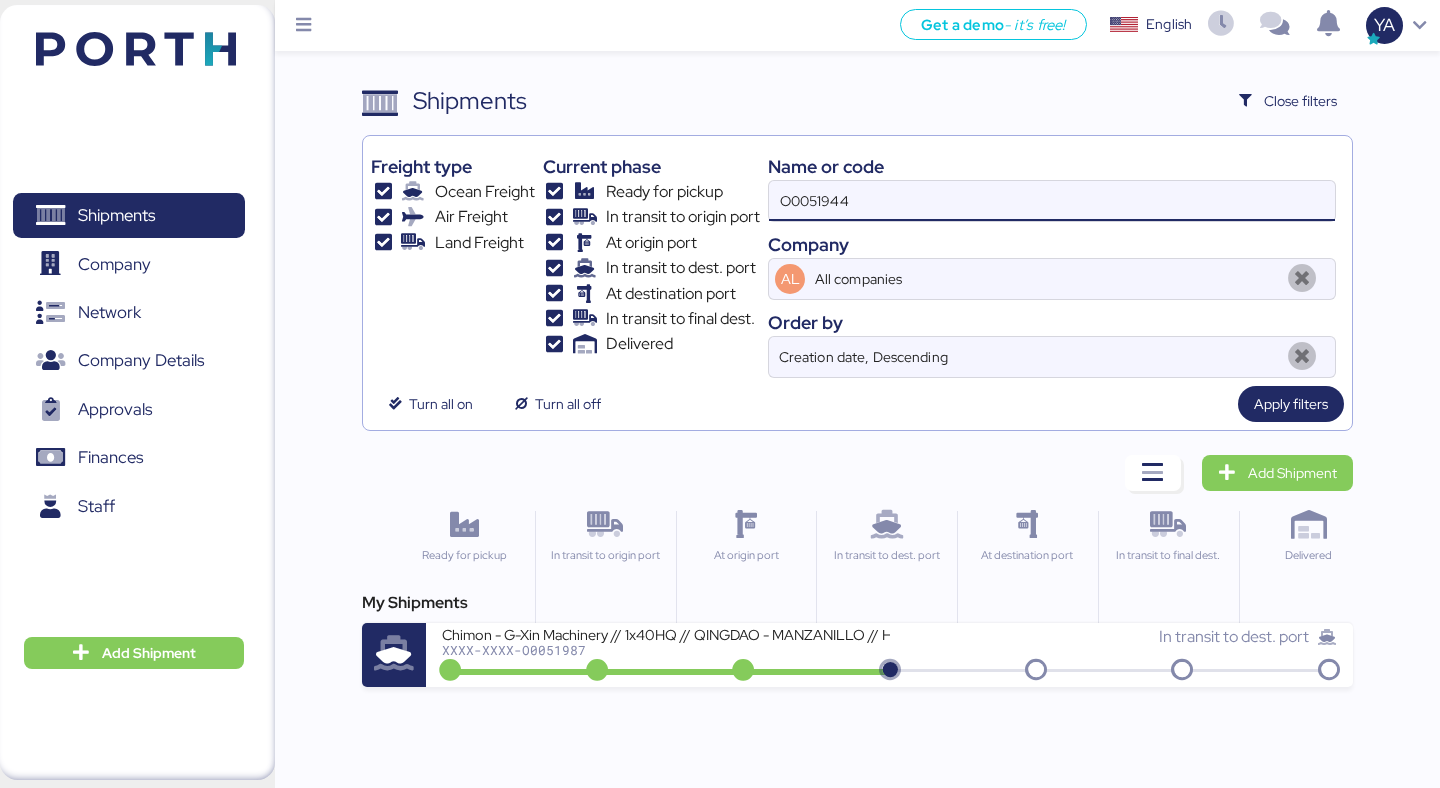 type on "O0051944" 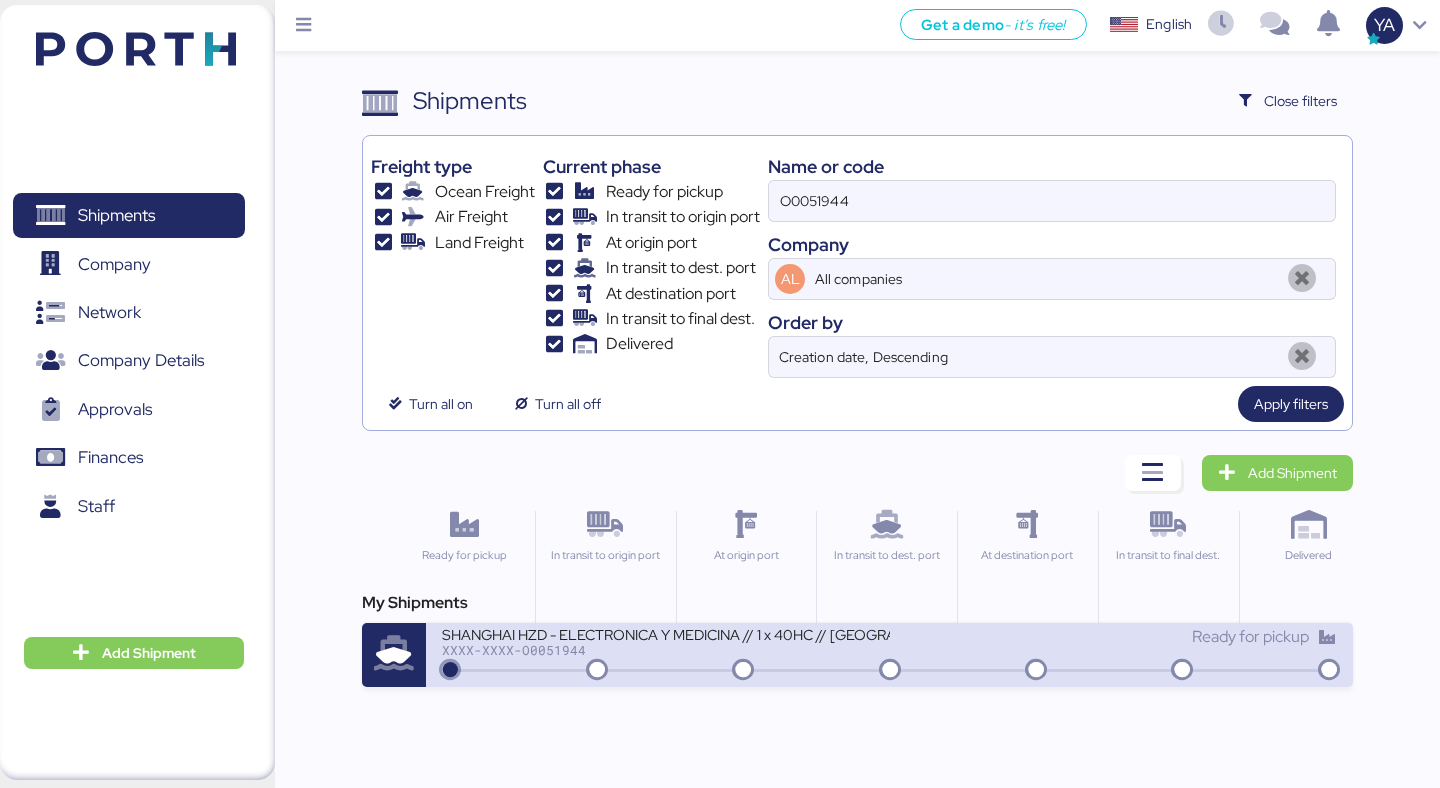 click on "SHANGHAI HZD - ELECTRONICA Y MEDICINA // 1 x 40HC // [GEOGRAPHIC_DATA] - Manzanillo // HBL: HZDSE2506277  - MBL: SHCS50178700 XXXX-XXXX-O0051944" at bounding box center (665, 646) 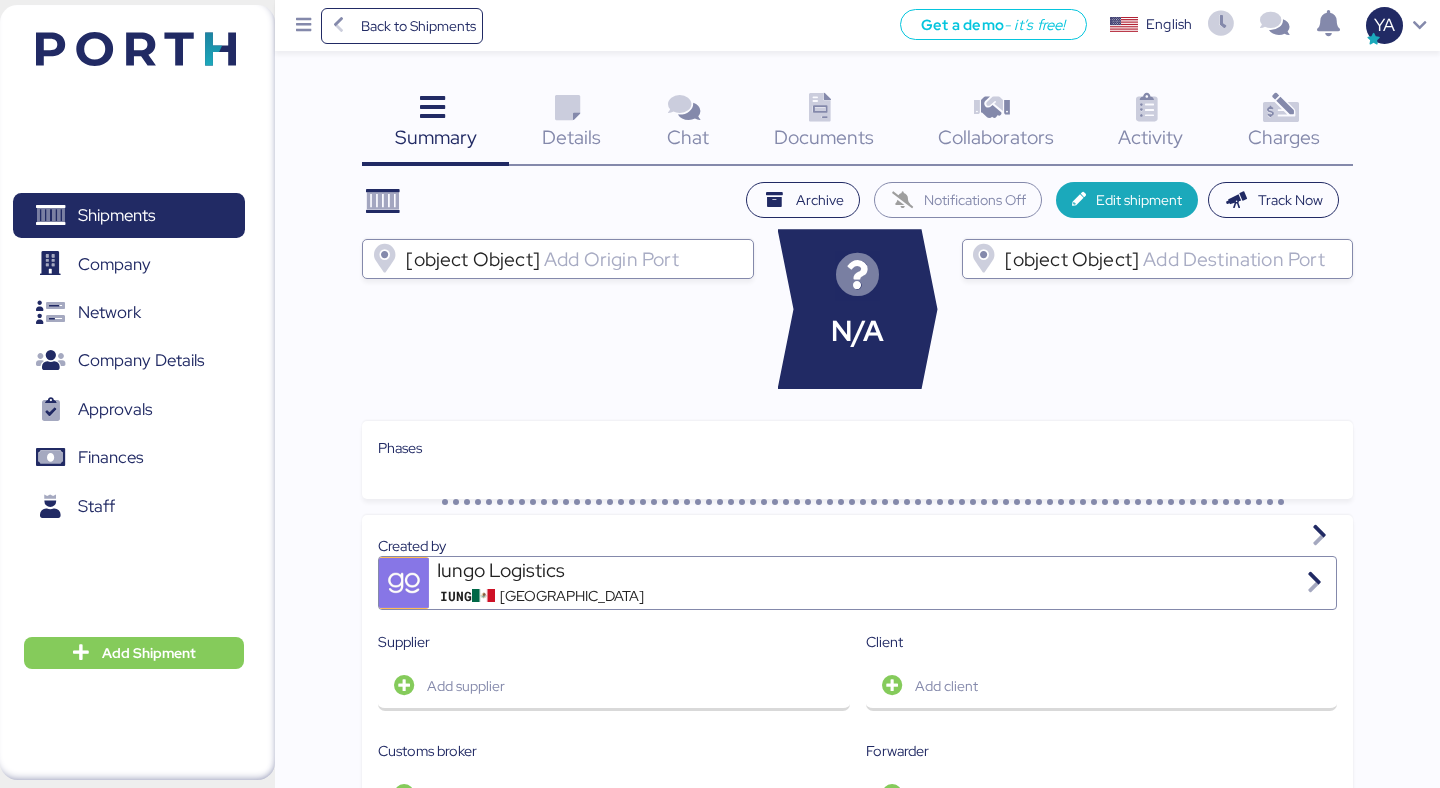 click on "Charges 0" at bounding box center (1284, 124) 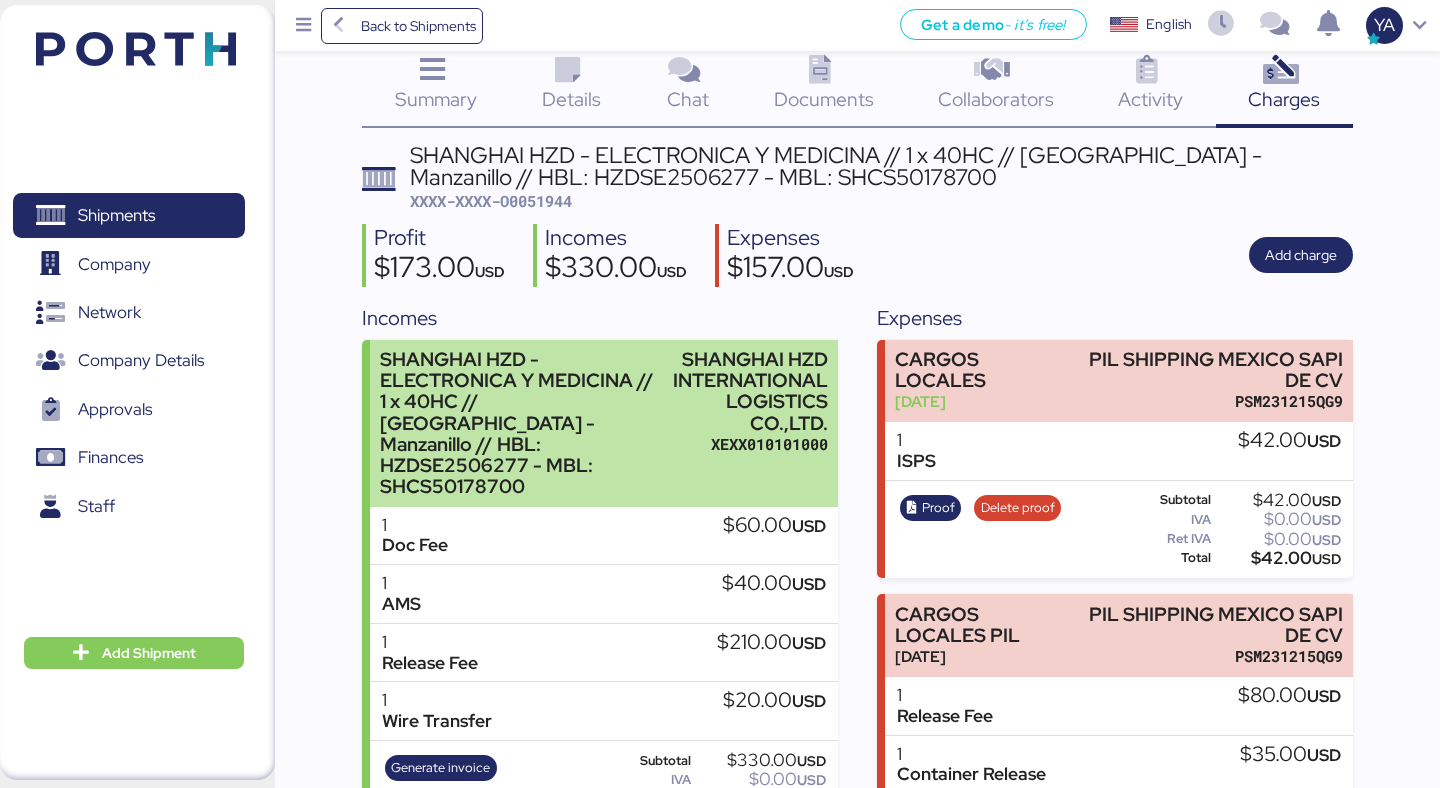 scroll, scrollTop: 0, scrollLeft: 0, axis: both 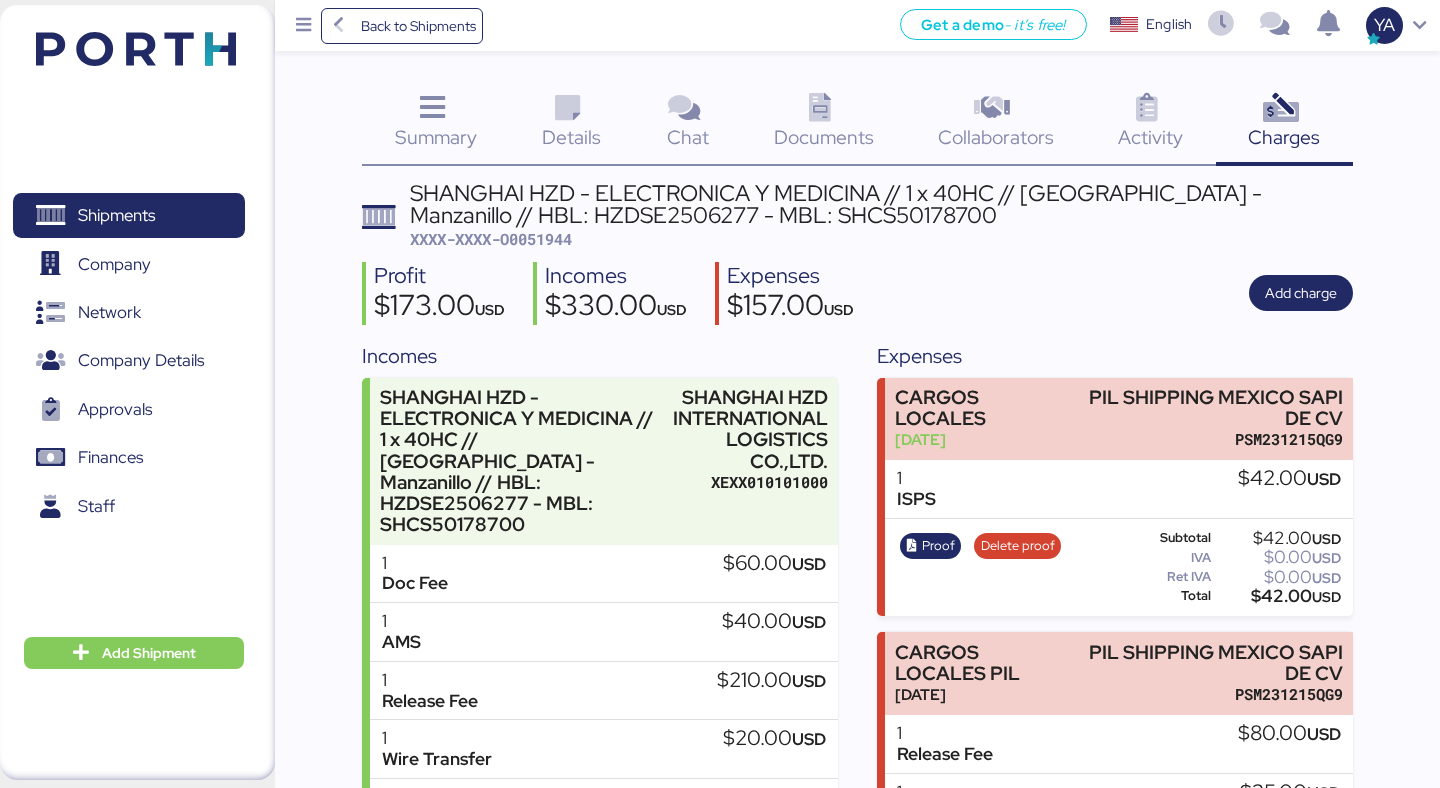 click on "Back to Shipments Get a demo  - it’s free! Get a demo  English Inglés English         YA" at bounding box center (857, 25) 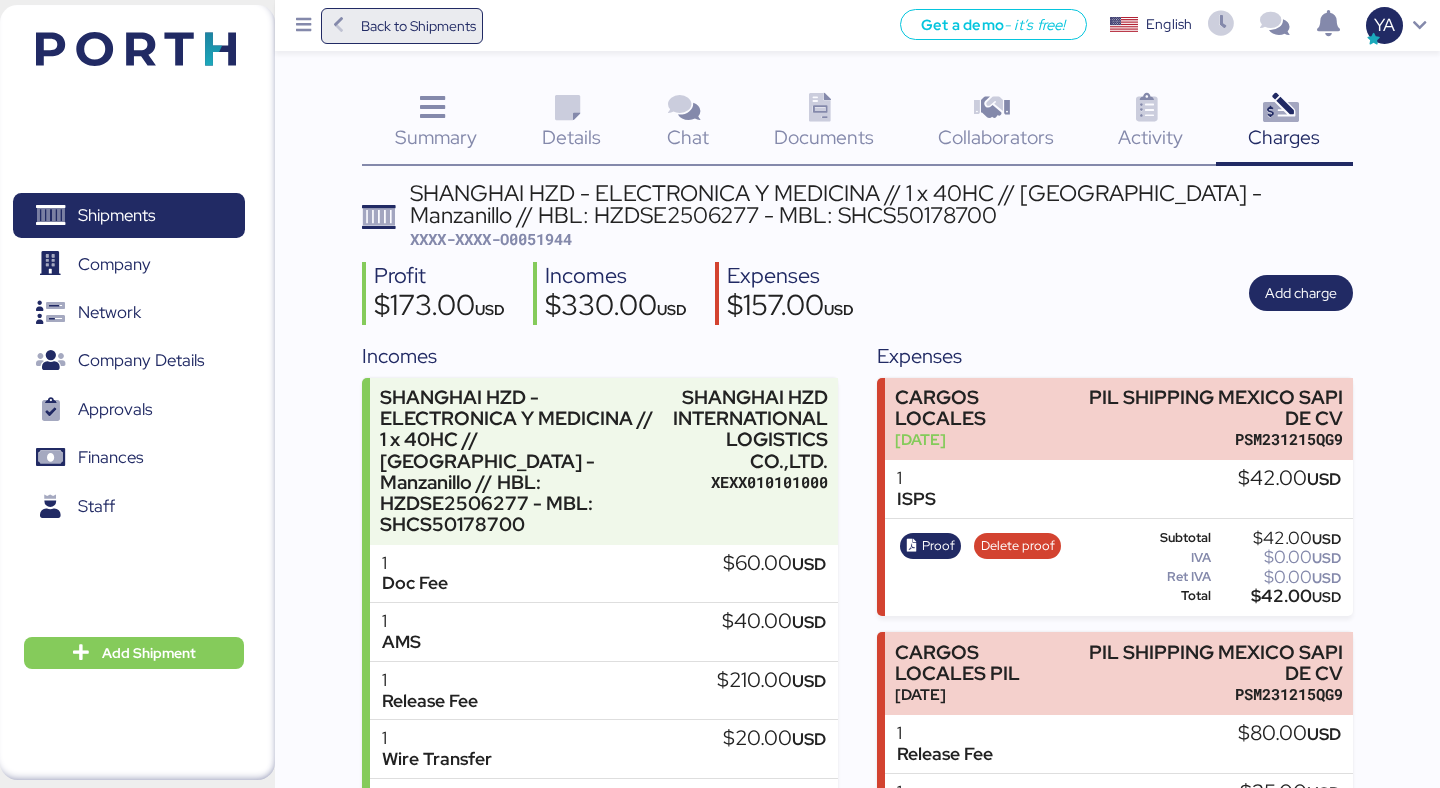 click on "Back to Shipments" at bounding box center [418, 26] 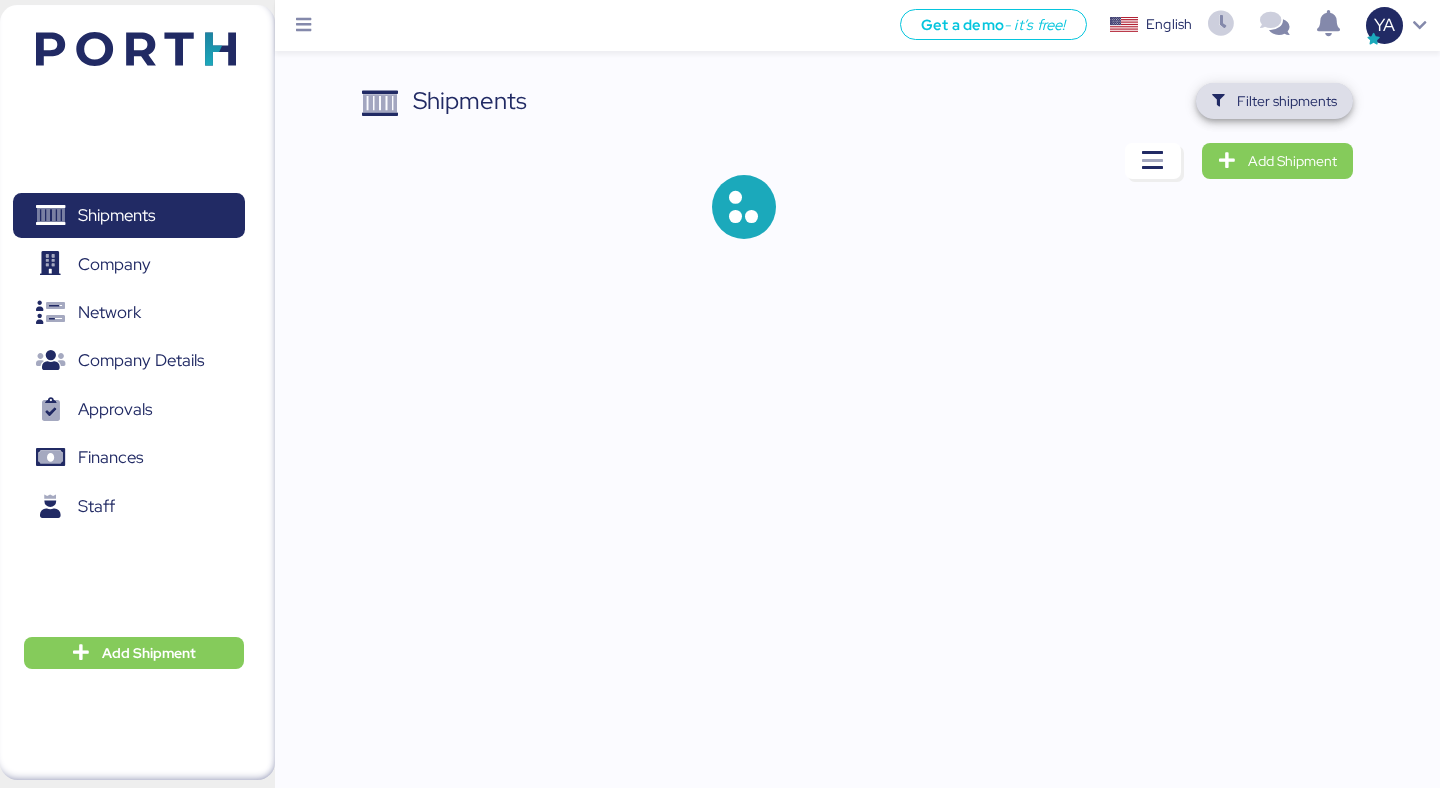 click on "Filter shipments" at bounding box center [1274, 101] 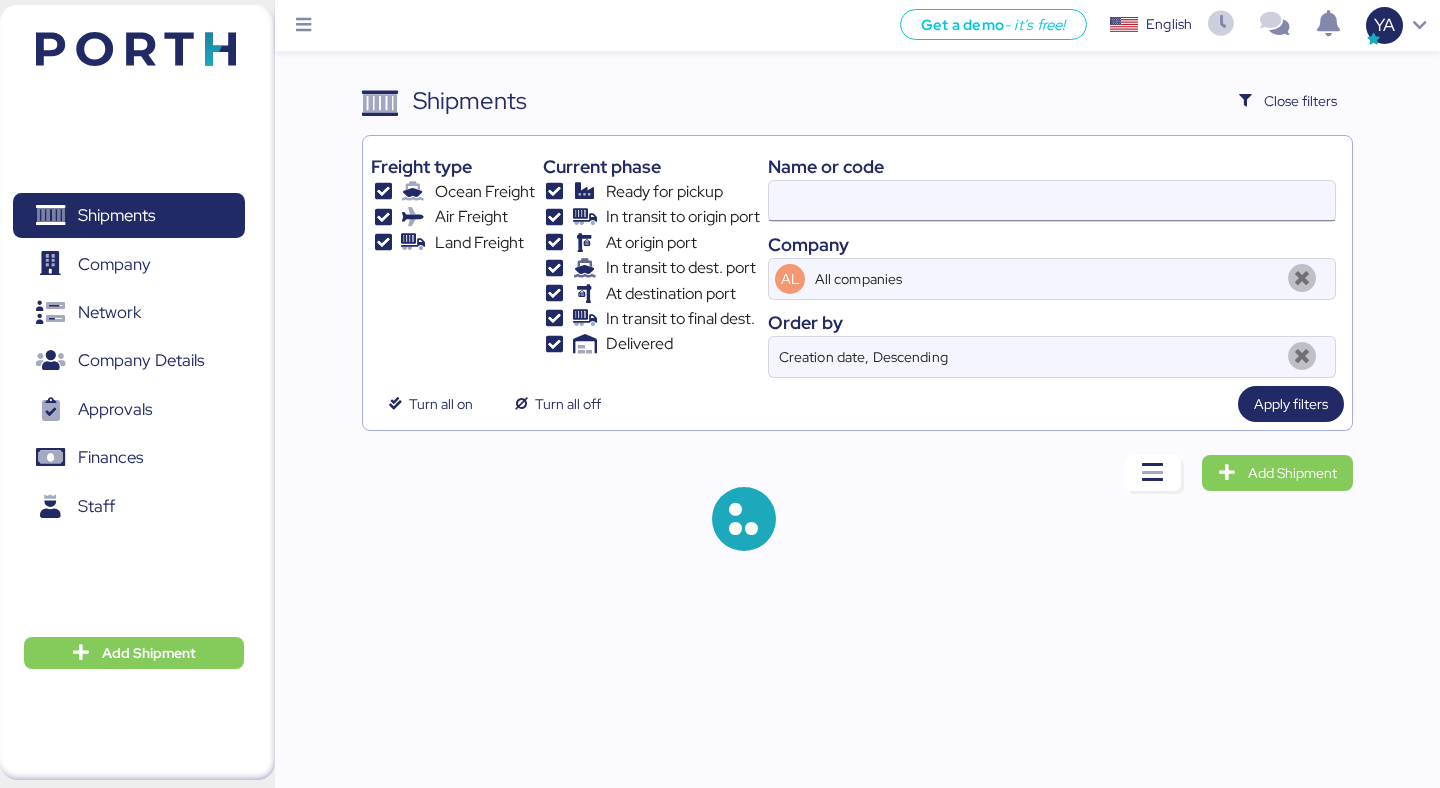 click at bounding box center [1052, 201] 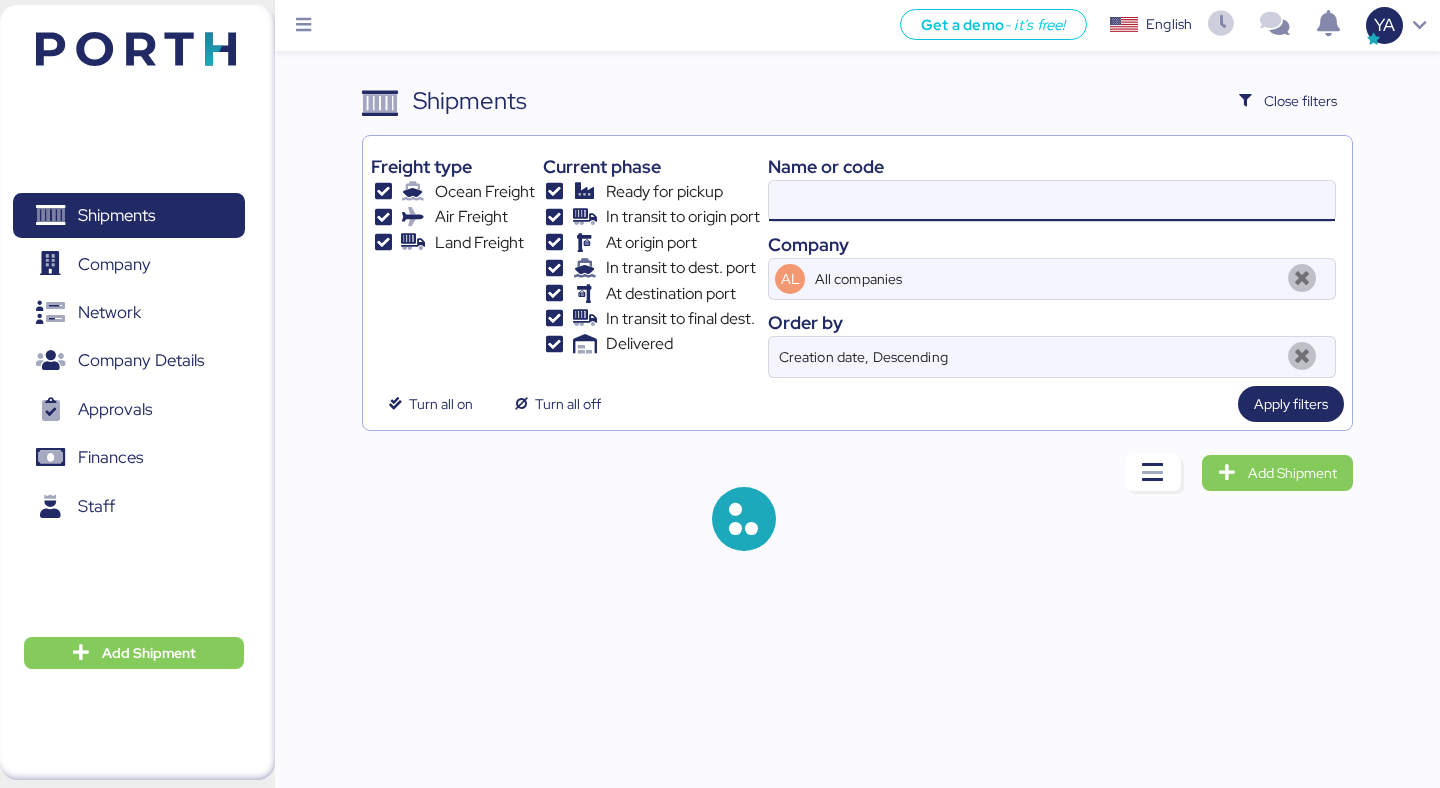 paste on "O0051943" 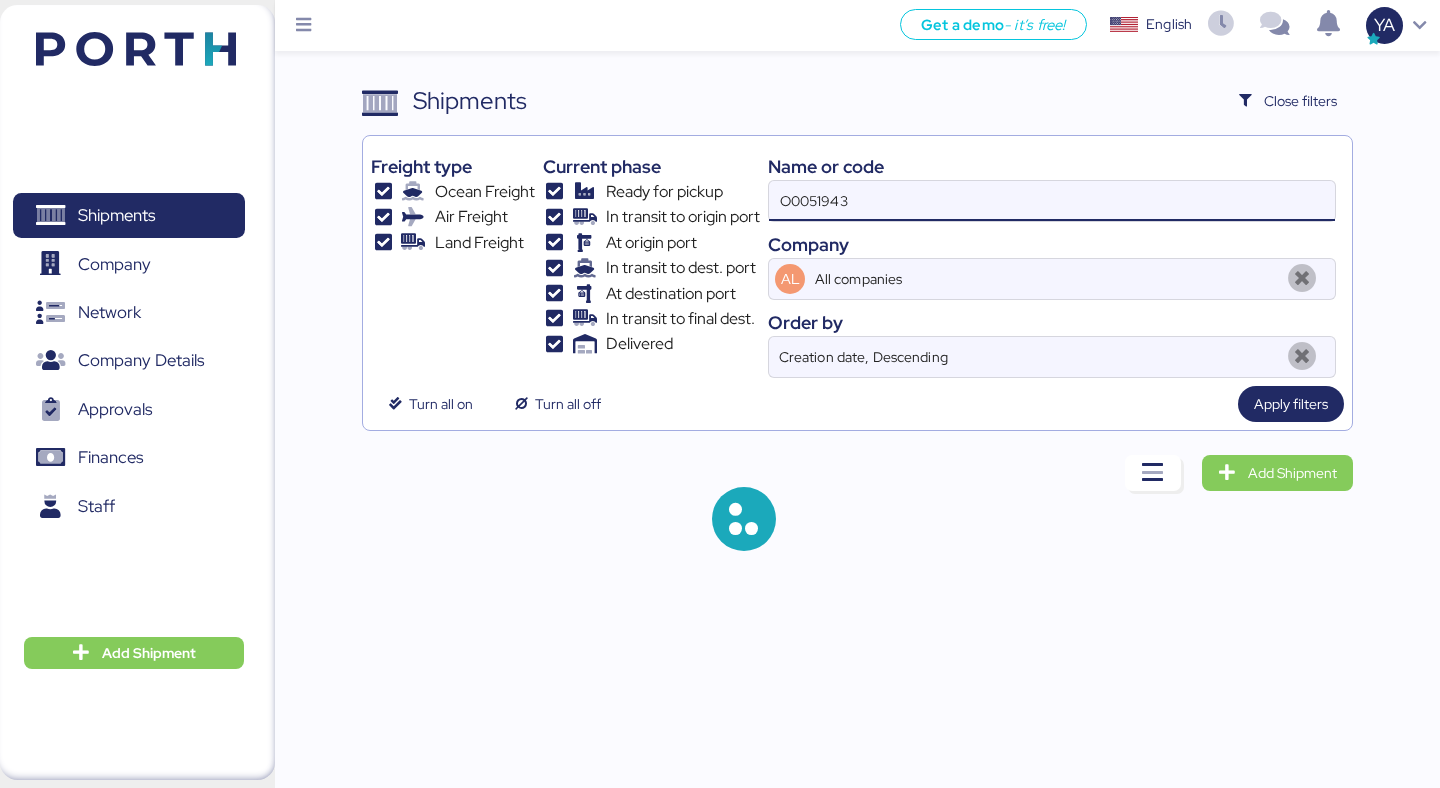 type on "O0051943" 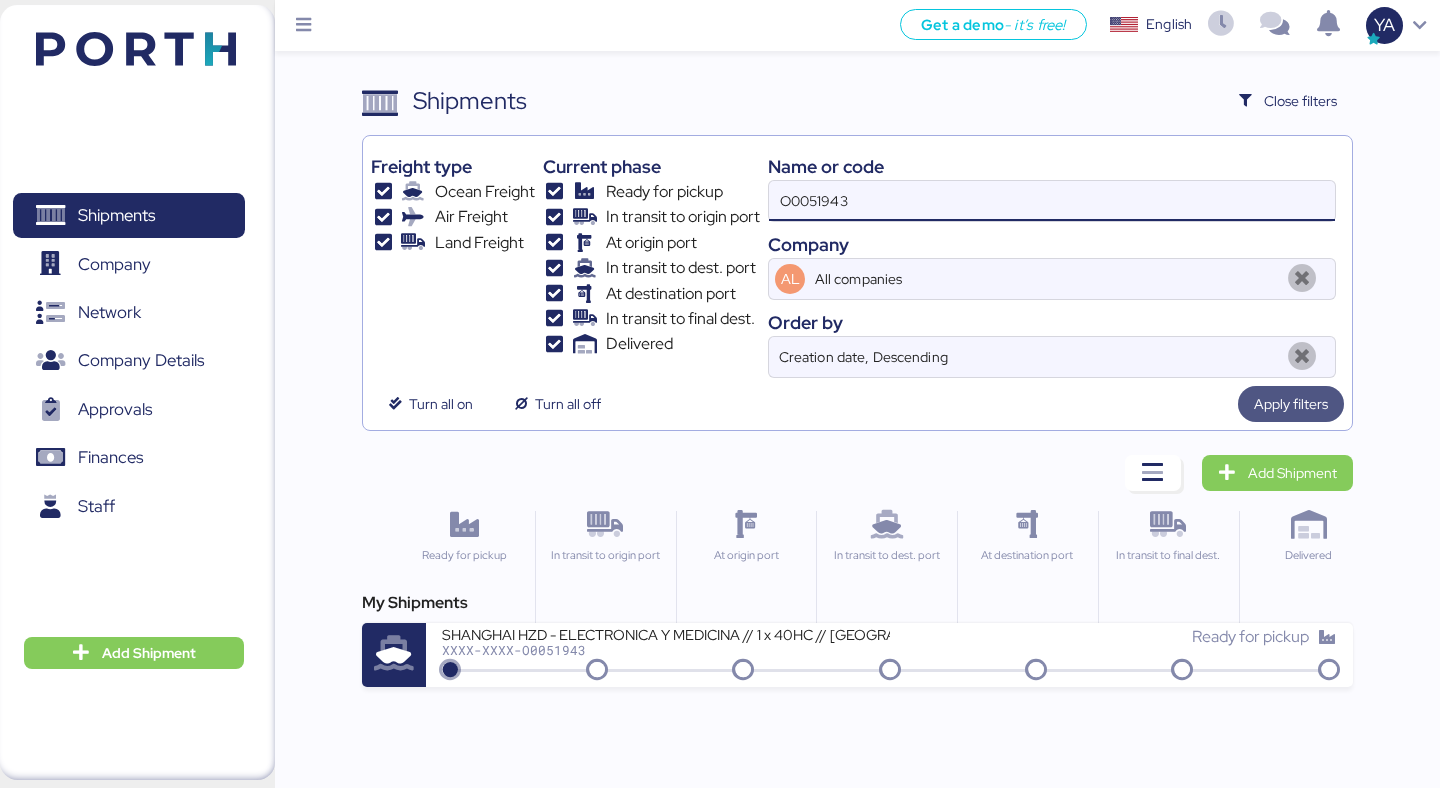 click on "Apply filters" at bounding box center (1291, 404) 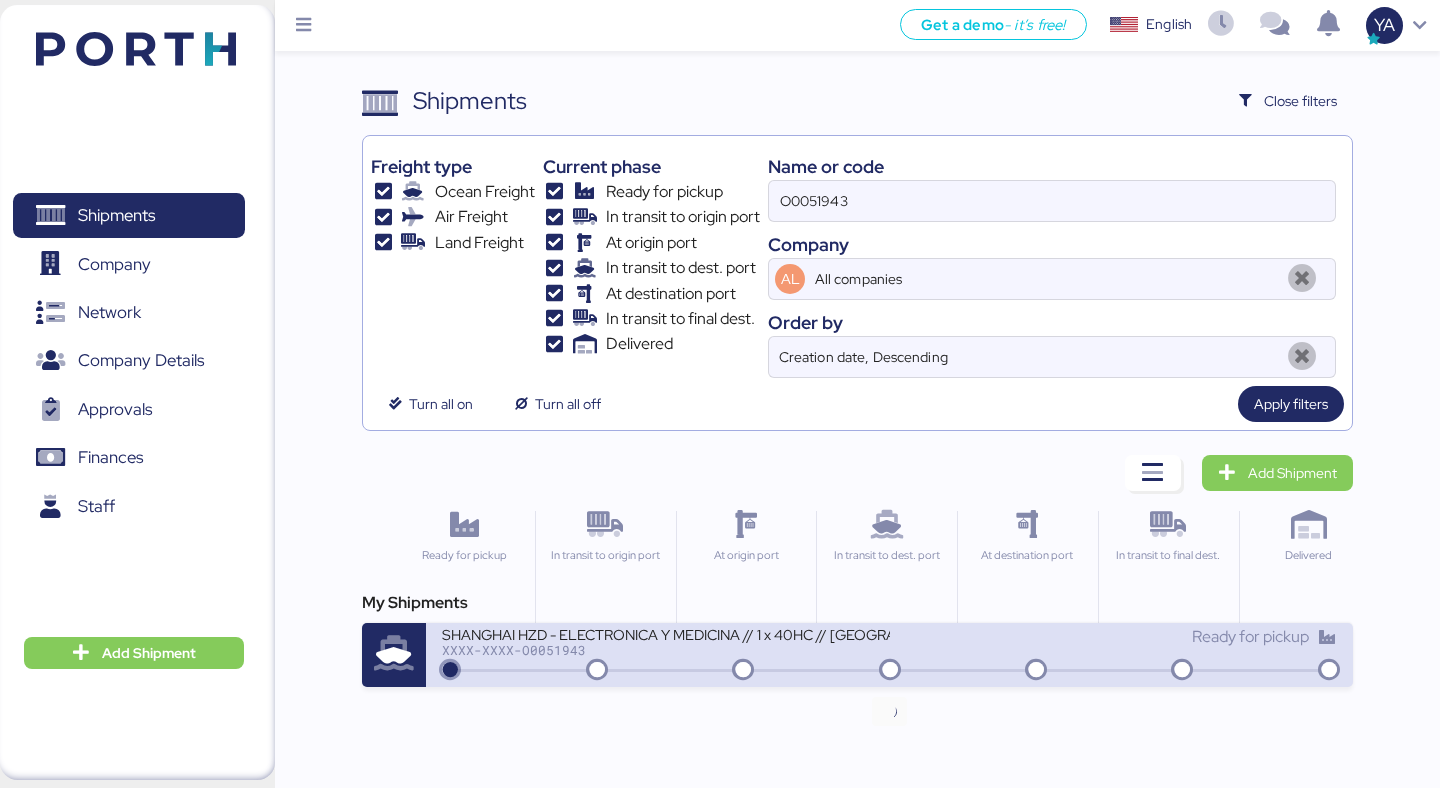 click at bounding box center [890, 671] 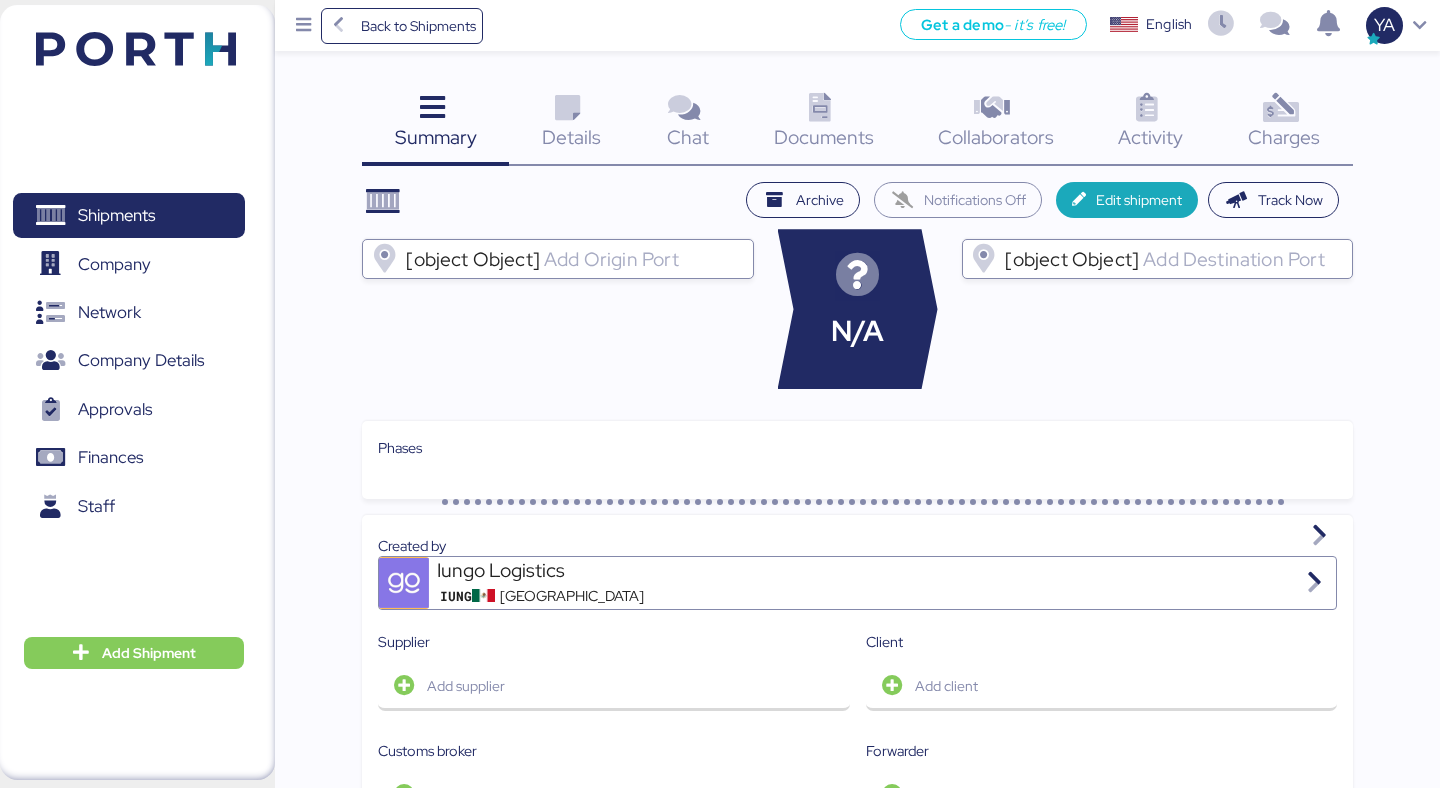 click on "Charges" at bounding box center (1284, 137) 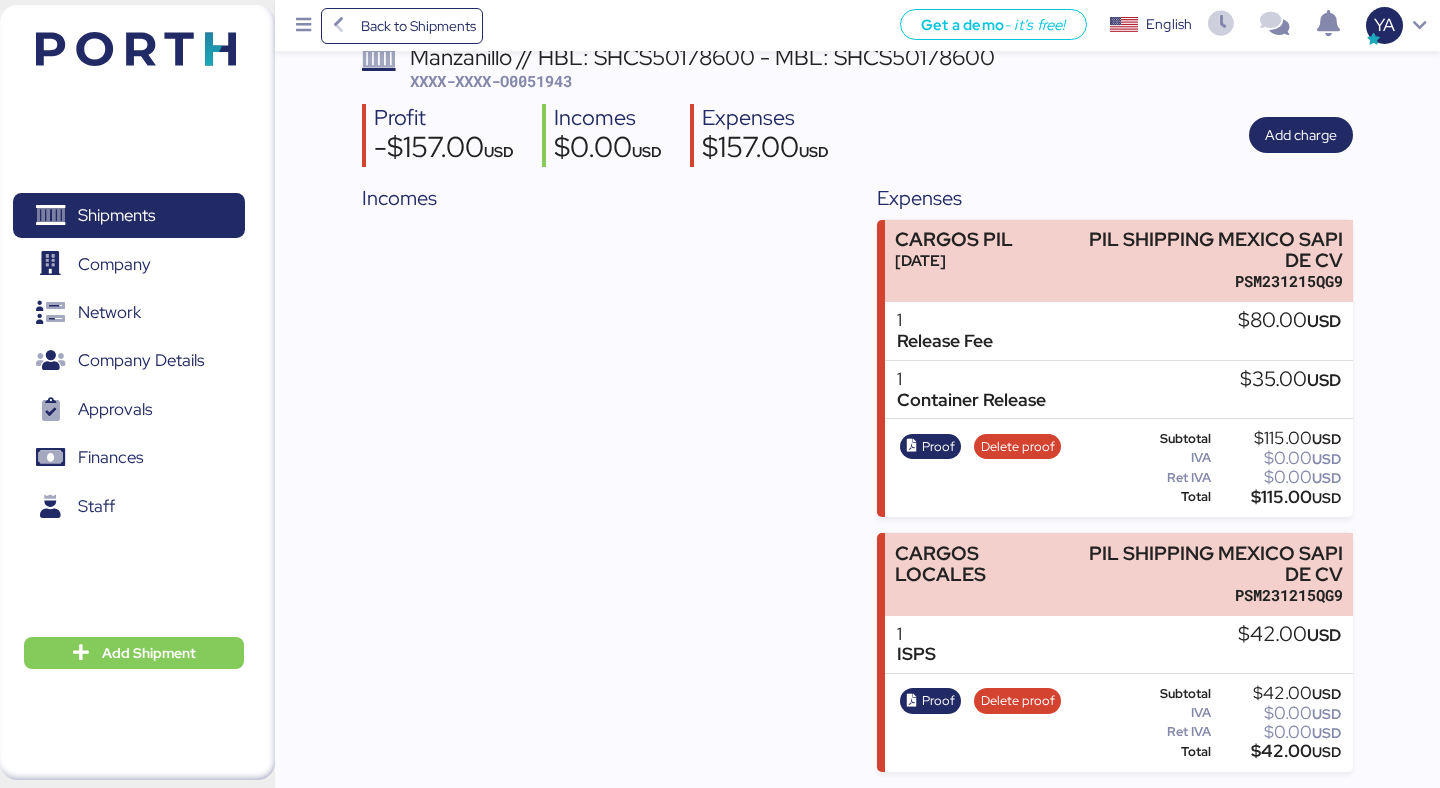 scroll, scrollTop: 0, scrollLeft: 0, axis: both 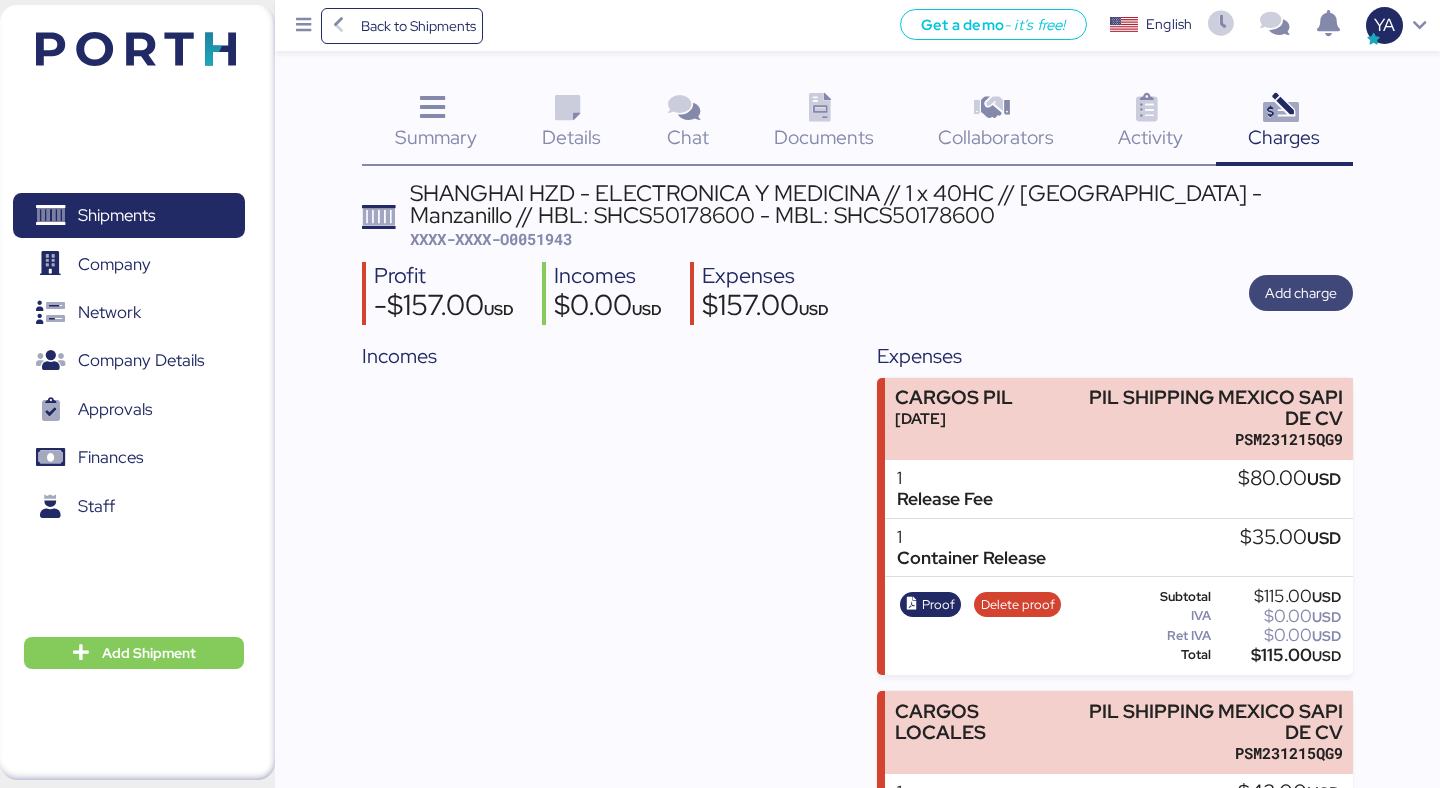 click on "Add charge" at bounding box center [1301, 293] 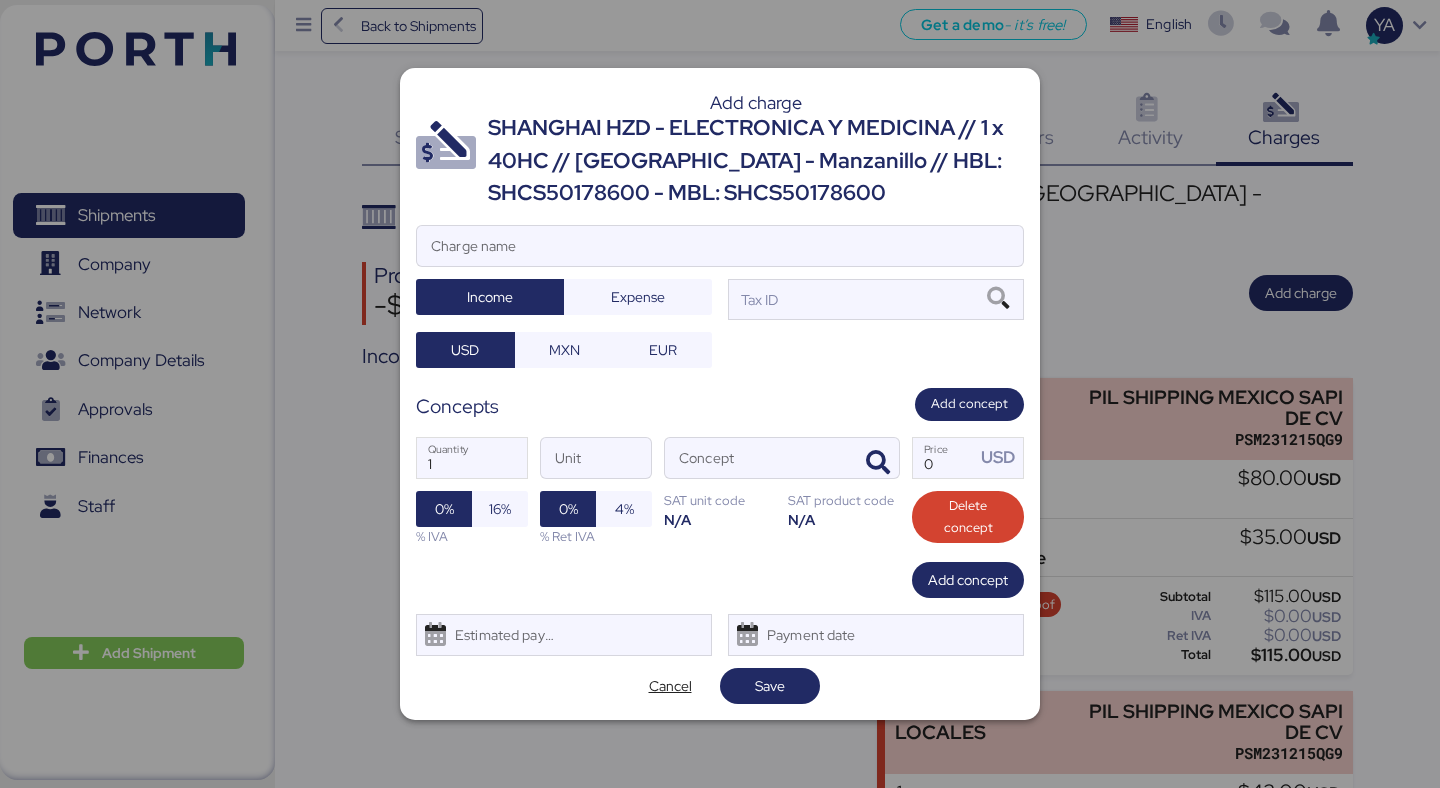 click on "SHANGHAI HZD - ELECTRONICA Y MEDICINA // 1 x 40HC // [GEOGRAPHIC_DATA] - Manzanillo // HBL: SHCS50178600  - MBL: SHCS50178600" at bounding box center (756, 160) 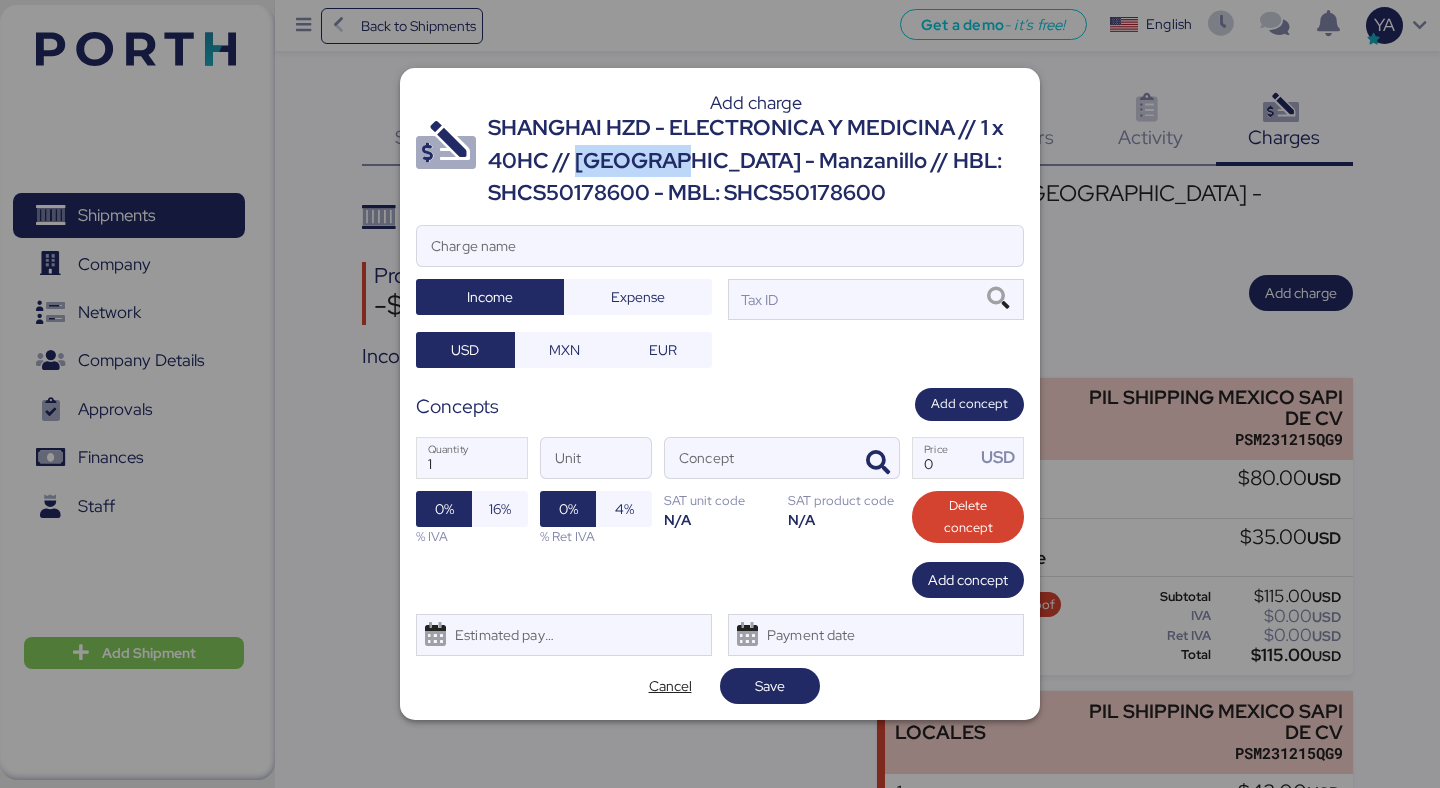 click on "SHANGHAI HZD - ELECTRONICA Y MEDICINA // 1 x 40HC // [GEOGRAPHIC_DATA] - Manzanillo // HBL: SHCS50178600  - MBL: SHCS50178600" at bounding box center [756, 160] 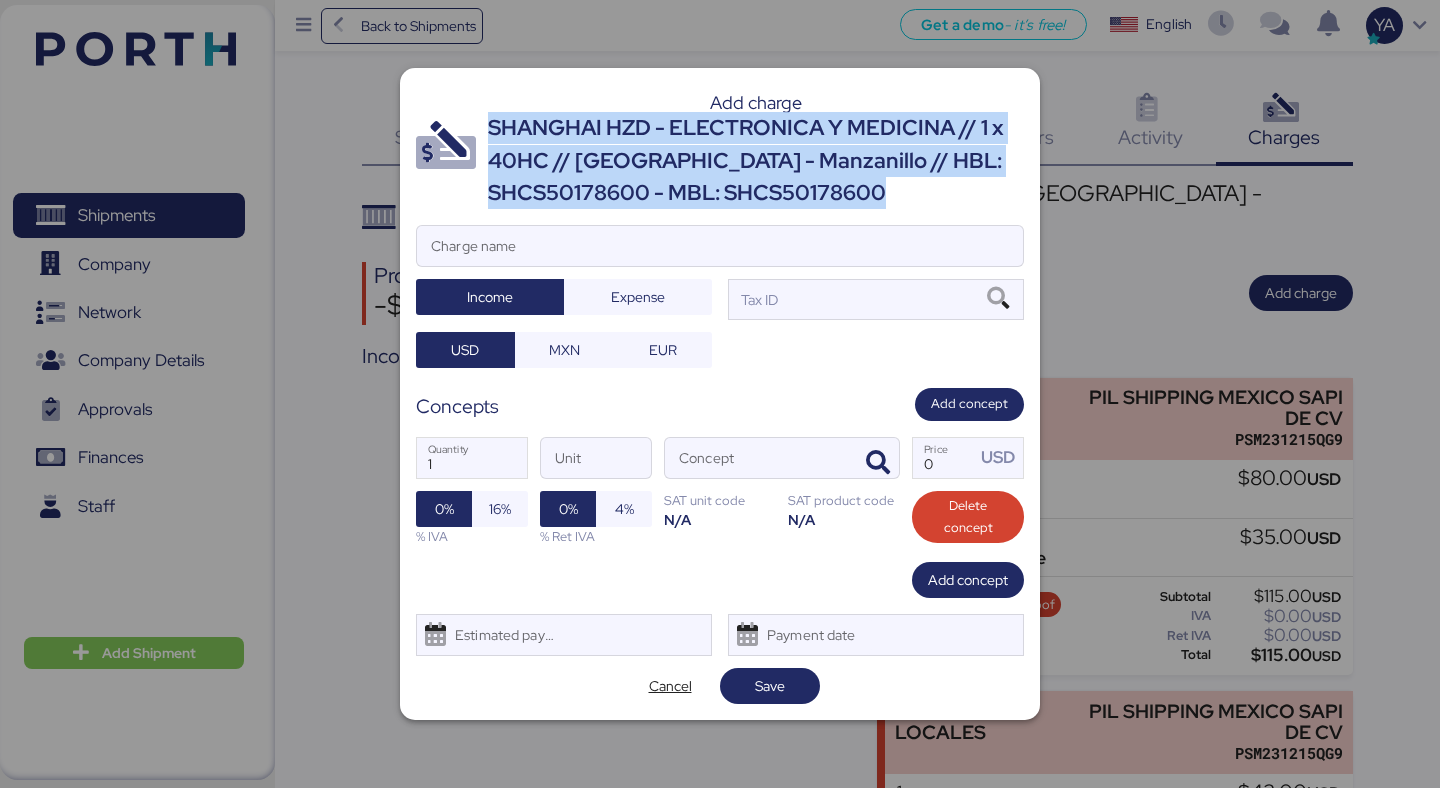 click on "SHANGHAI HZD - ELECTRONICA Y MEDICINA // 1 x 40HC // [GEOGRAPHIC_DATA] - Manzanillo // HBL: SHCS50178600  - MBL: SHCS50178600" at bounding box center (756, 160) 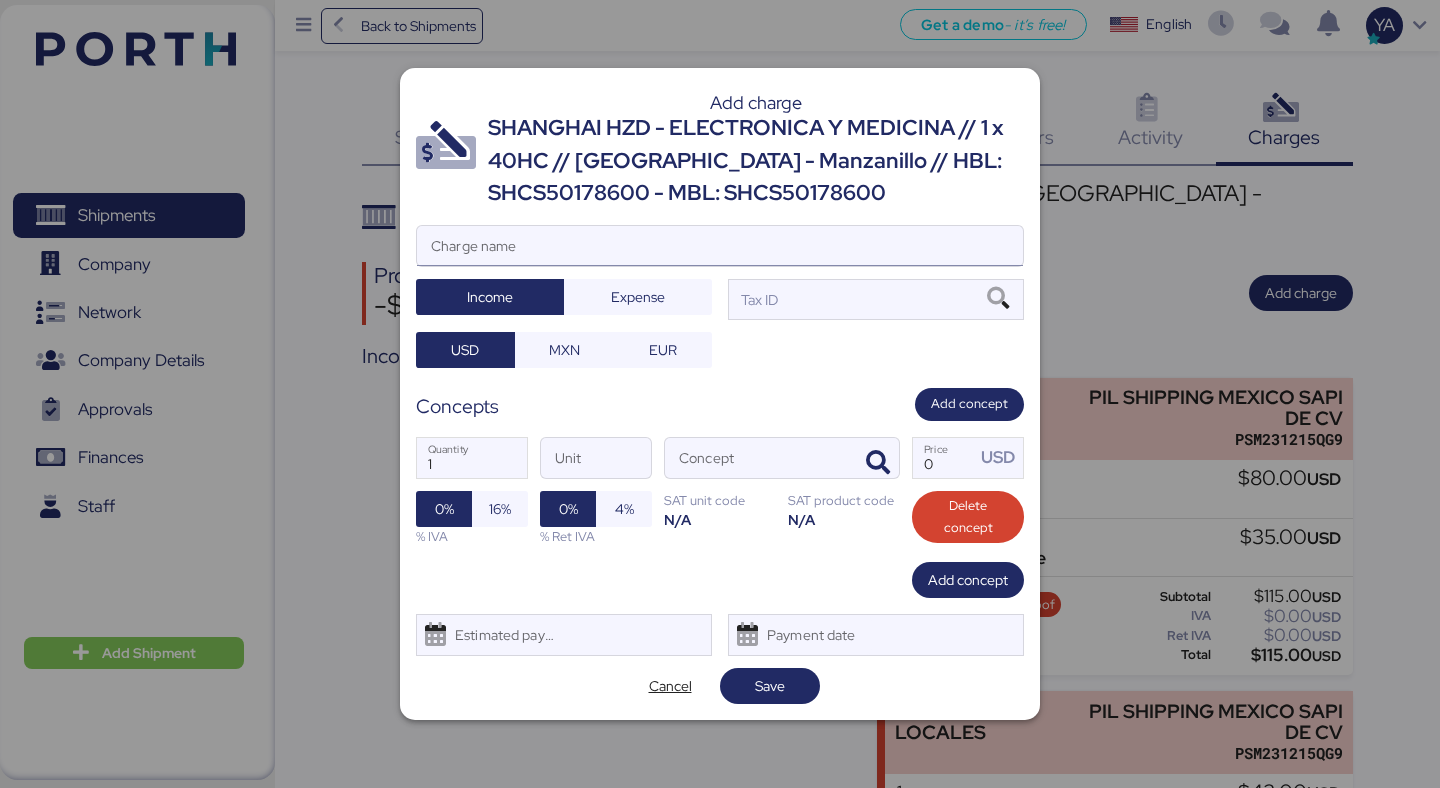 click on "Charge name" at bounding box center (720, 246) 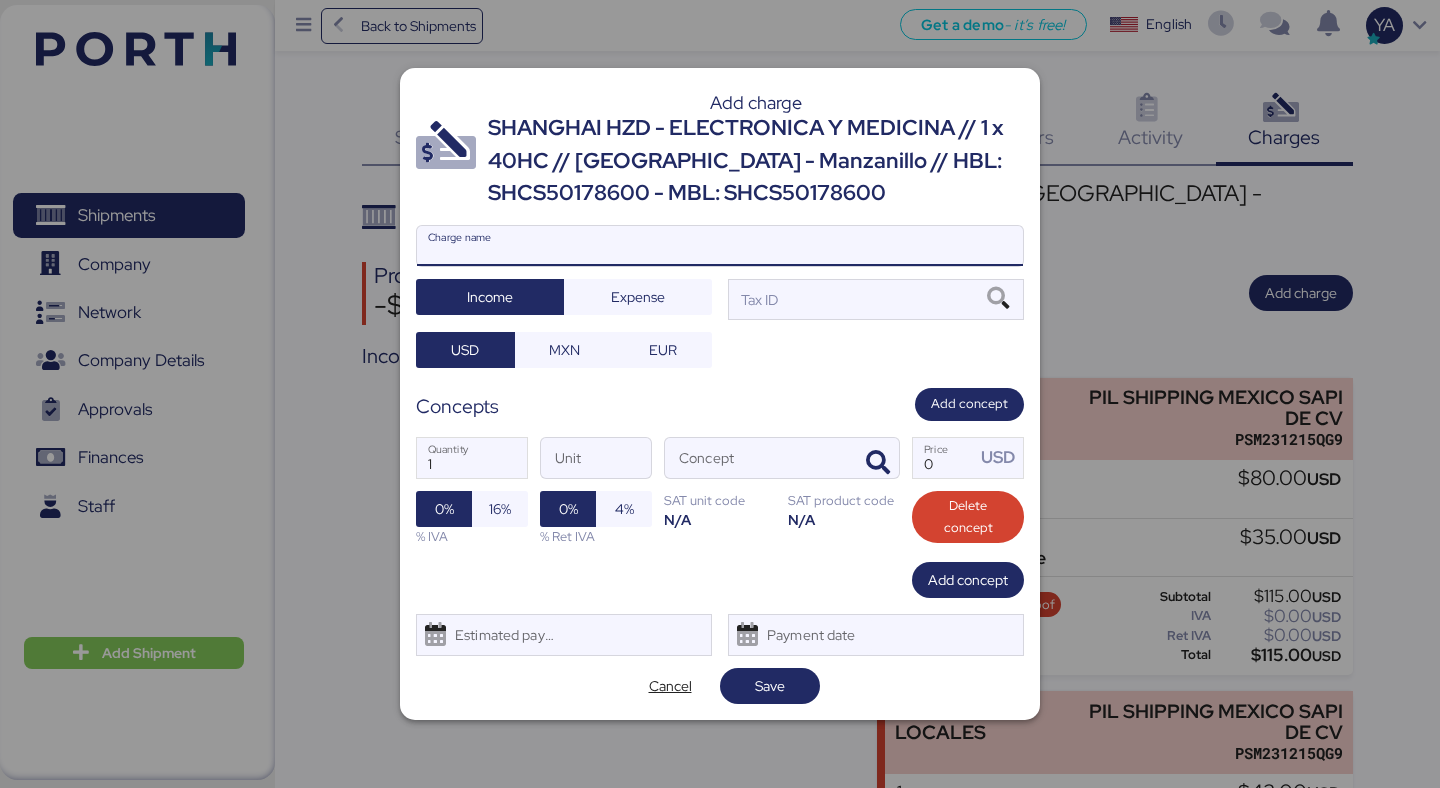 paste on "SHANGHAI HZD - ELECTRONICA Y MEDICINA // 1 x 40HC // [GEOGRAPHIC_DATA] - Manzanillo // HBL: SHCS50178600 - MBL: SHCS50178600" 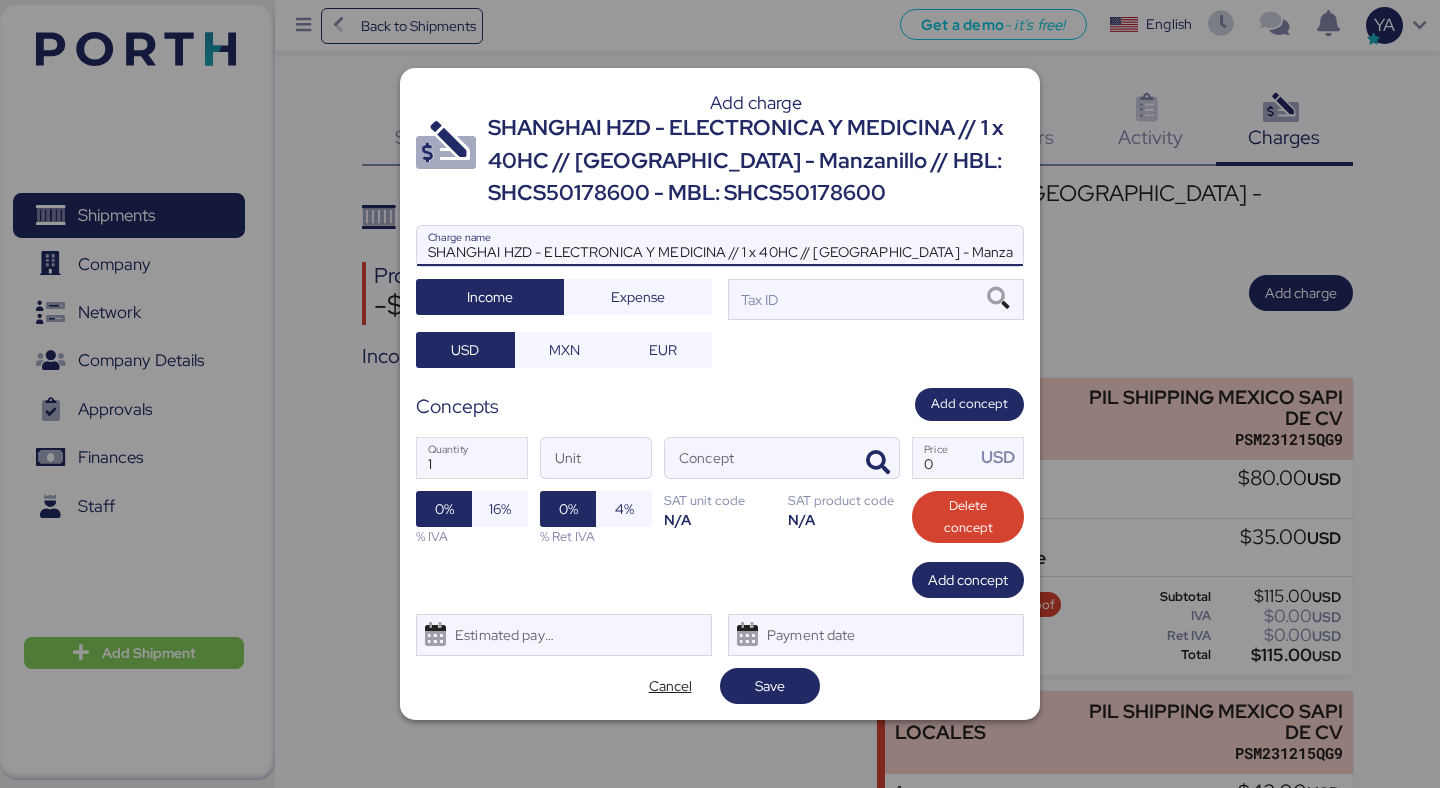 scroll, scrollTop: 0, scrollLeft: 248, axis: horizontal 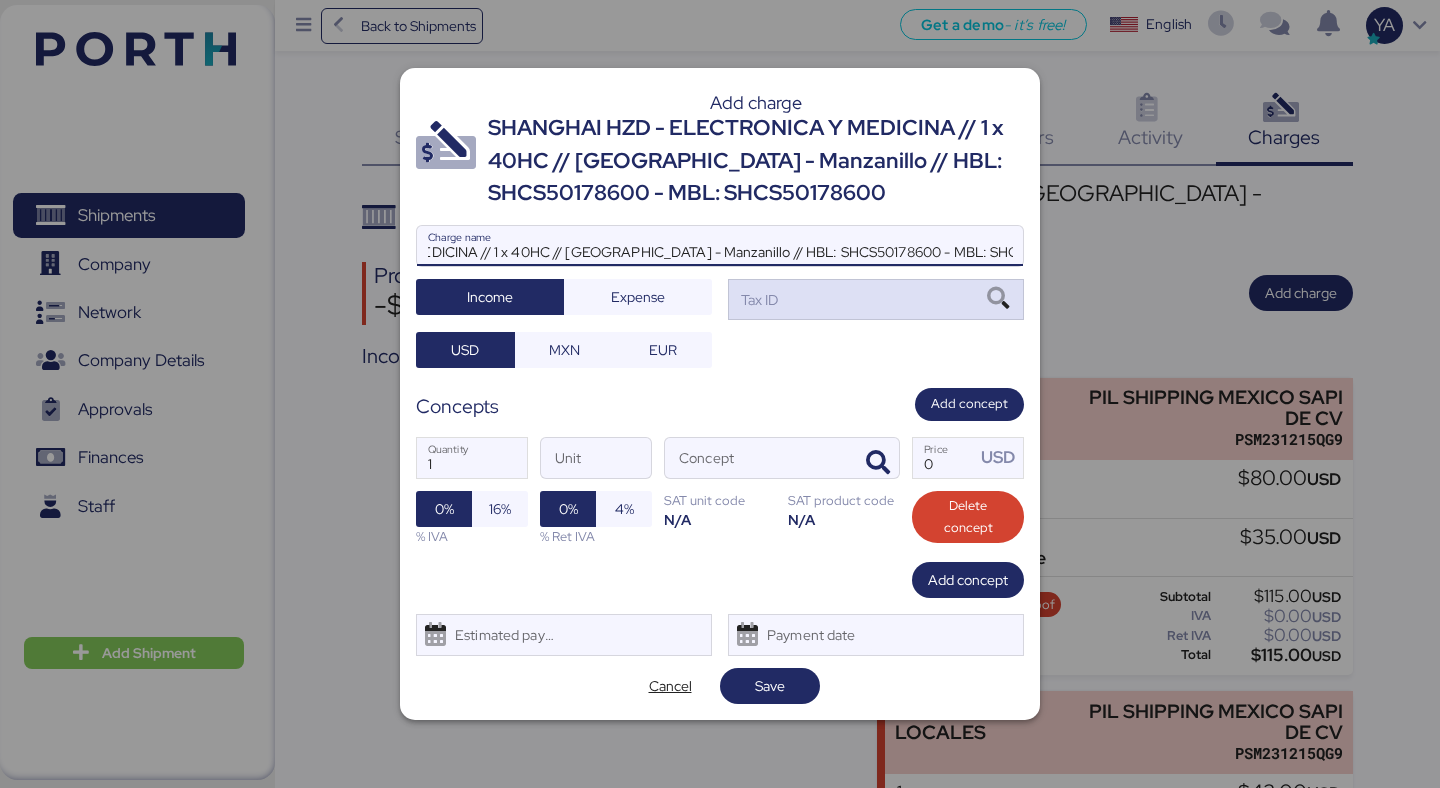 type on "SHANGHAI HZD - ELECTRONICA Y MEDICINA // 1 x 40HC // [GEOGRAPHIC_DATA] - Manzanillo // HBL: SHCS50178600 - MBL: SHCS50178600" 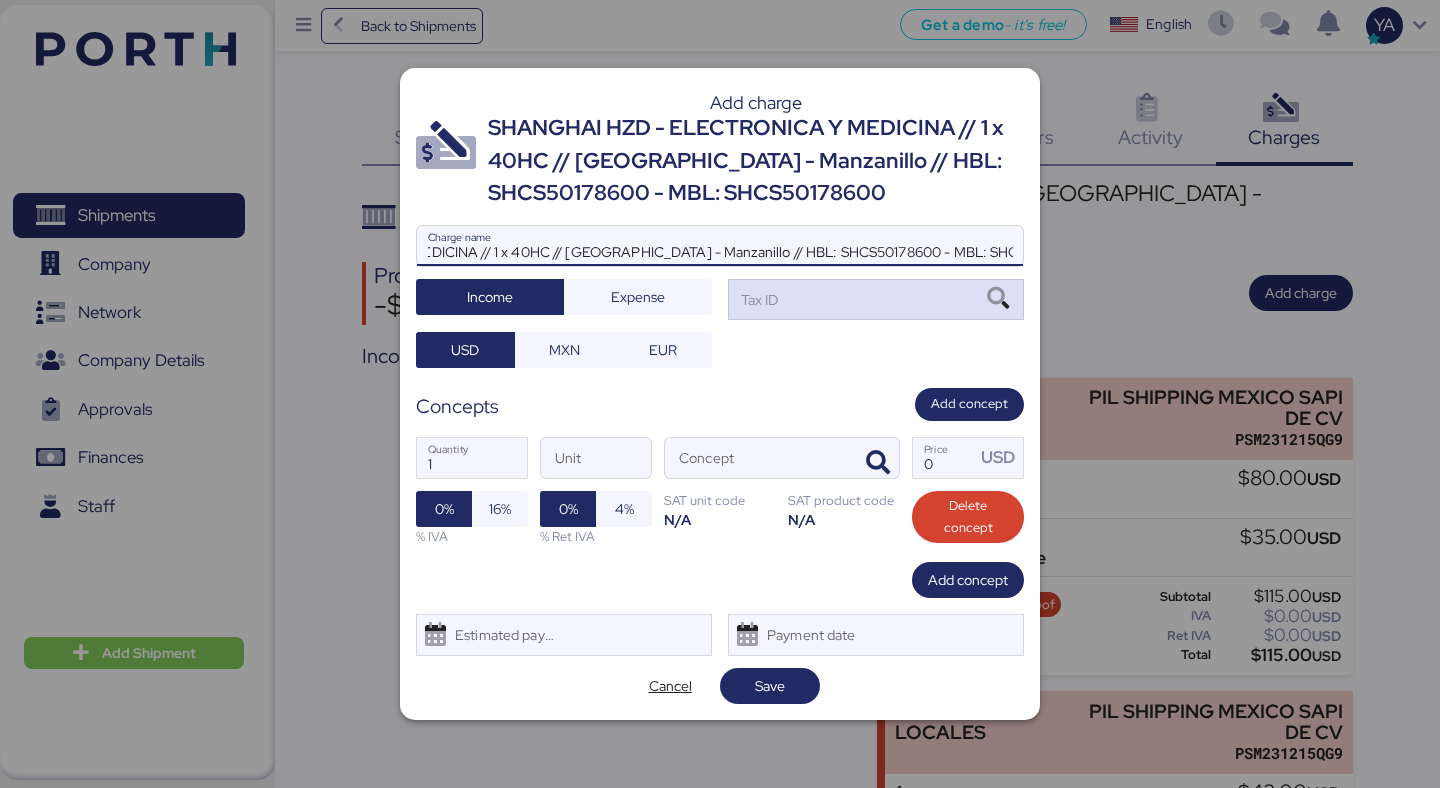 click on "Tax ID" at bounding box center [876, 299] 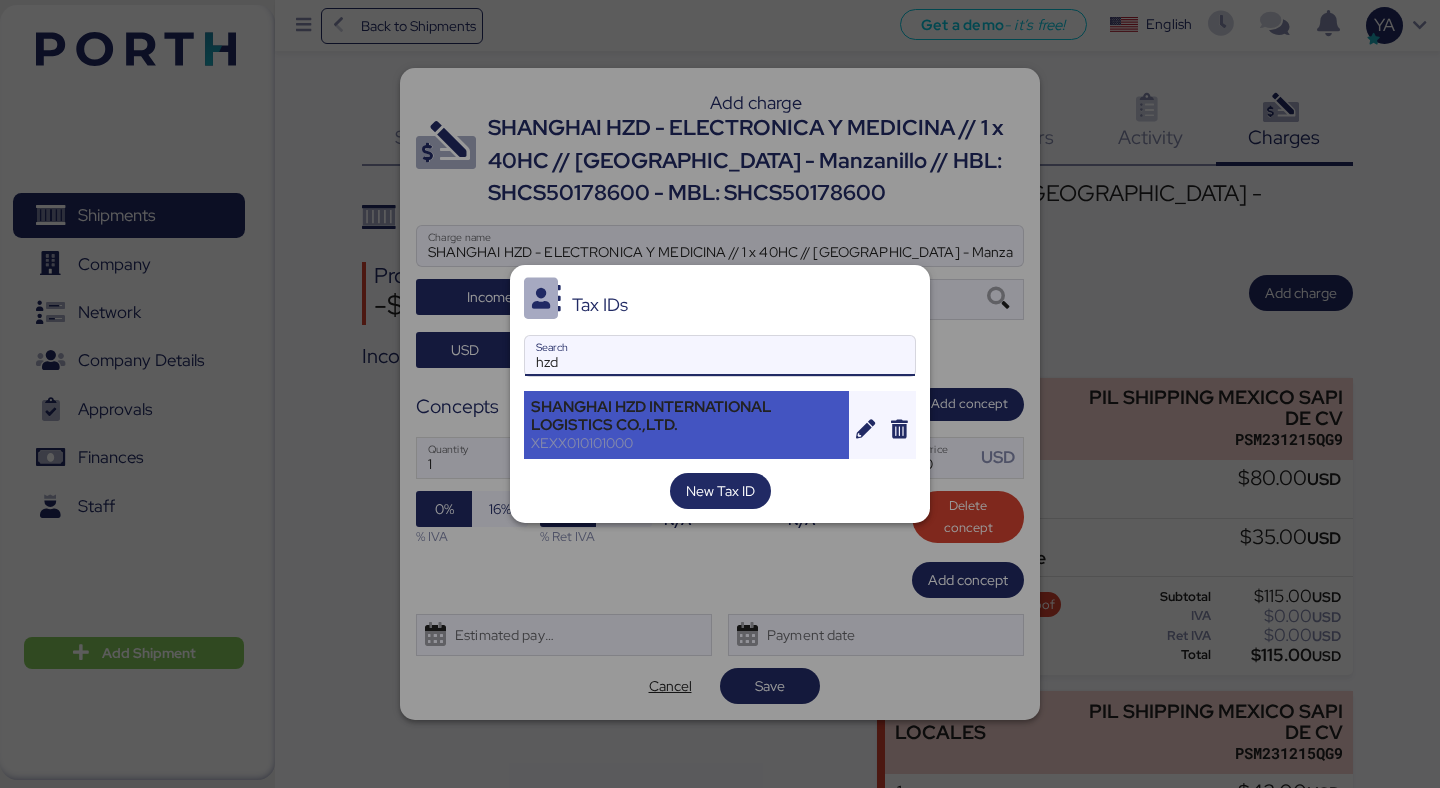 type on "hzd" 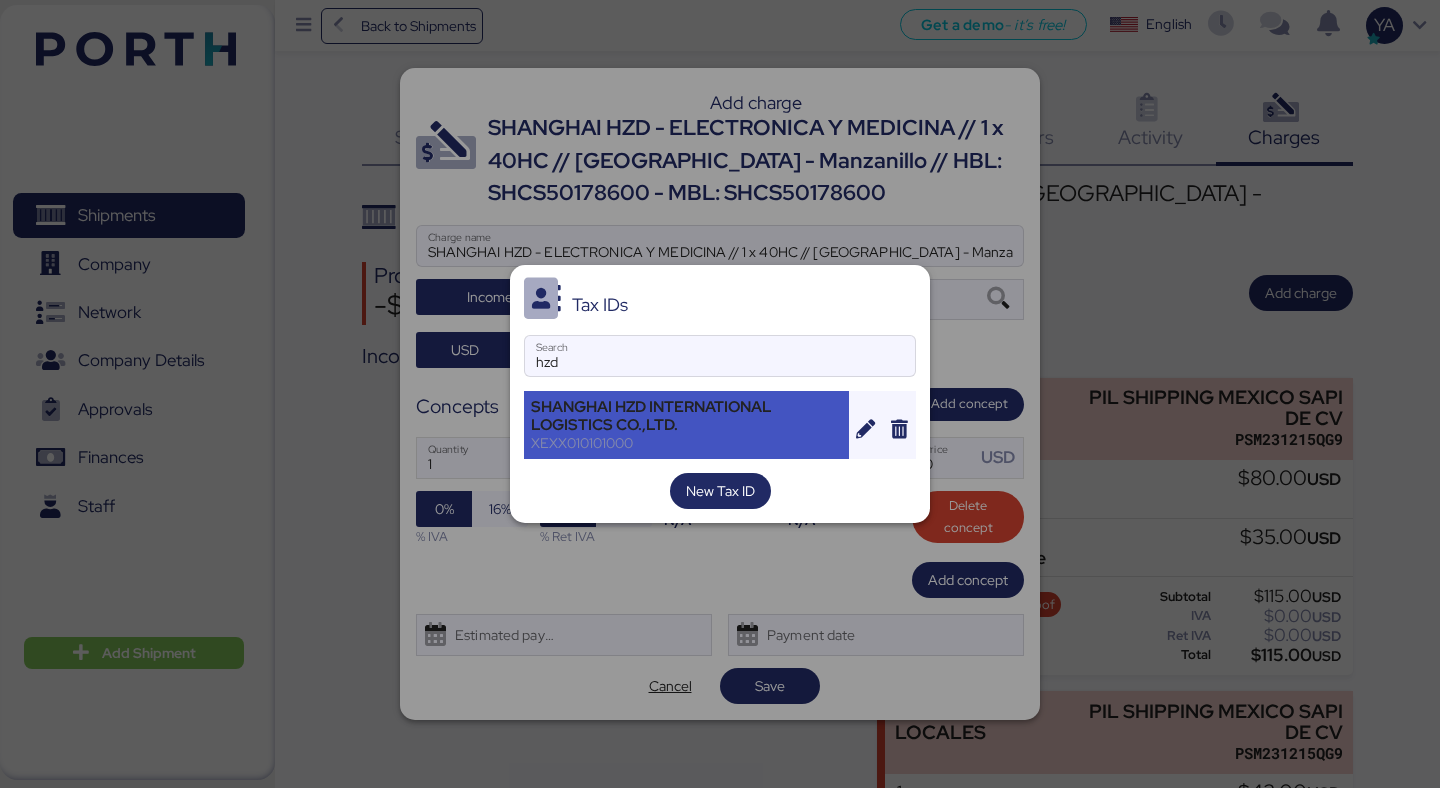 click on "SHANGHAI HZD INTERNATIONAL LOGISTICS CO.,LTD." at bounding box center [686, 416] 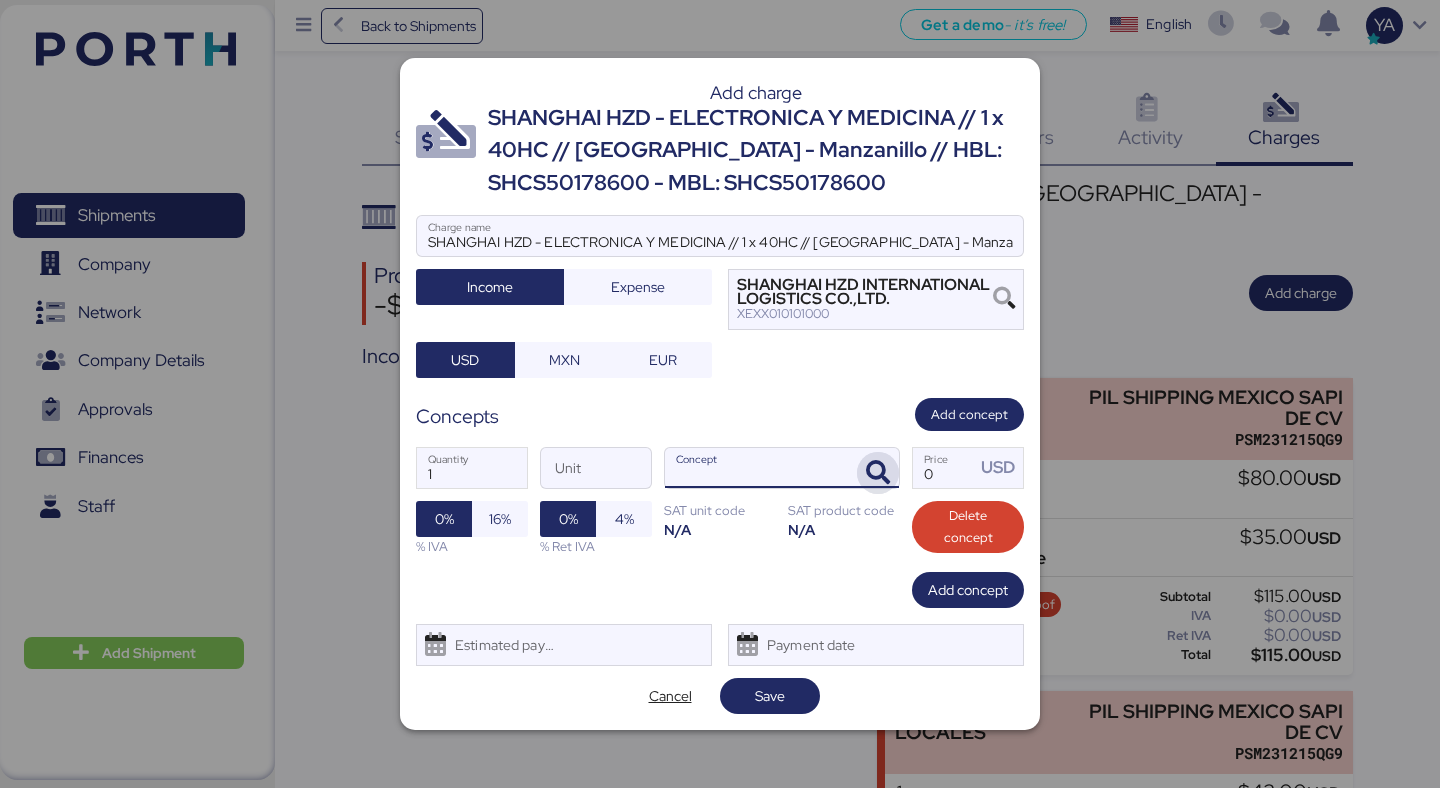 click at bounding box center (878, 473) 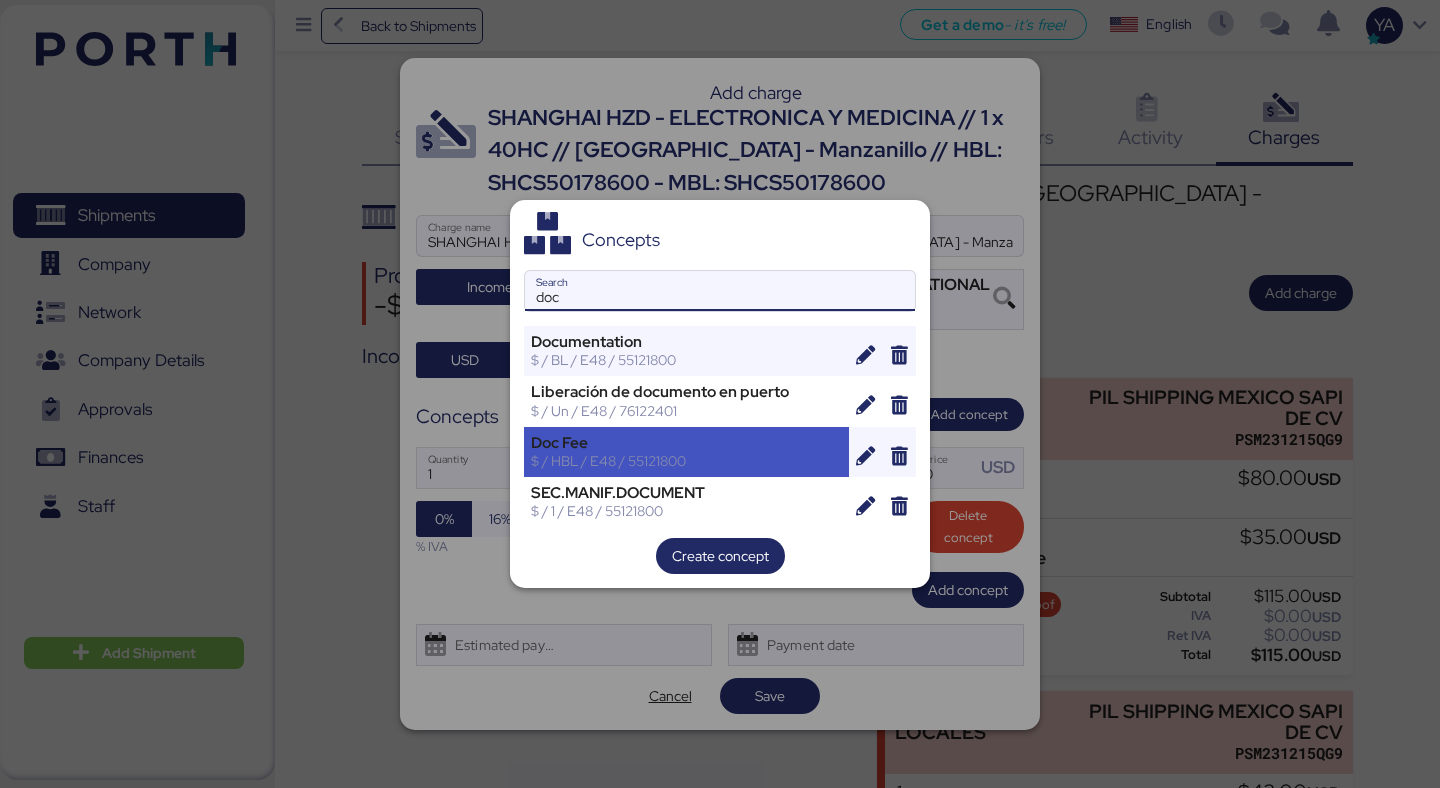 type on "doc" 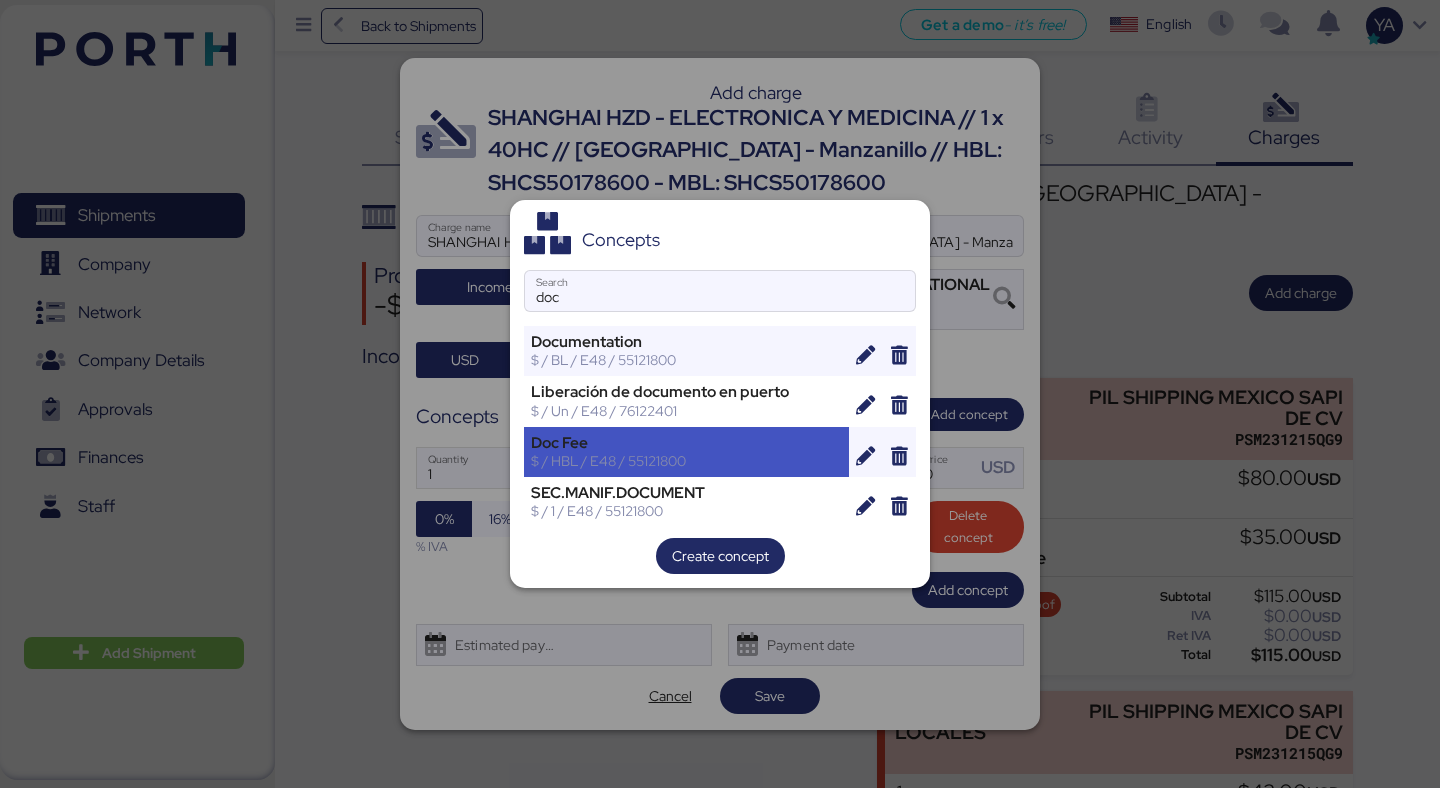 click on "$ / HBL /
E48 / 55121800" at bounding box center (686, 461) 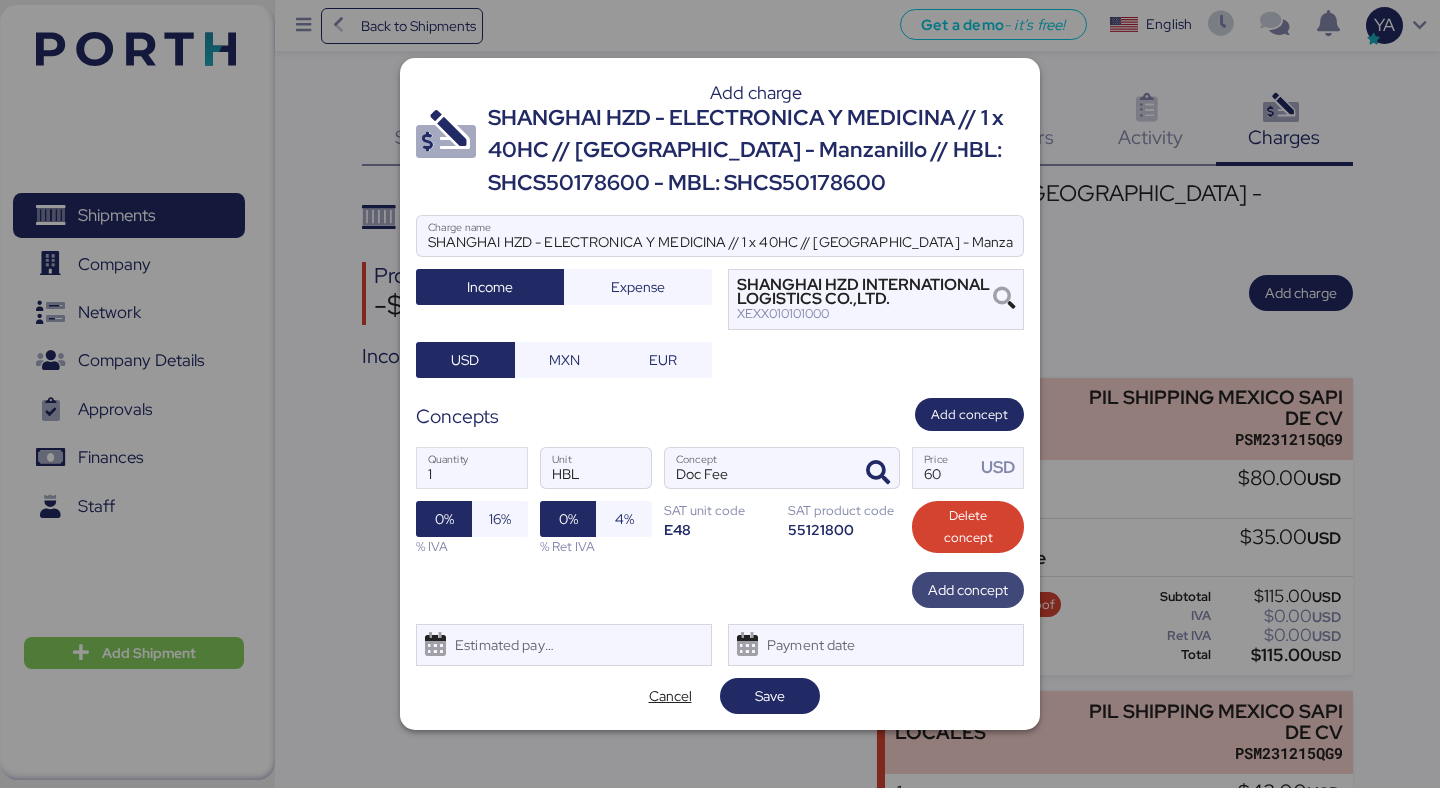 click on "Add concept" at bounding box center [968, 590] 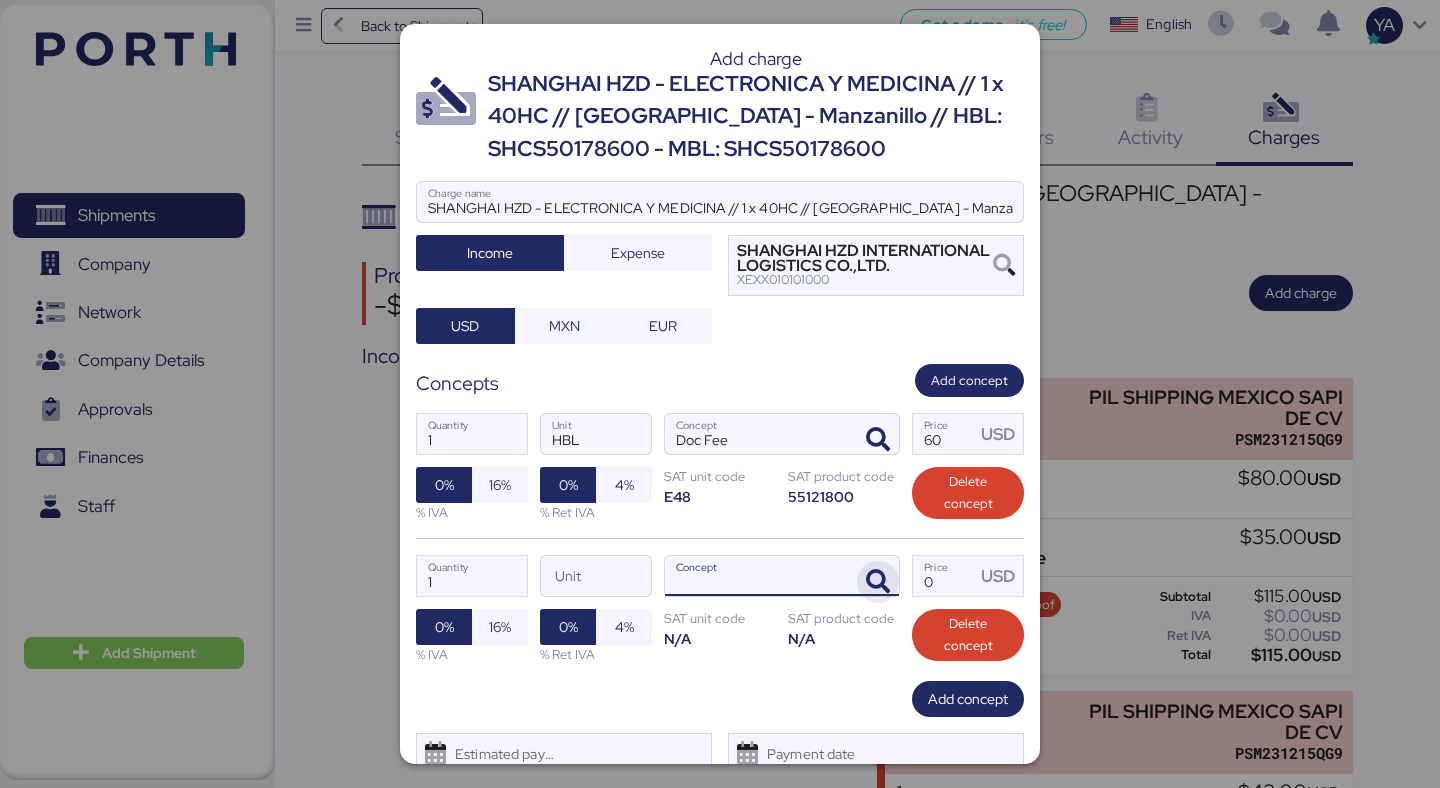 click at bounding box center [878, 582] 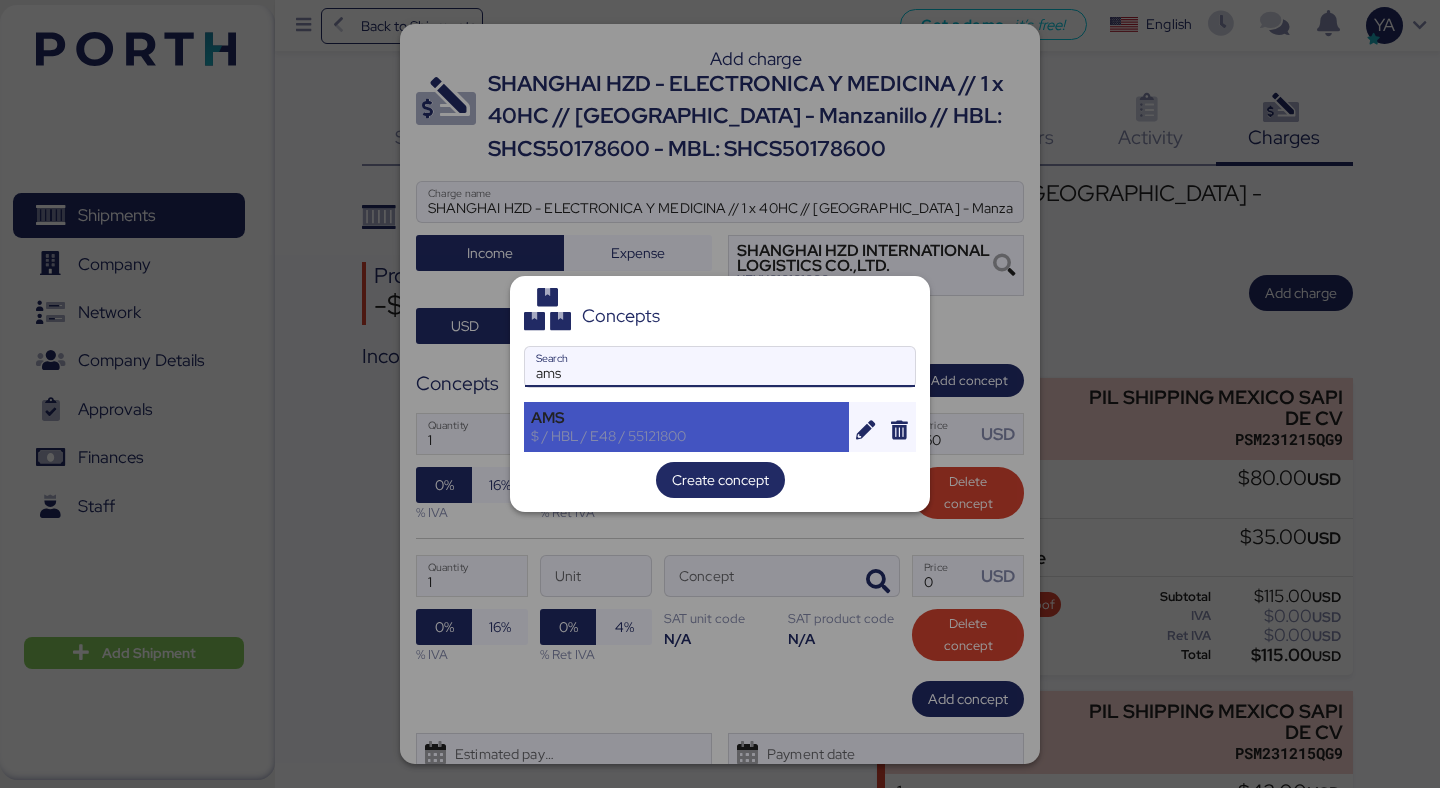 type on "ams" 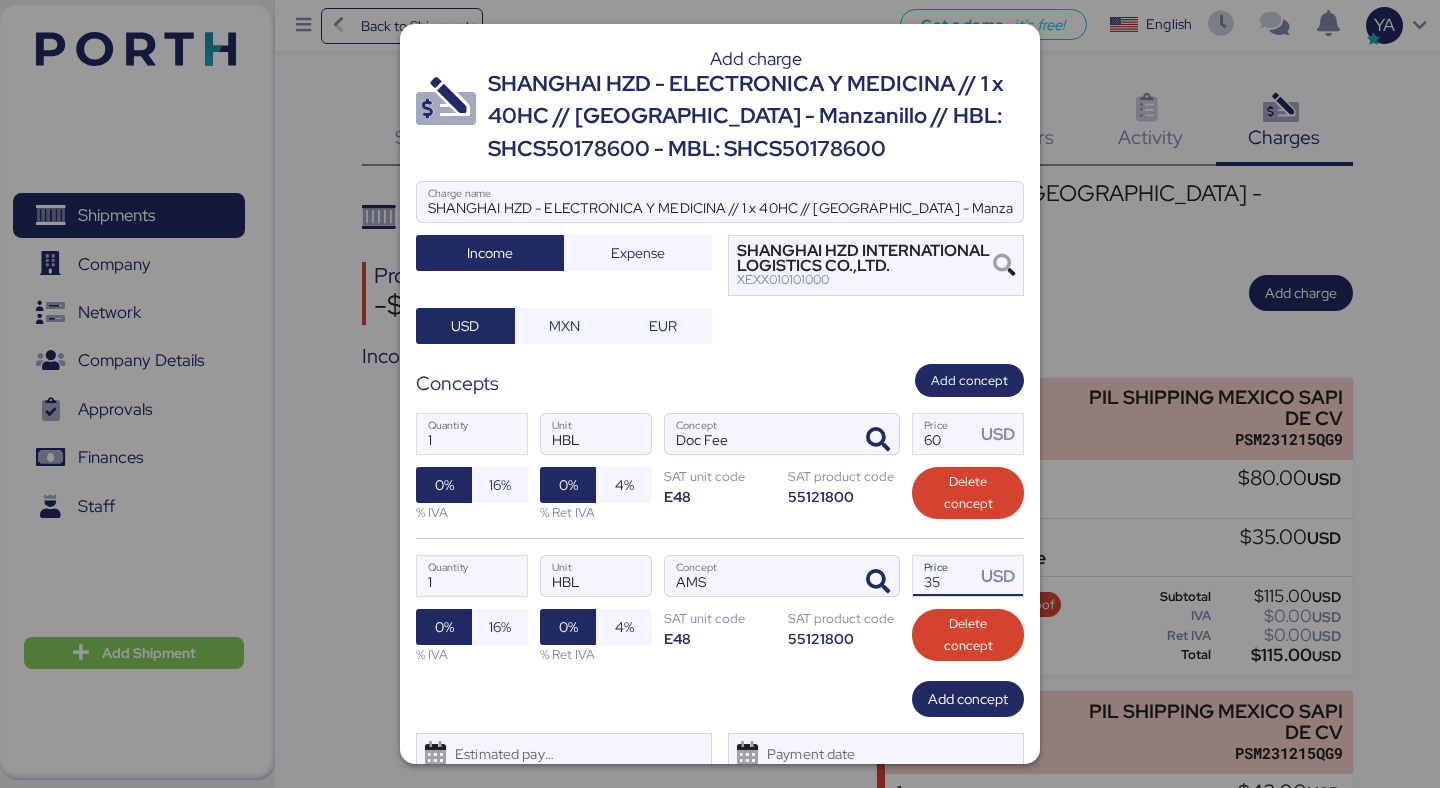click on "35" at bounding box center [944, 576] 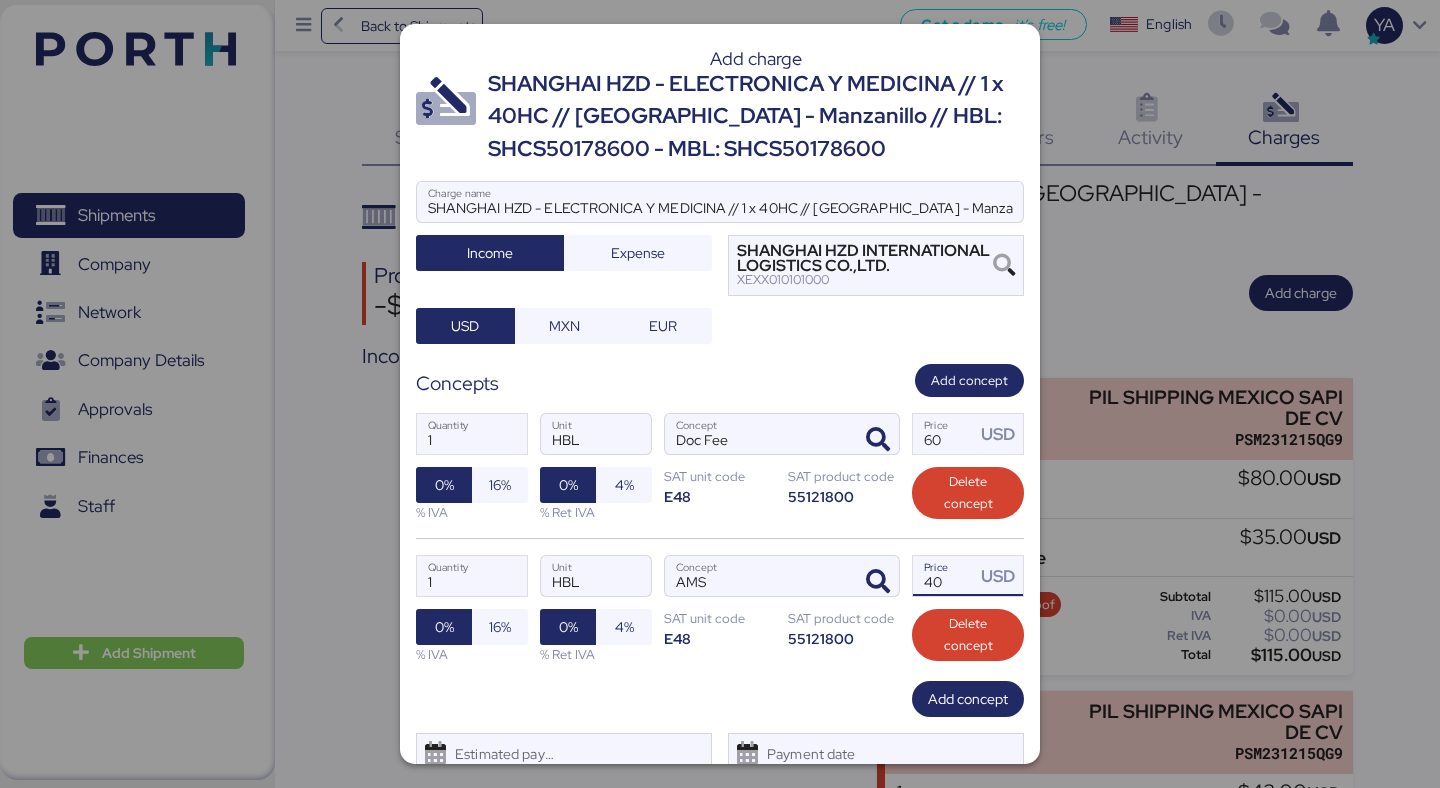 type on "40" 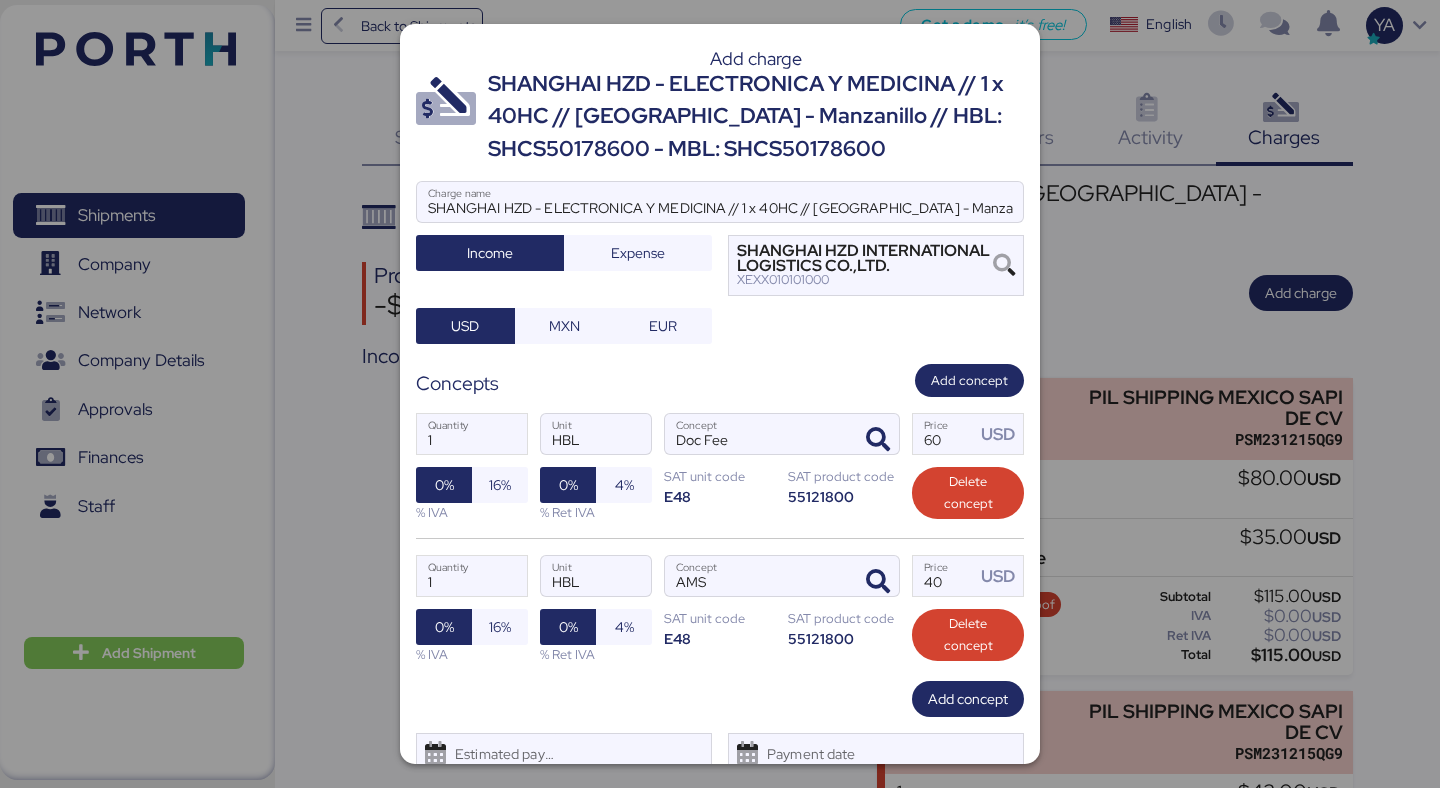 click on "Add charge SHANGHAI HZD - ELECTRONICA Y MEDICINA // 1 x 40HC // [GEOGRAPHIC_DATA] - Manzanillo // HBL: SHCS50178600  - MBL: SHCS50178600 SHANGHAI HZD - ELECTRONICA Y MEDICINA // 1 x 40HC // Shanghai - Manzanillo // HBL: SHCS50178600 - MBL: SHCS50178600 Charge name Income Expense SHANGHAI HZD INTERNATIONAL LOGISTICS CO.,LTD.  XEXX010101000   USD MXN EUR Concepts Add concept 1 Quantity HBL Unit Doc Fee Concept   60 Price USD 0% 16% % IVA 0% 4% % Ret IVA SAT unit code E48 SAT product code 55121800 Delete concept 1 Quantity HBL Unit AMS Concept   40 Price USD 0% 16% % IVA 0% 4% % Ret IVA SAT unit code E48 SAT product code 55121800 Delete concept Add concept   Estimated payment date   Payment date Cancel Save" at bounding box center (720, 394) 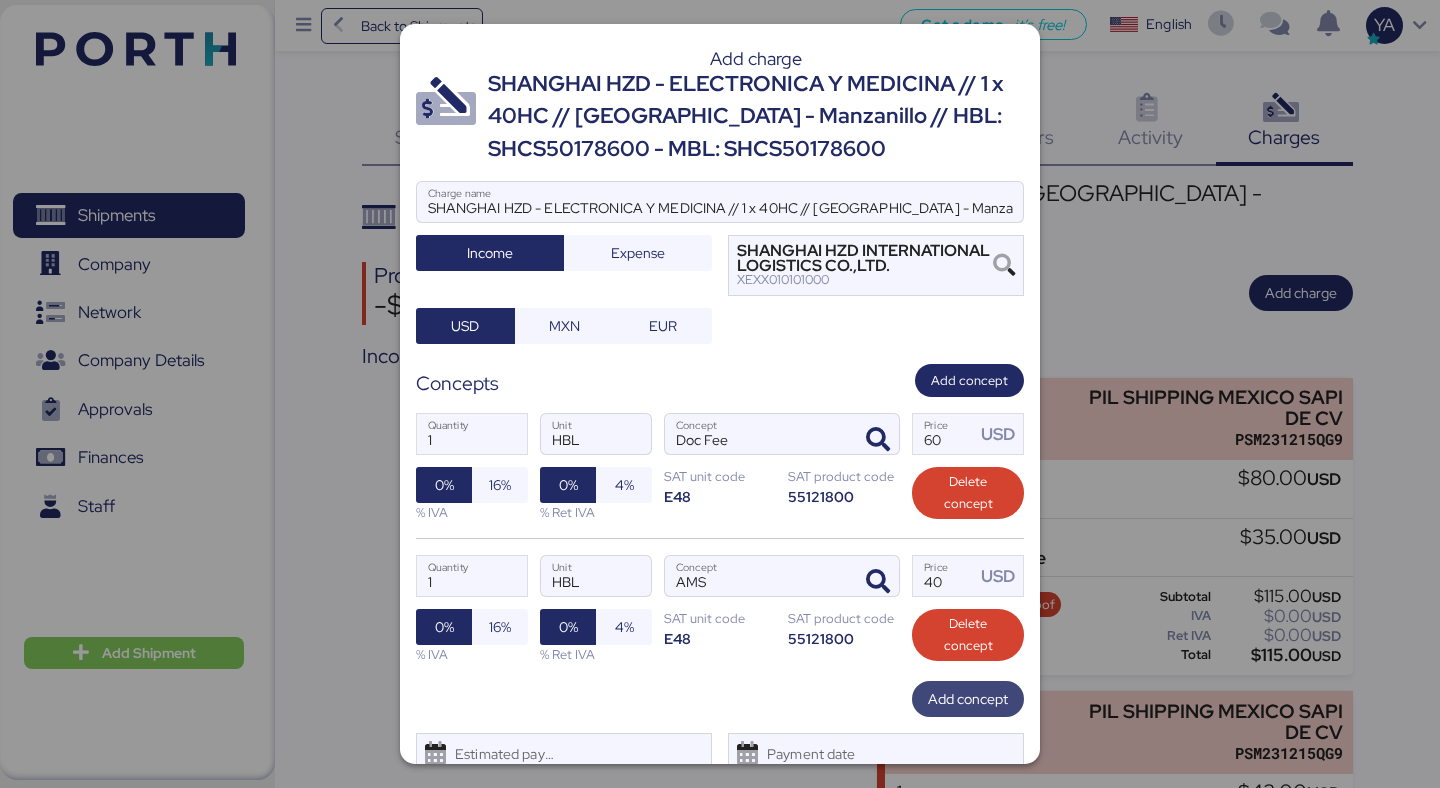 click on "Add concept" at bounding box center [968, 699] 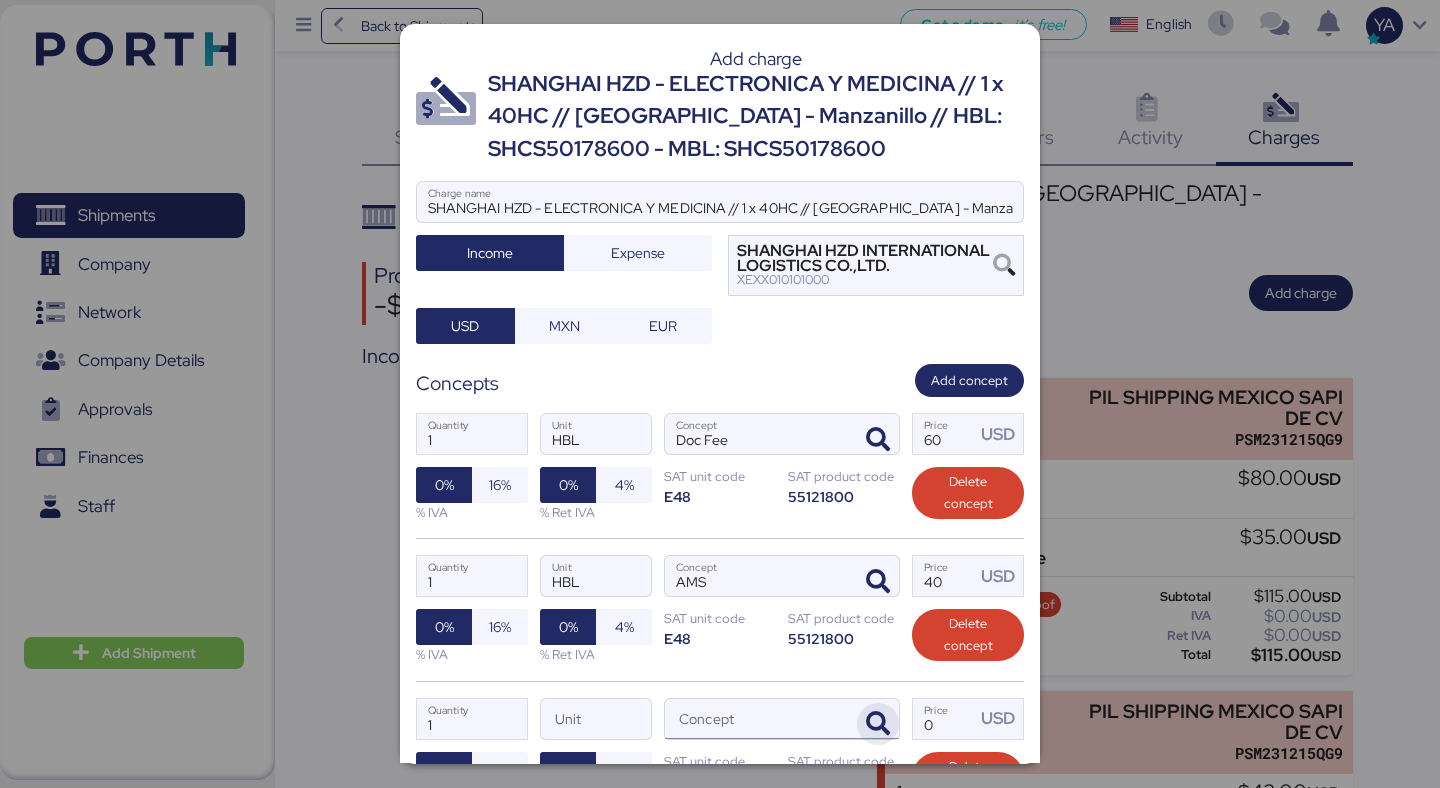 click at bounding box center (878, 724) 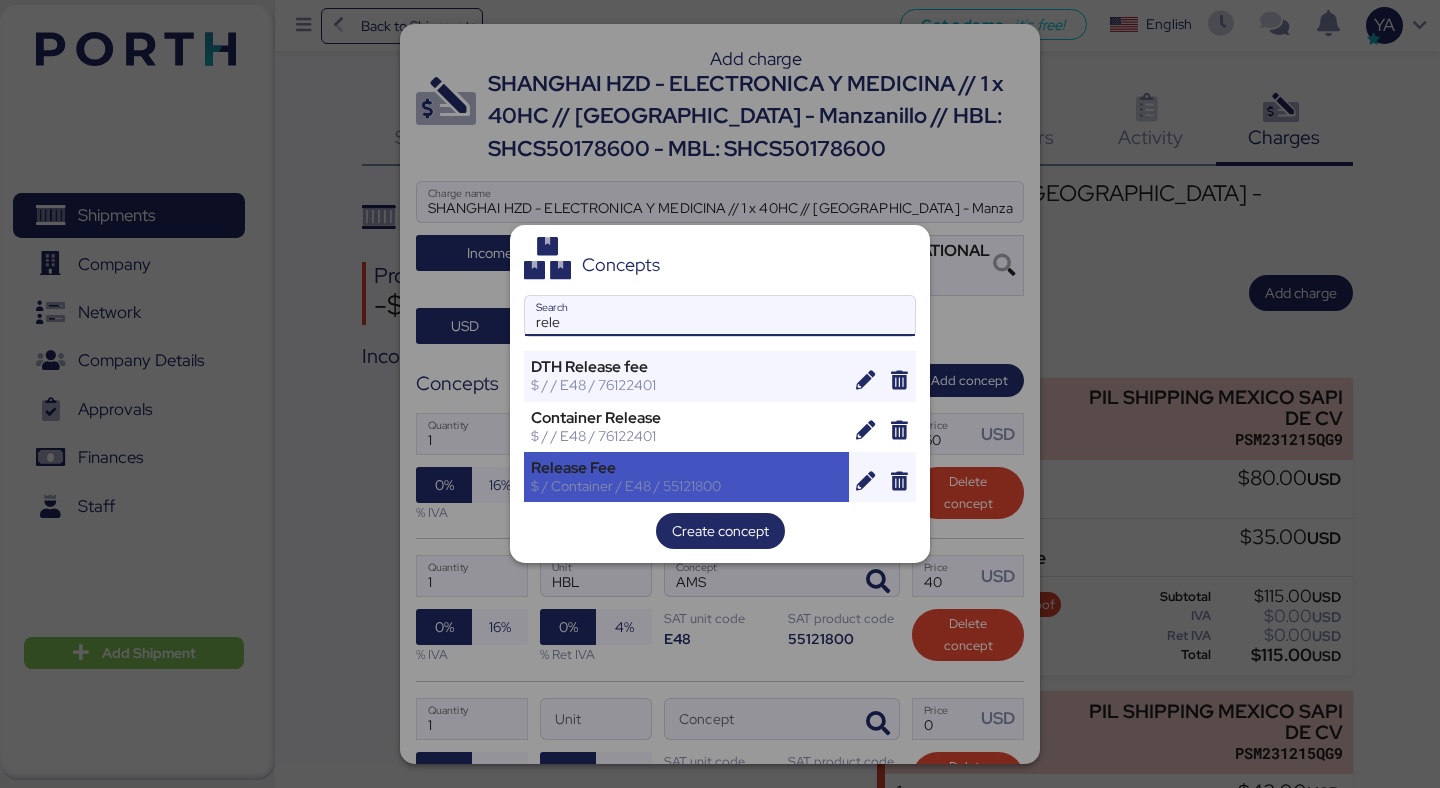 type on "rele" 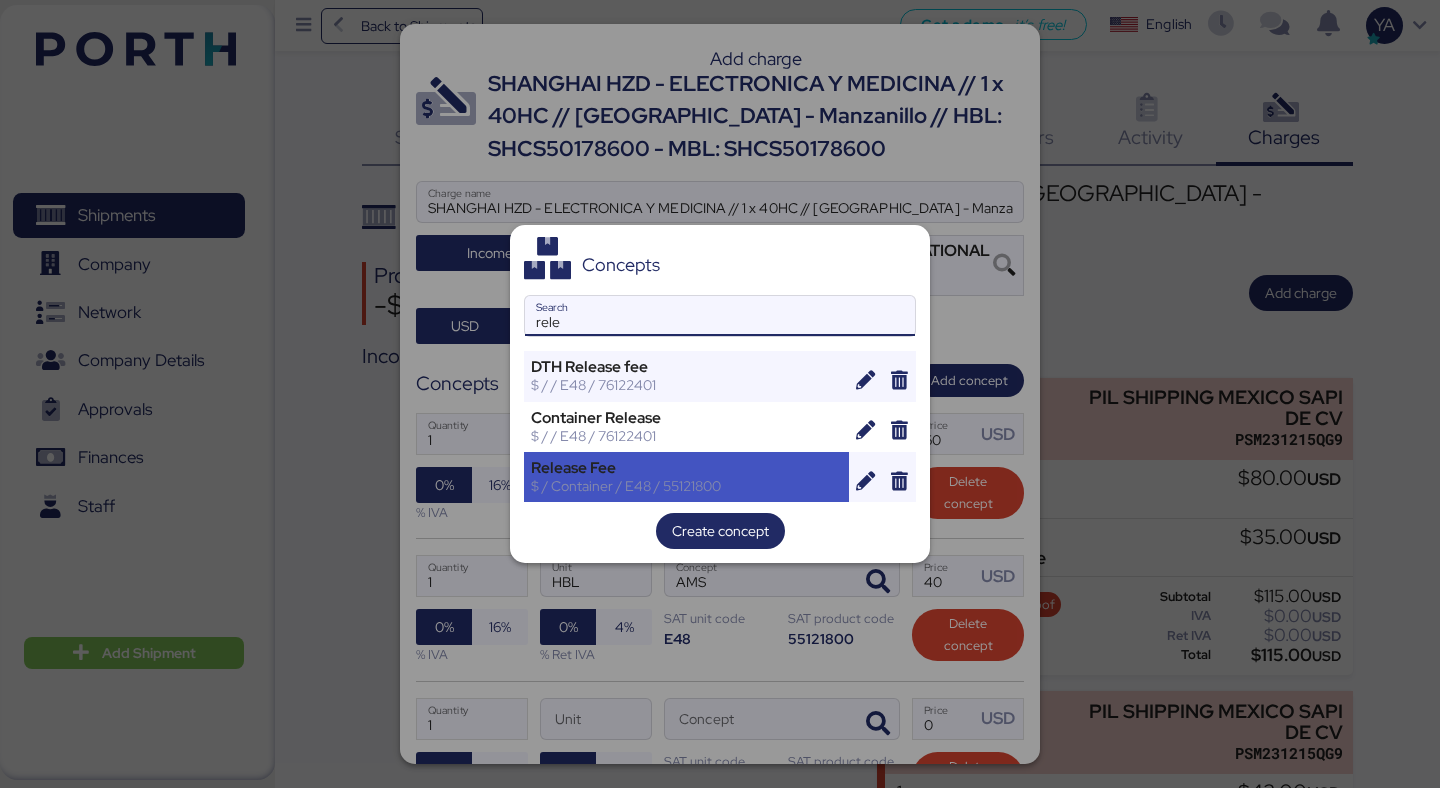click on "Release Fee" at bounding box center [686, 468] 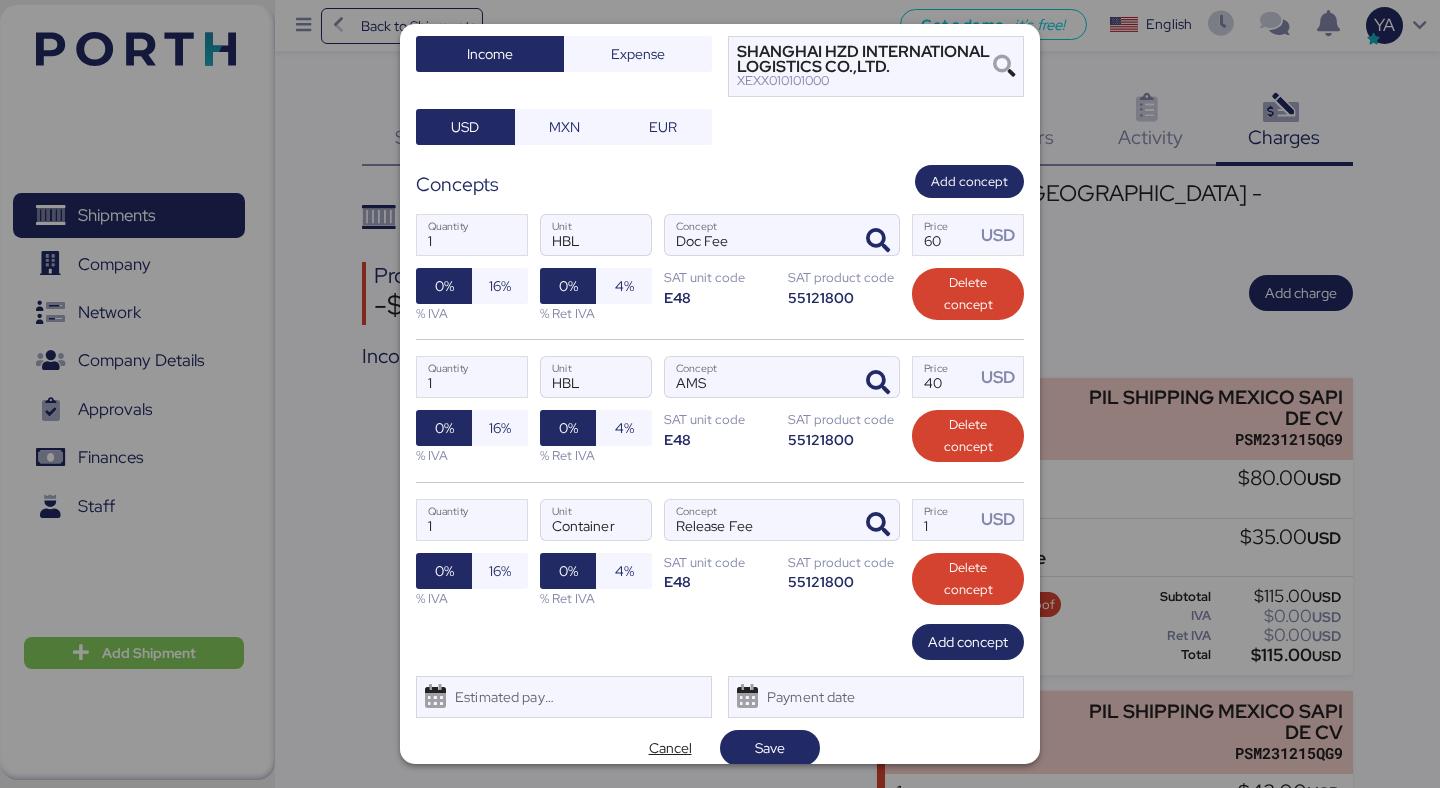 scroll, scrollTop: 203, scrollLeft: 0, axis: vertical 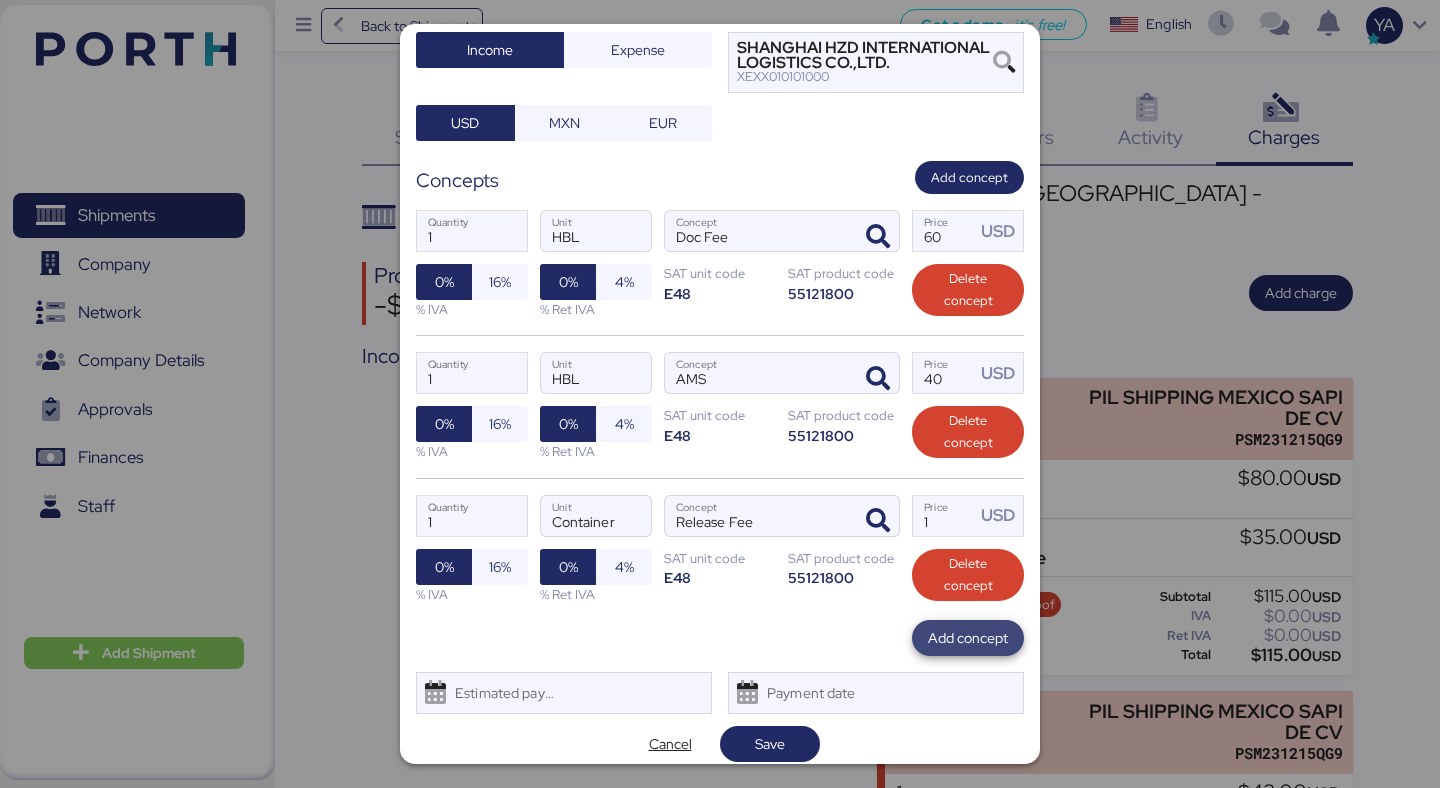 click on "Add concept" at bounding box center [968, 638] 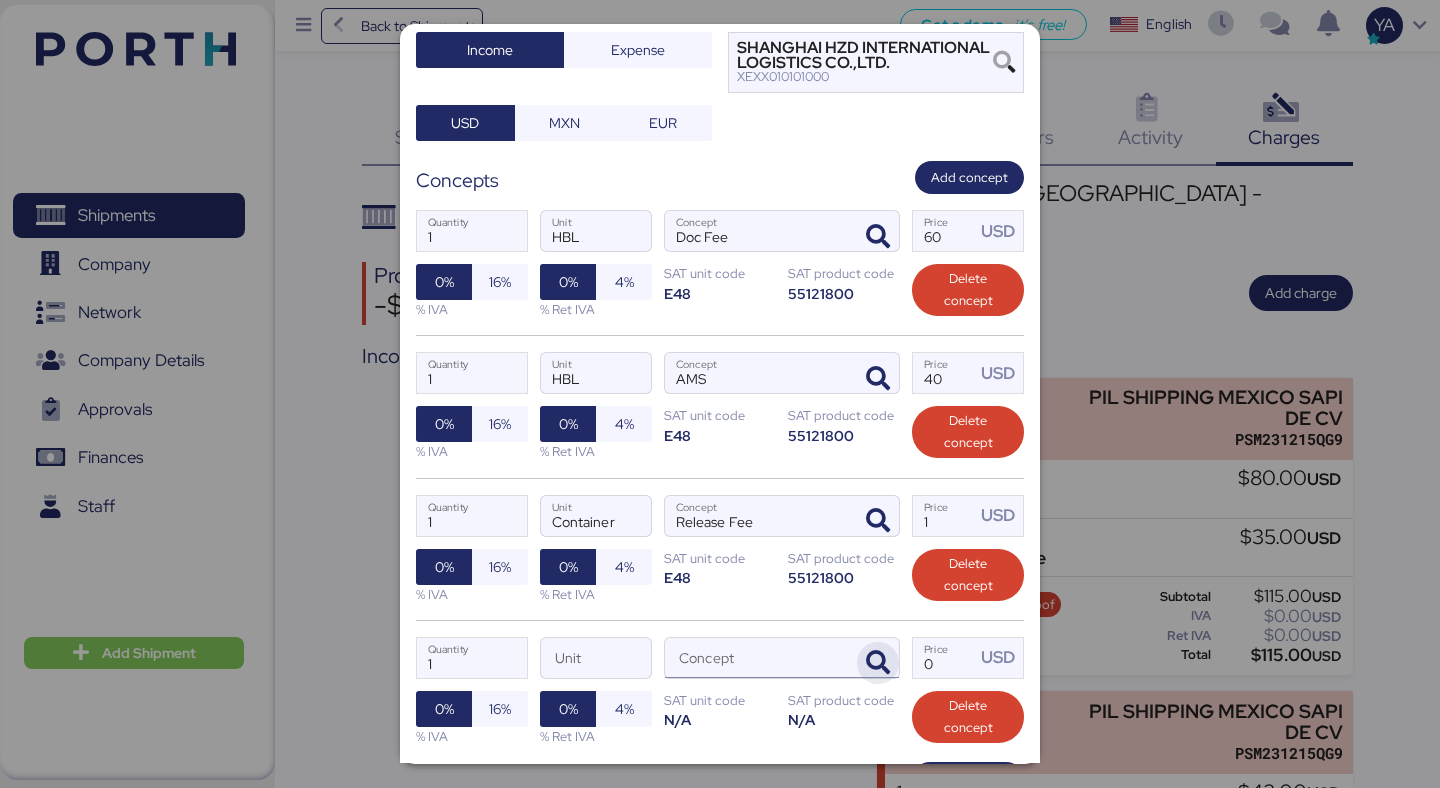 click at bounding box center (878, 663) 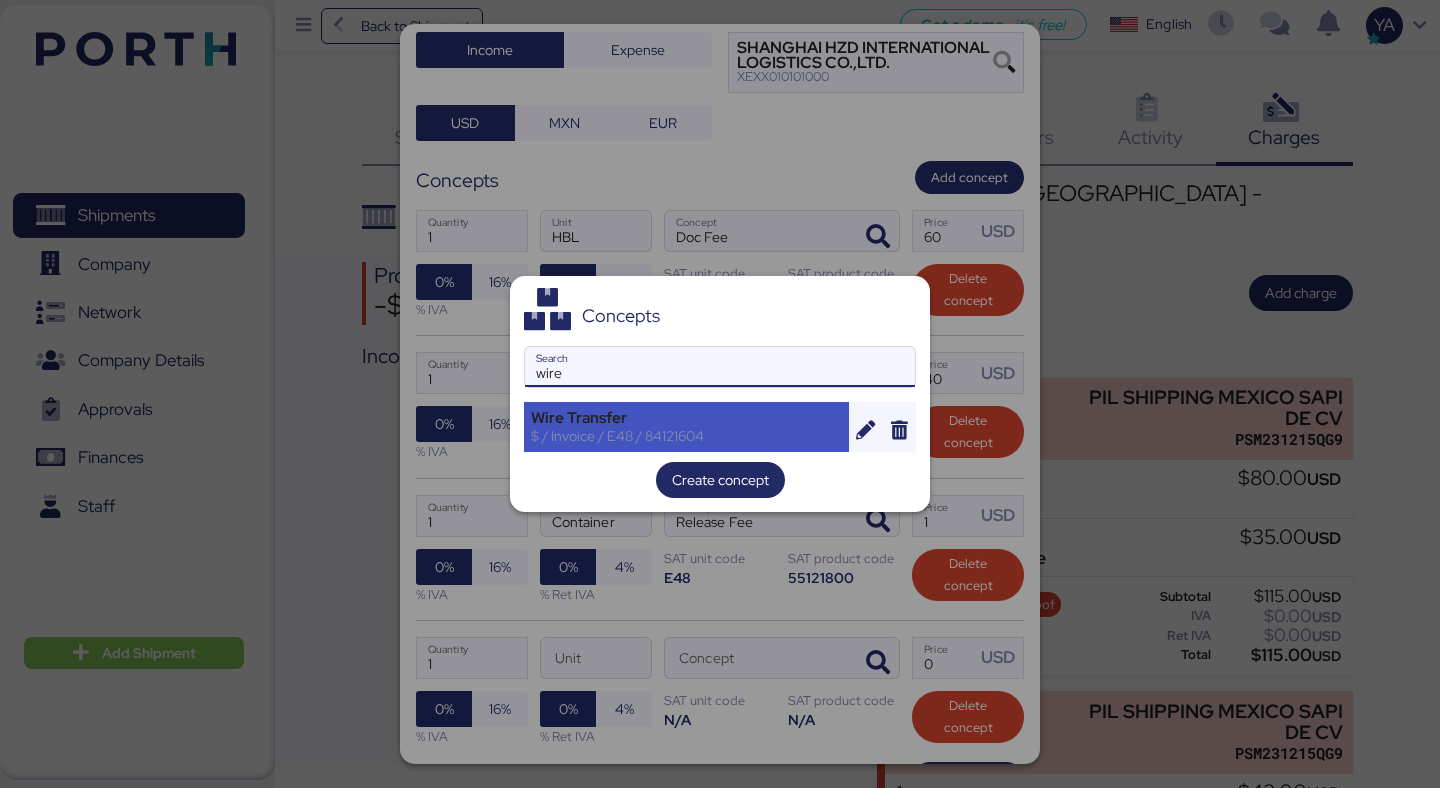 type on "wire" 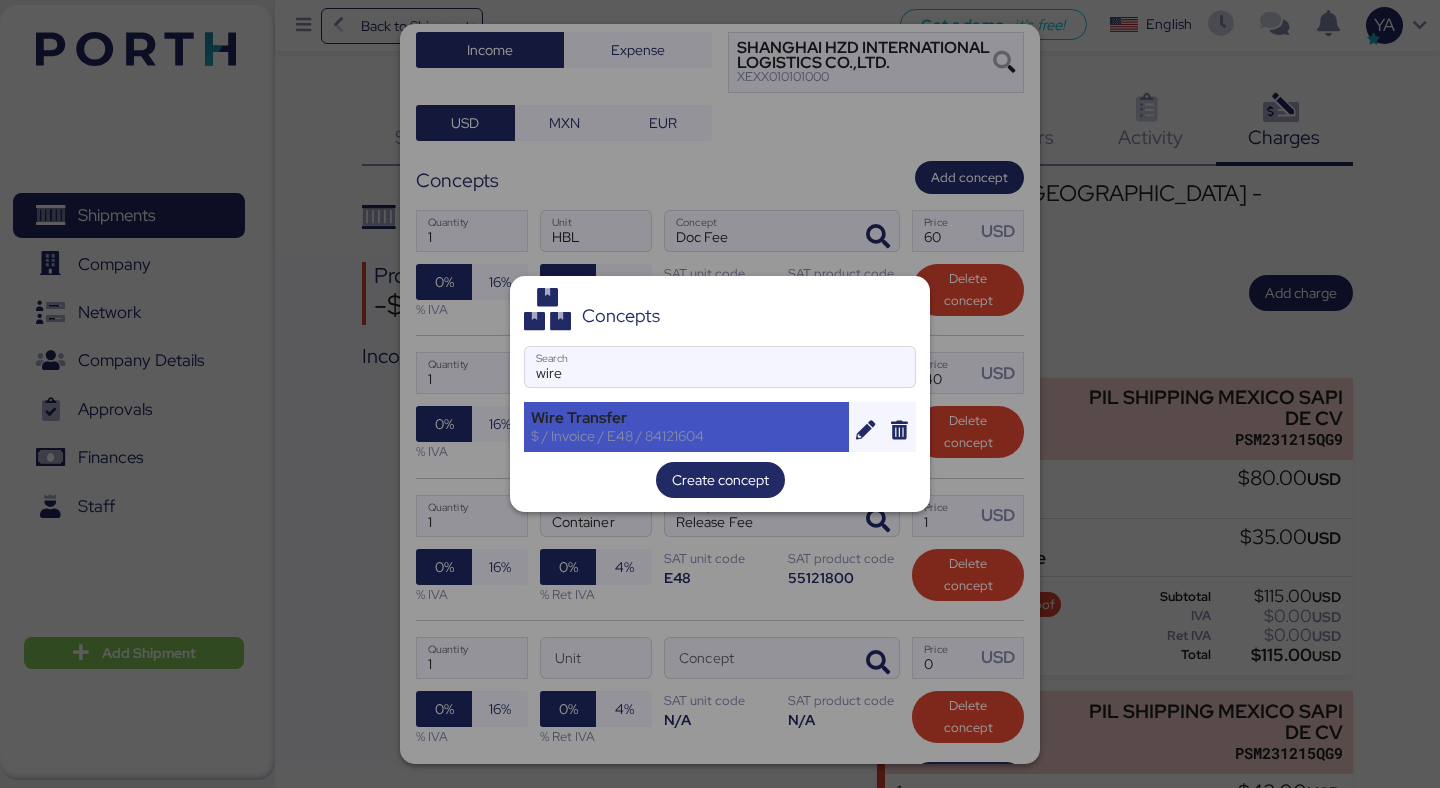 click on "Wire Transfer
$ / Invoice /
E48 / 84121604" at bounding box center [686, 427] 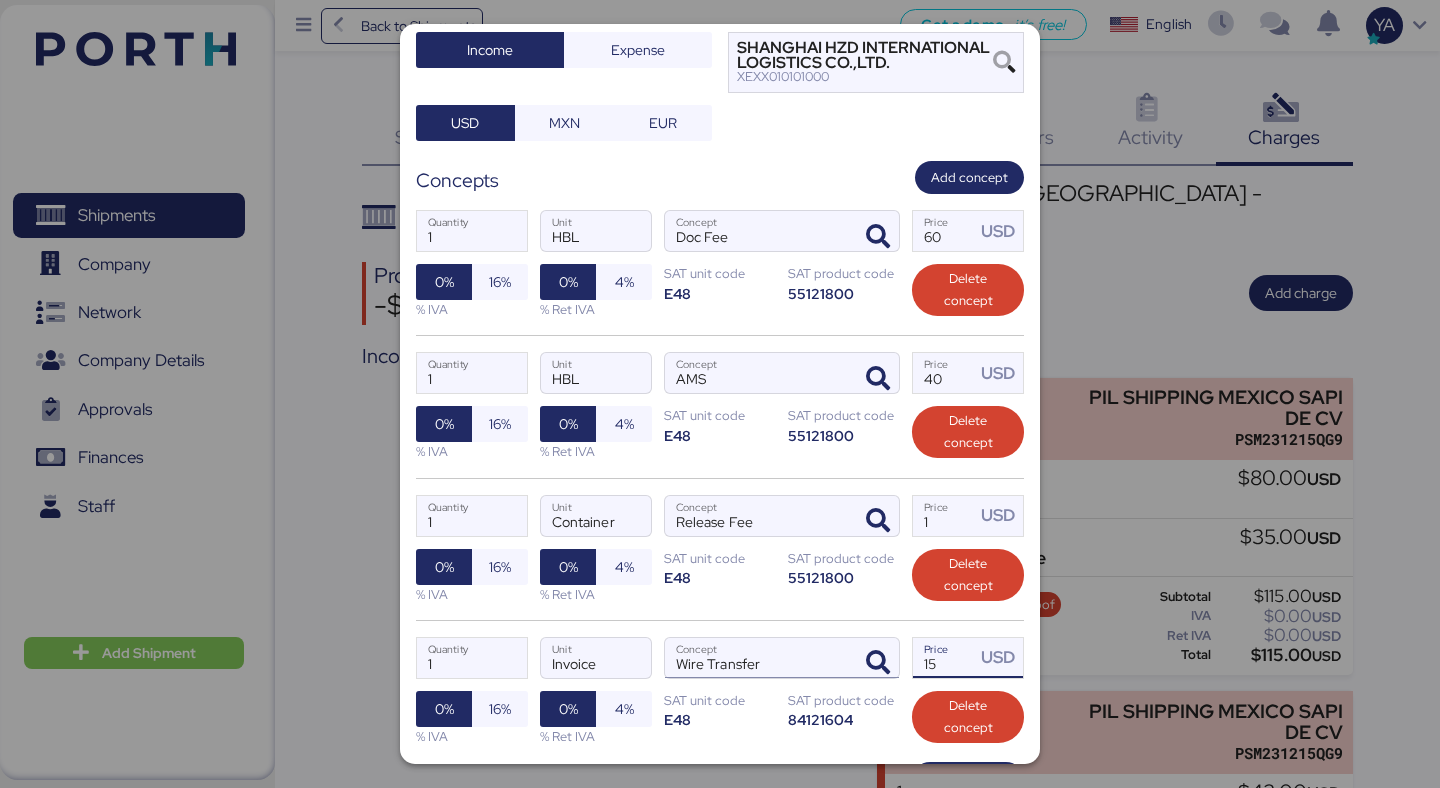 drag, startPoint x: 951, startPoint y: 664, endPoint x: 802, endPoint y: 656, distance: 149.21461 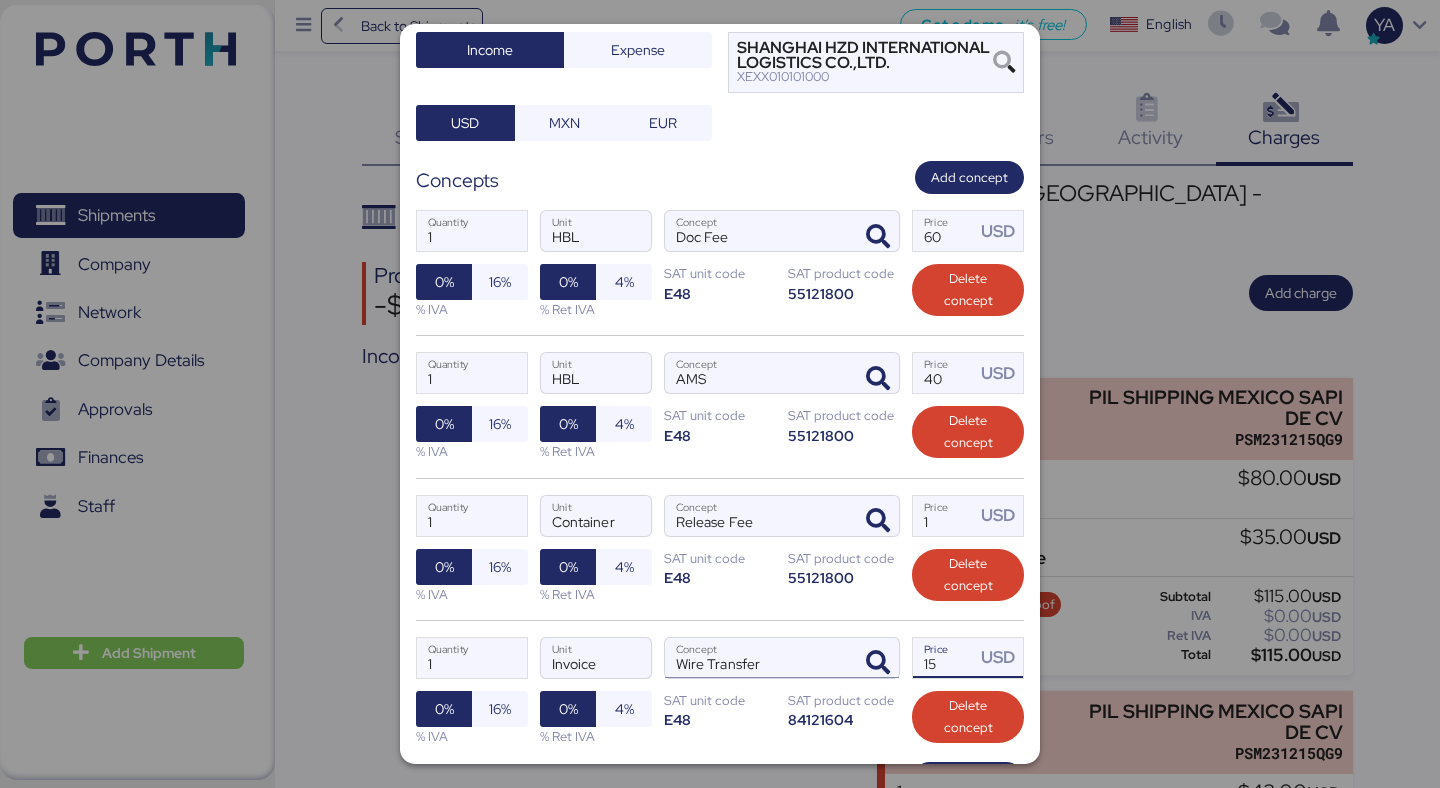 click on "1 Quantity Invoice Unit Wire Transfer Concept   15 Price USD 0% 16% % IVA 0% 4% % Ret IVA SAT unit code E48 SAT product code 84121604 Delete concept" at bounding box center (720, 691) 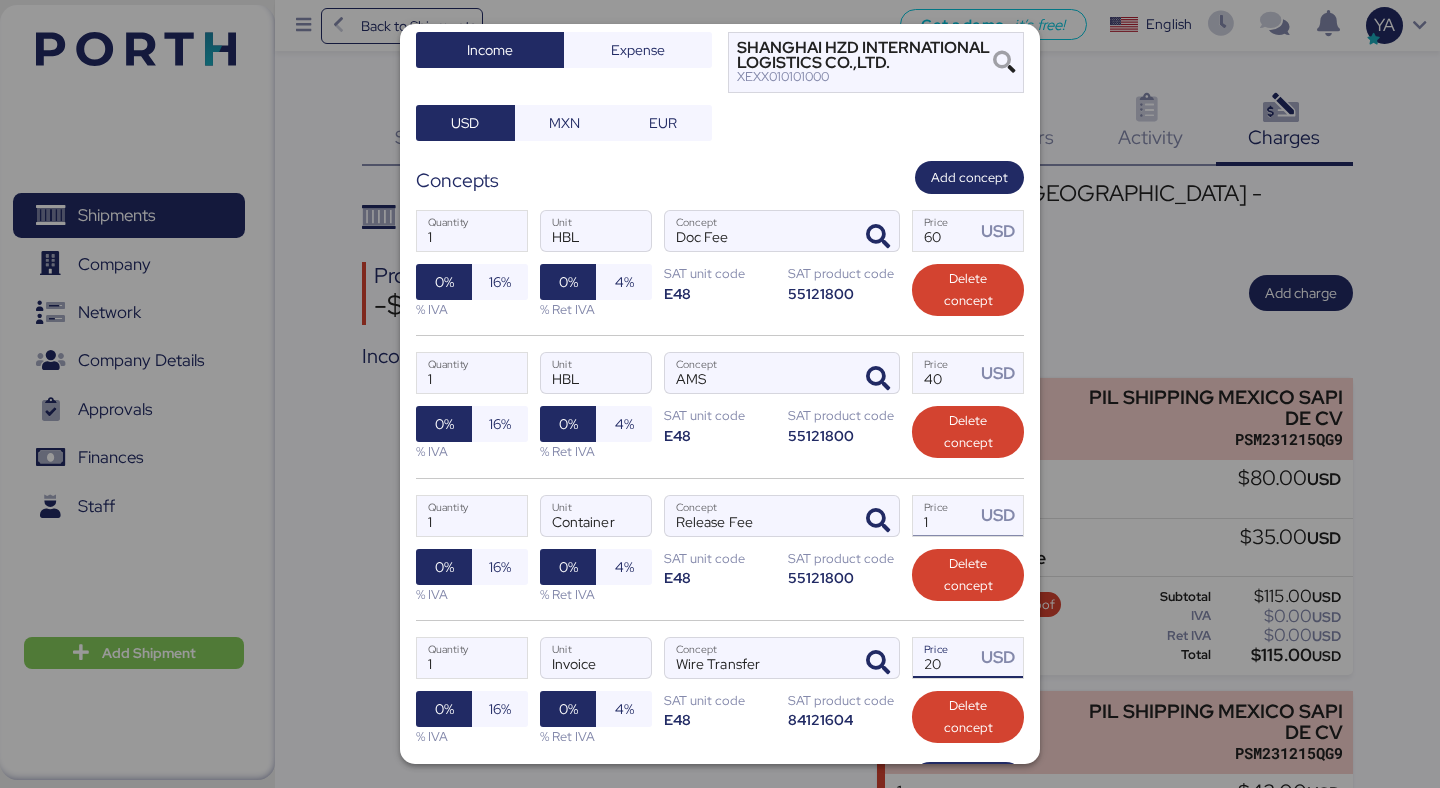 type on "20" 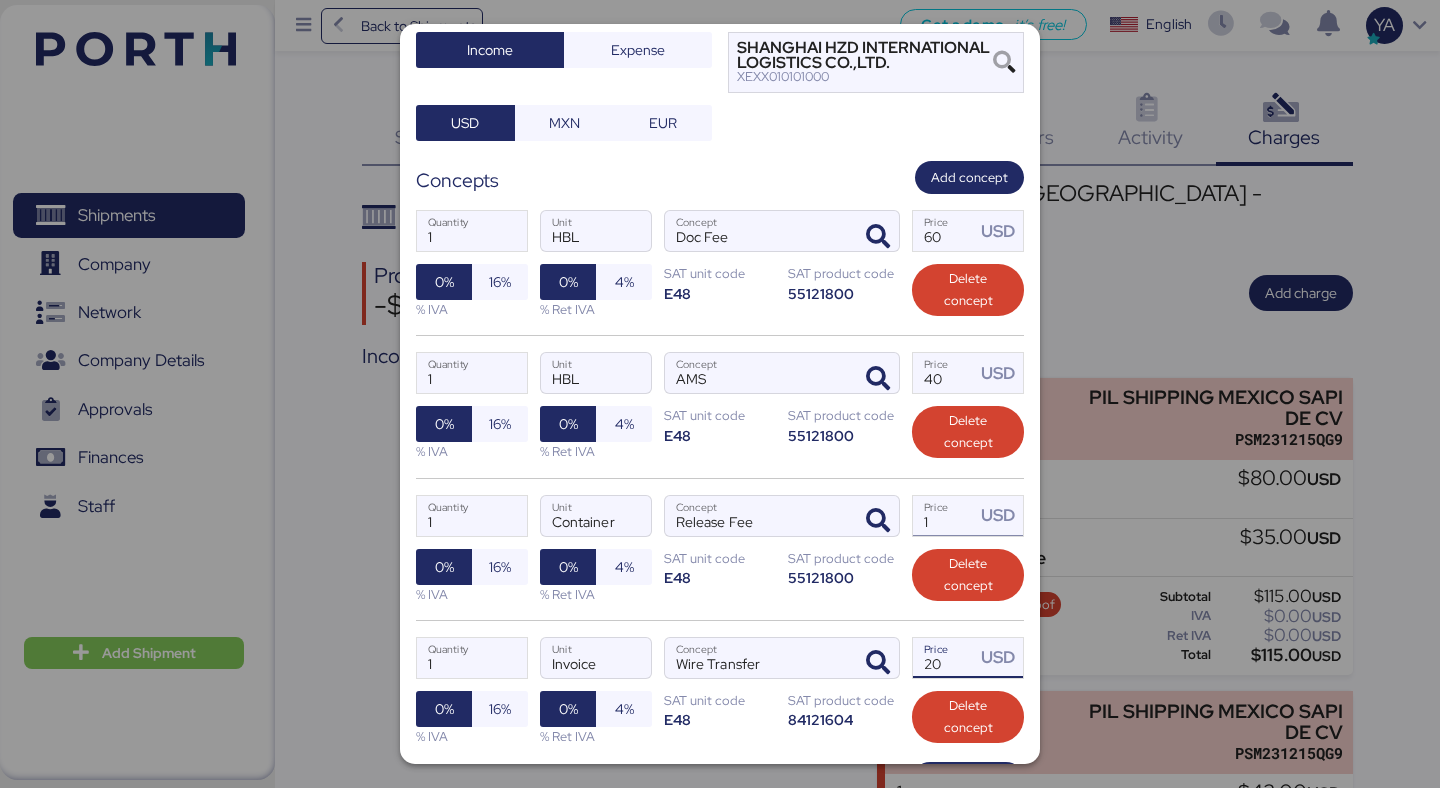 click on "1" at bounding box center (944, 516) 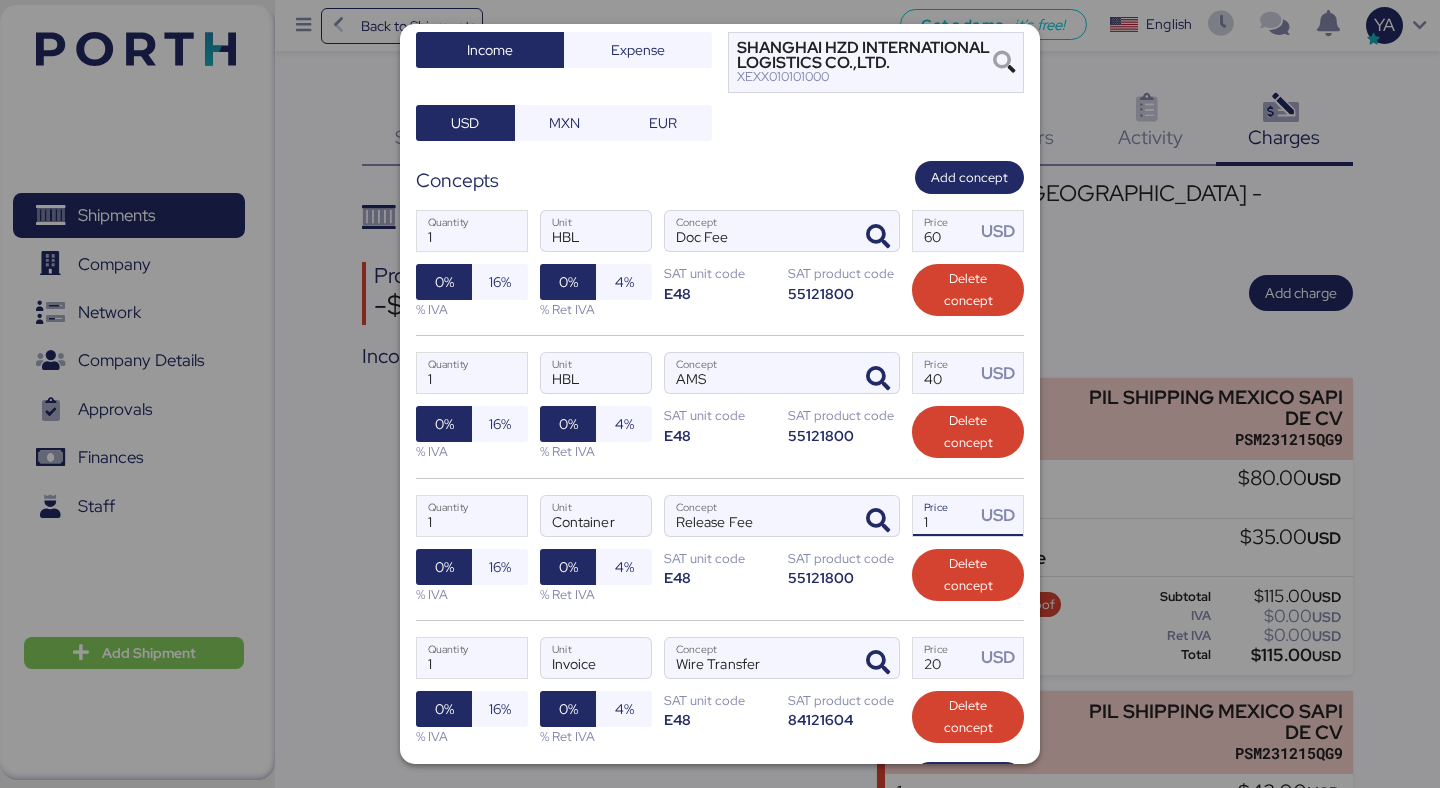 click on "1" at bounding box center [944, 516] 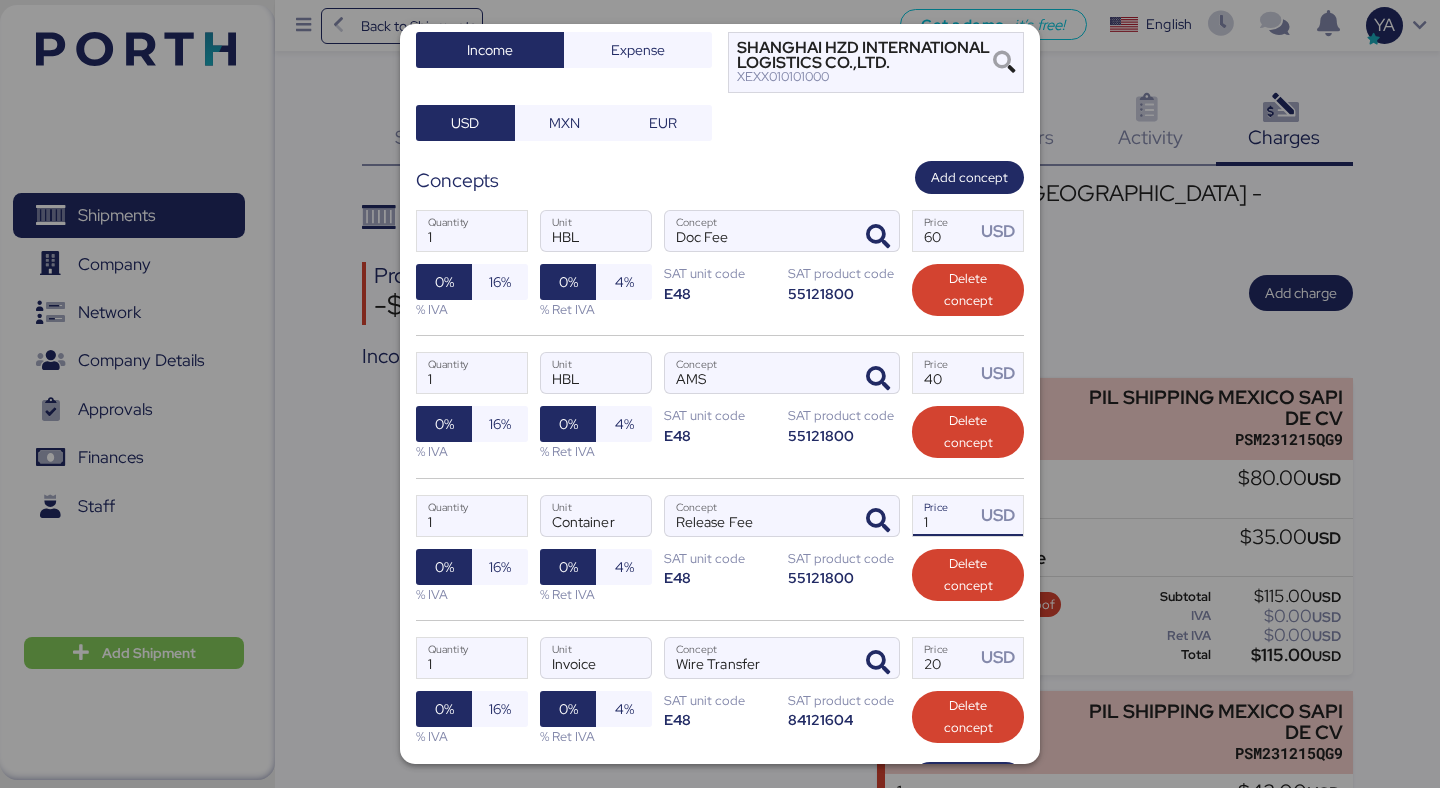 scroll, scrollTop: 359, scrollLeft: 0, axis: vertical 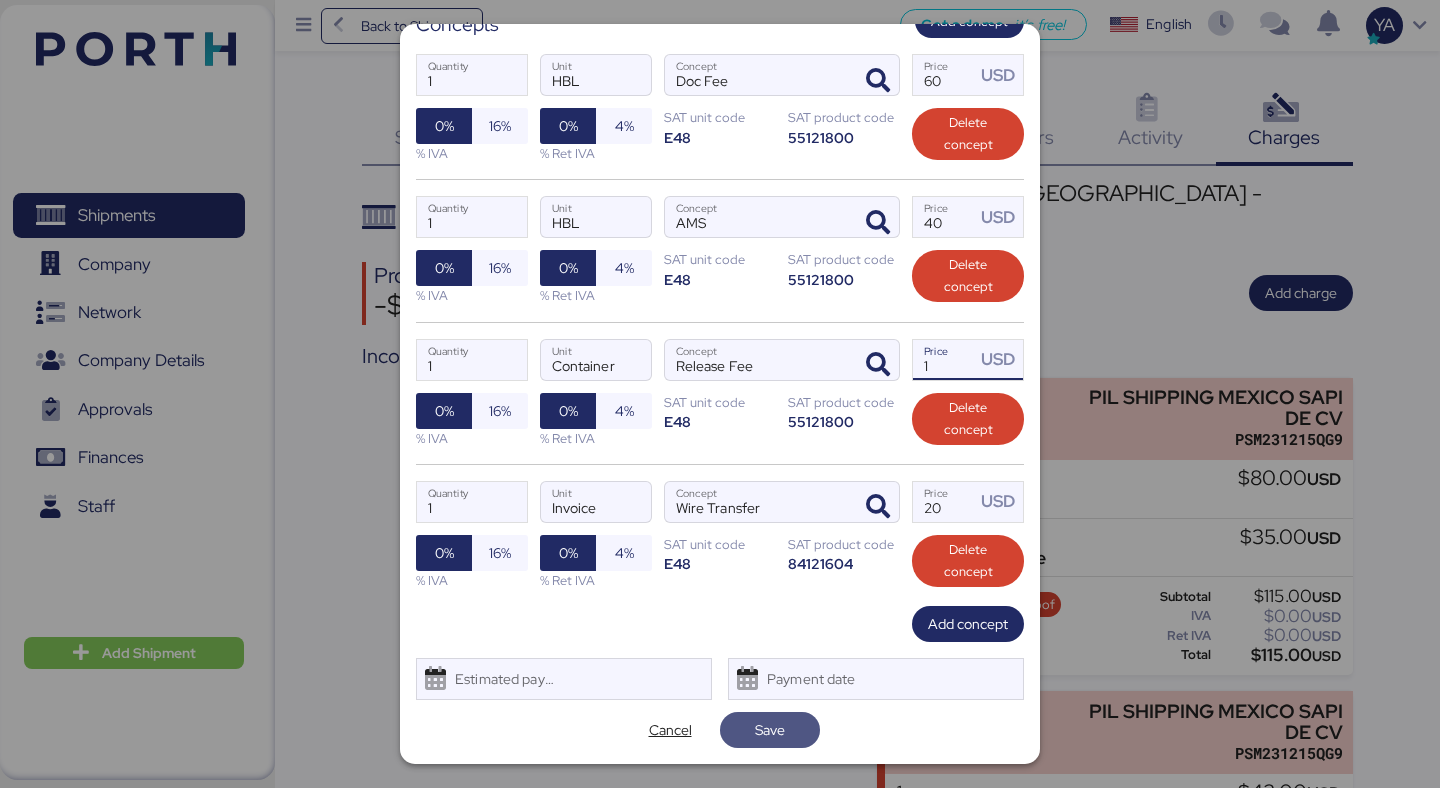 click on "Save" at bounding box center (770, 730) 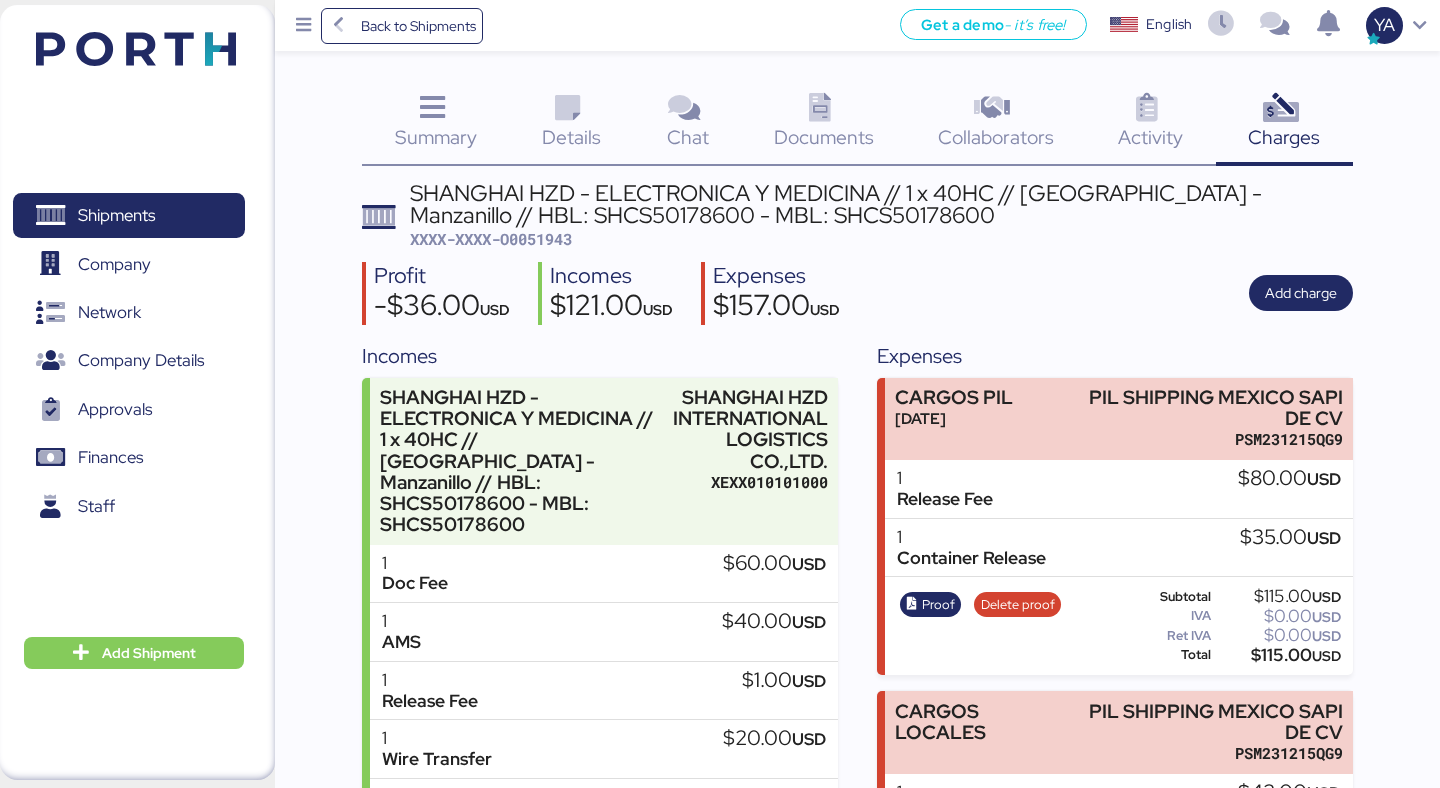click on "Summary 0" at bounding box center (435, 124) 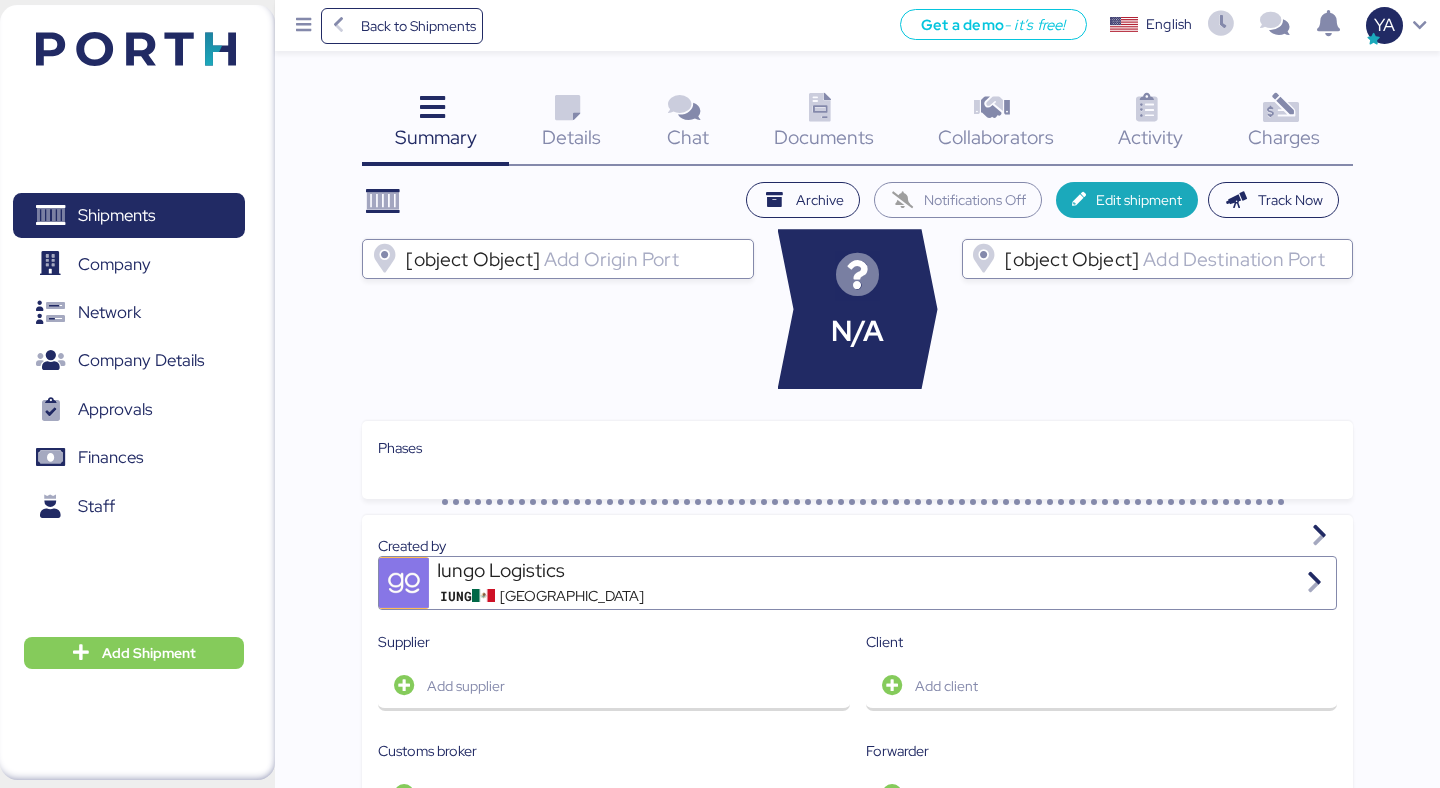 click on "Details" at bounding box center [571, 137] 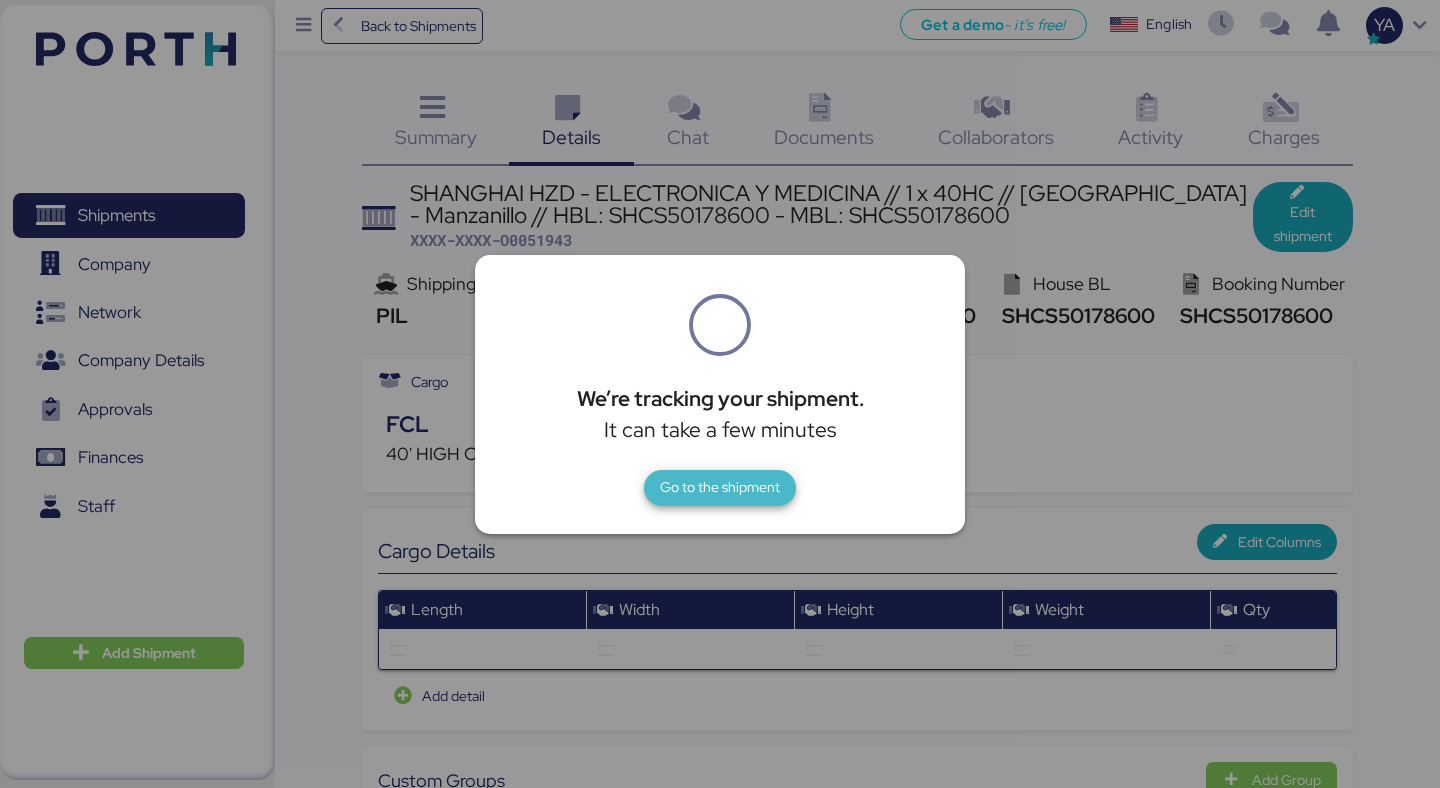 click on "Go to the shipment" at bounding box center [720, 487] 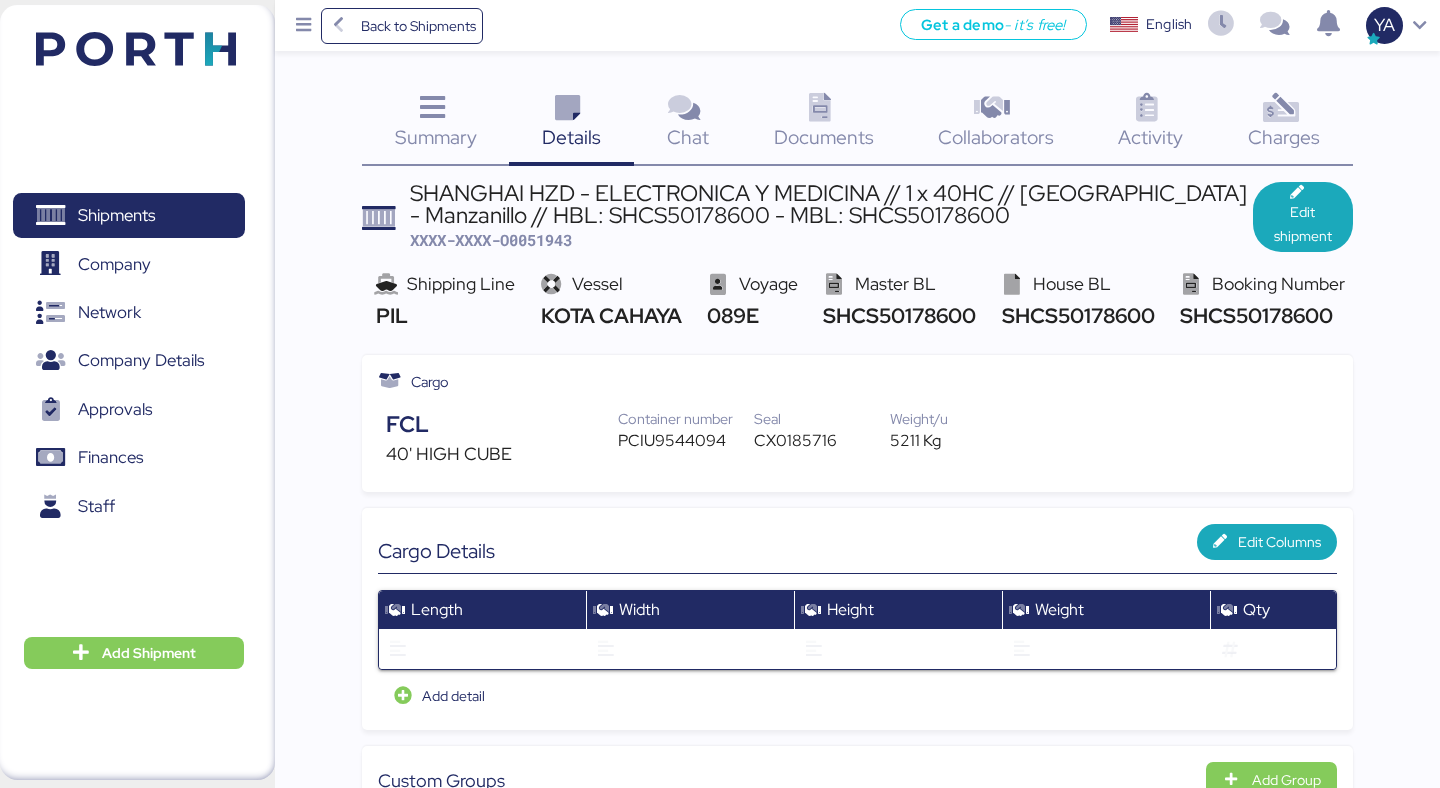 click at bounding box center (1280, 108) 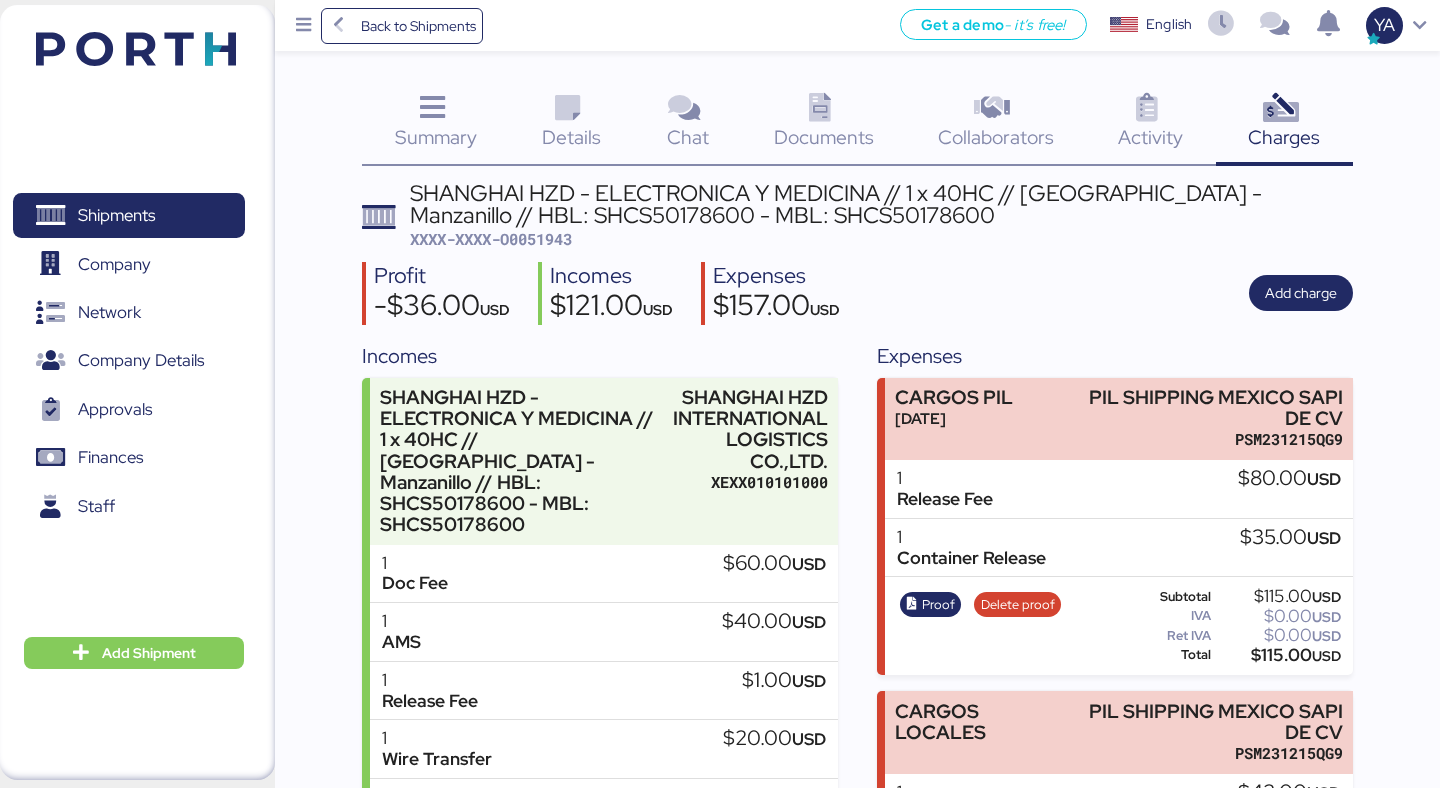 scroll, scrollTop: 158, scrollLeft: 0, axis: vertical 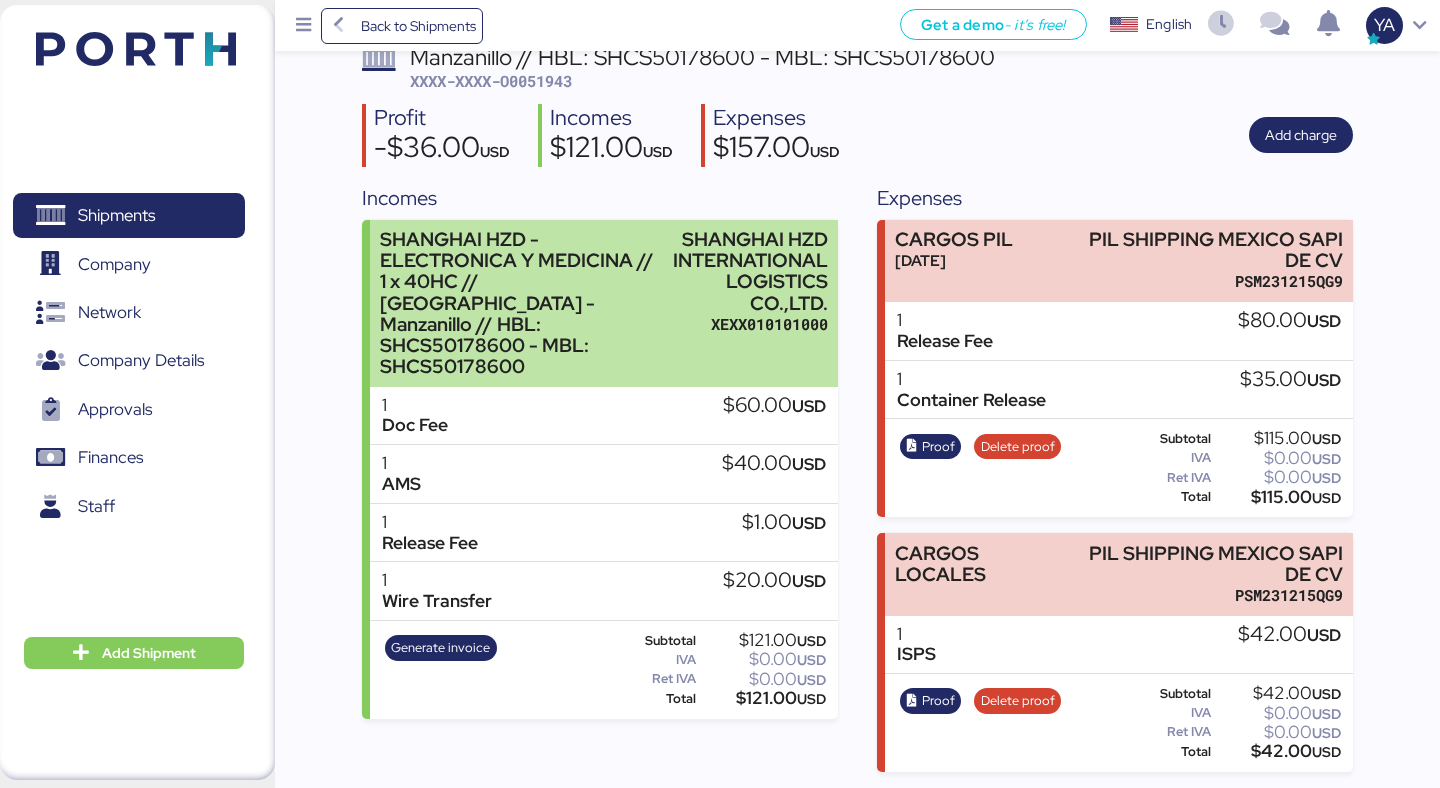 click on "SHANGHAI HZD INTERNATIONAL LOGISTICS CO.,LTD." at bounding box center [750, 271] 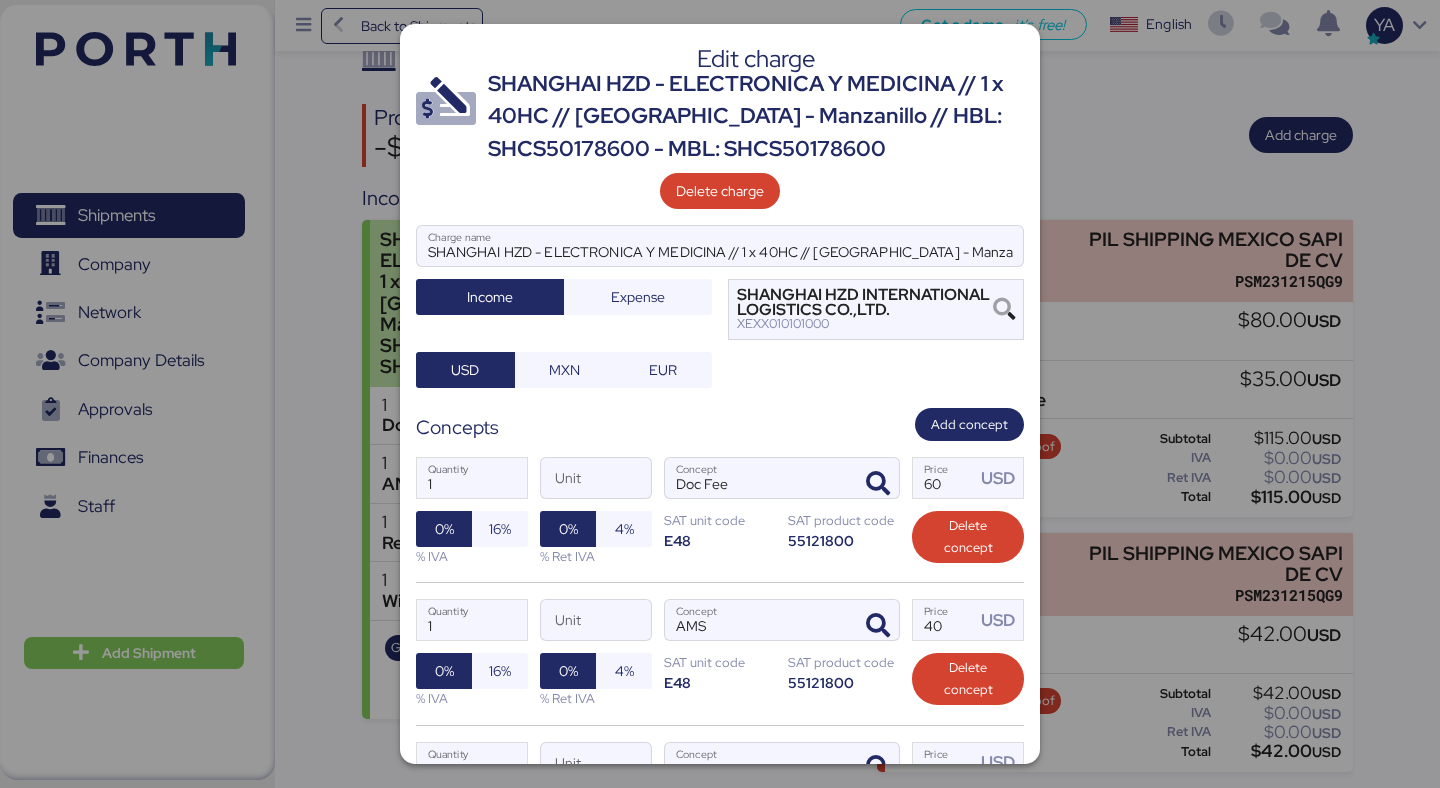 scroll, scrollTop: 0, scrollLeft: 0, axis: both 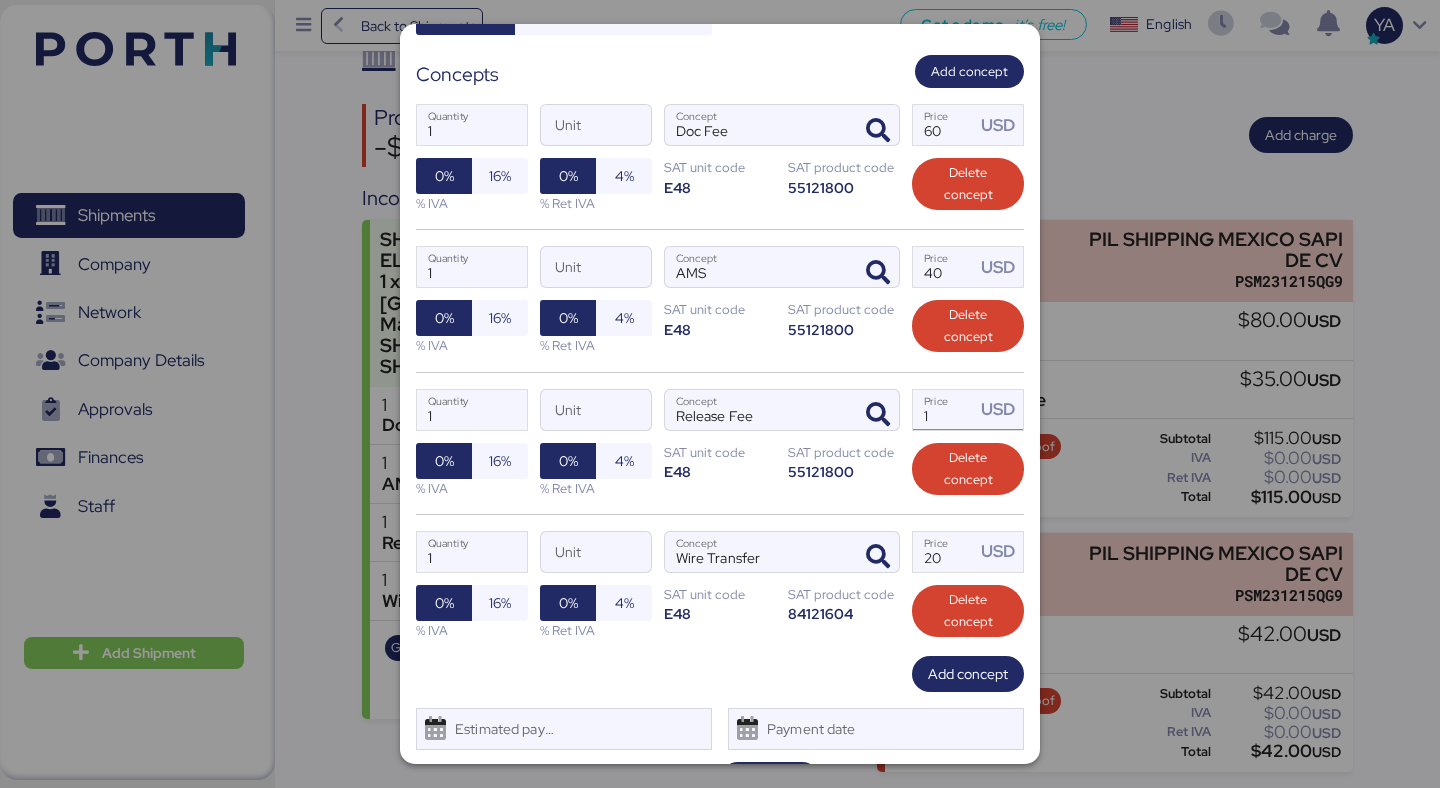 click on "1" at bounding box center [944, 410] 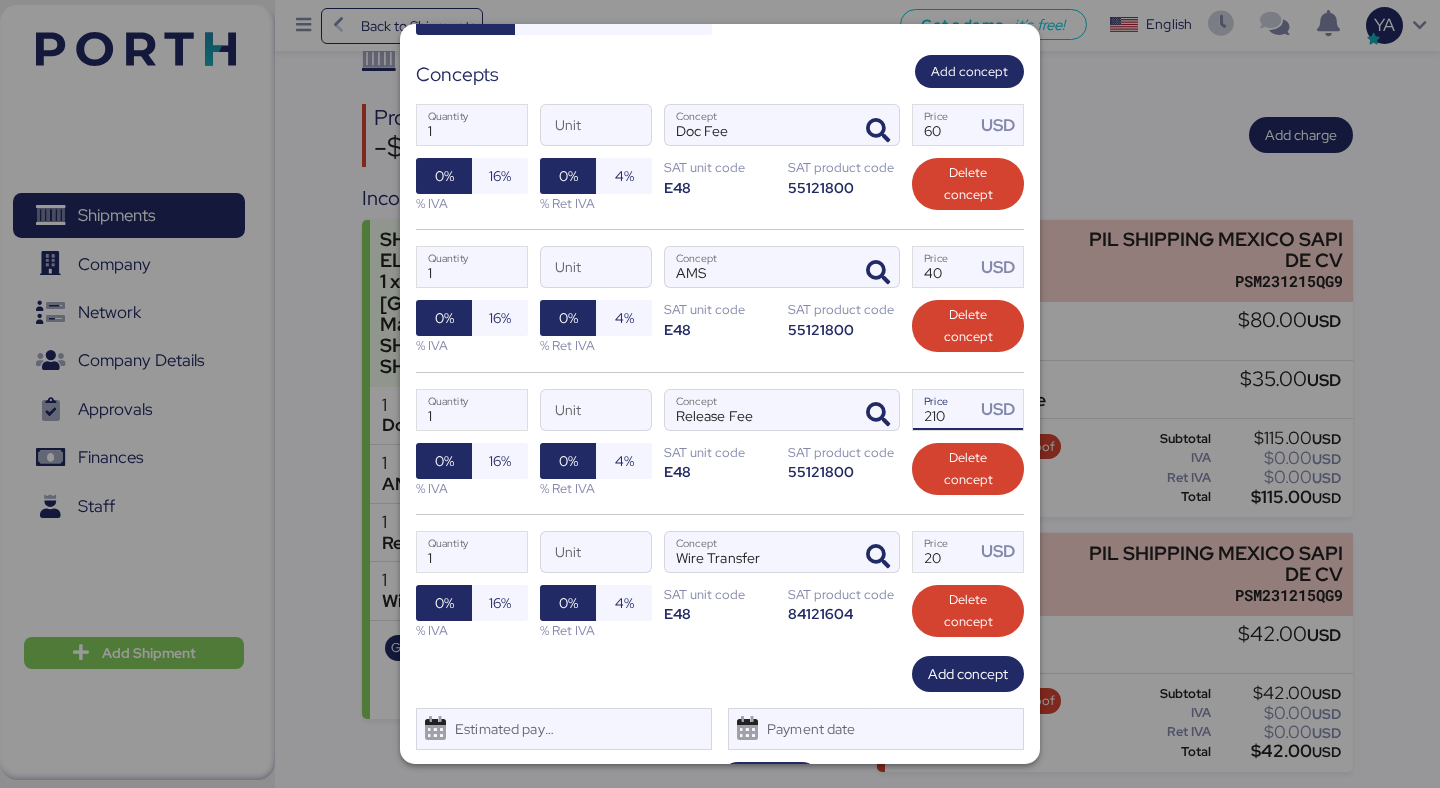 type on "210" 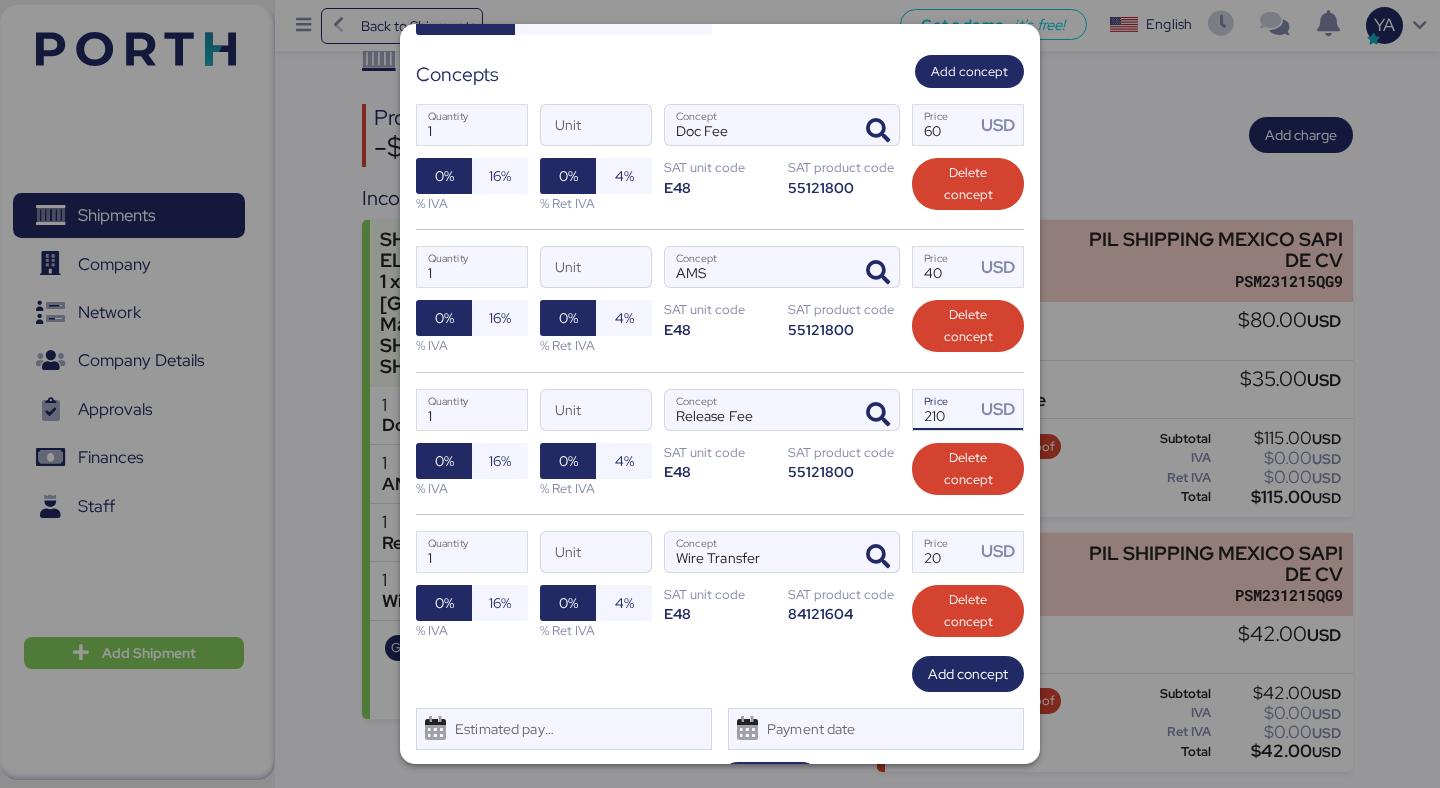 click on "1 Quantity Unit AMS Concept   40 Price USD 0% 16% % IVA 0% 4% % Ret IVA SAT unit code E48 SAT product code 55121800 Delete concept" at bounding box center (720, 300) 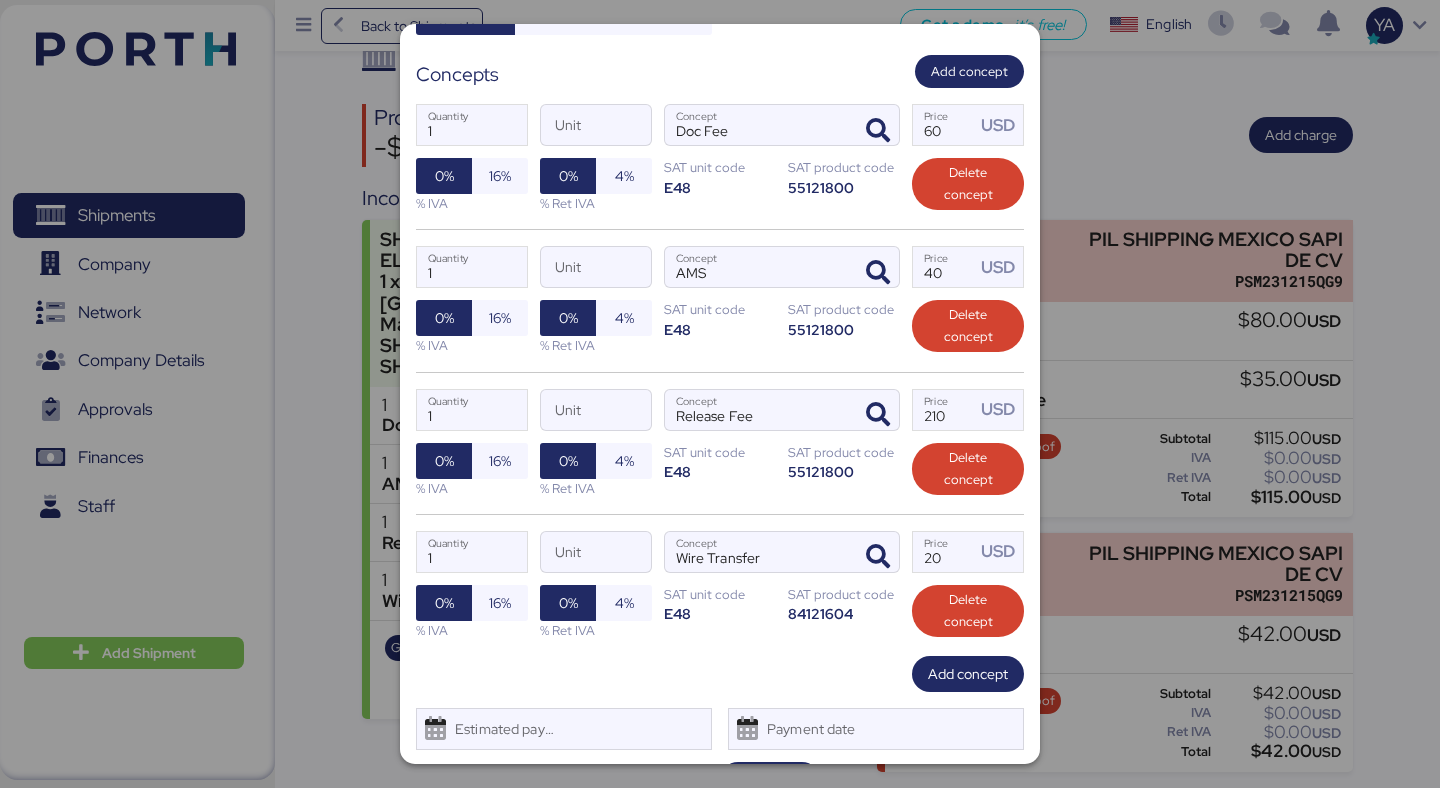 scroll, scrollTop: 403, scrollLeft: 0, axis: vertical 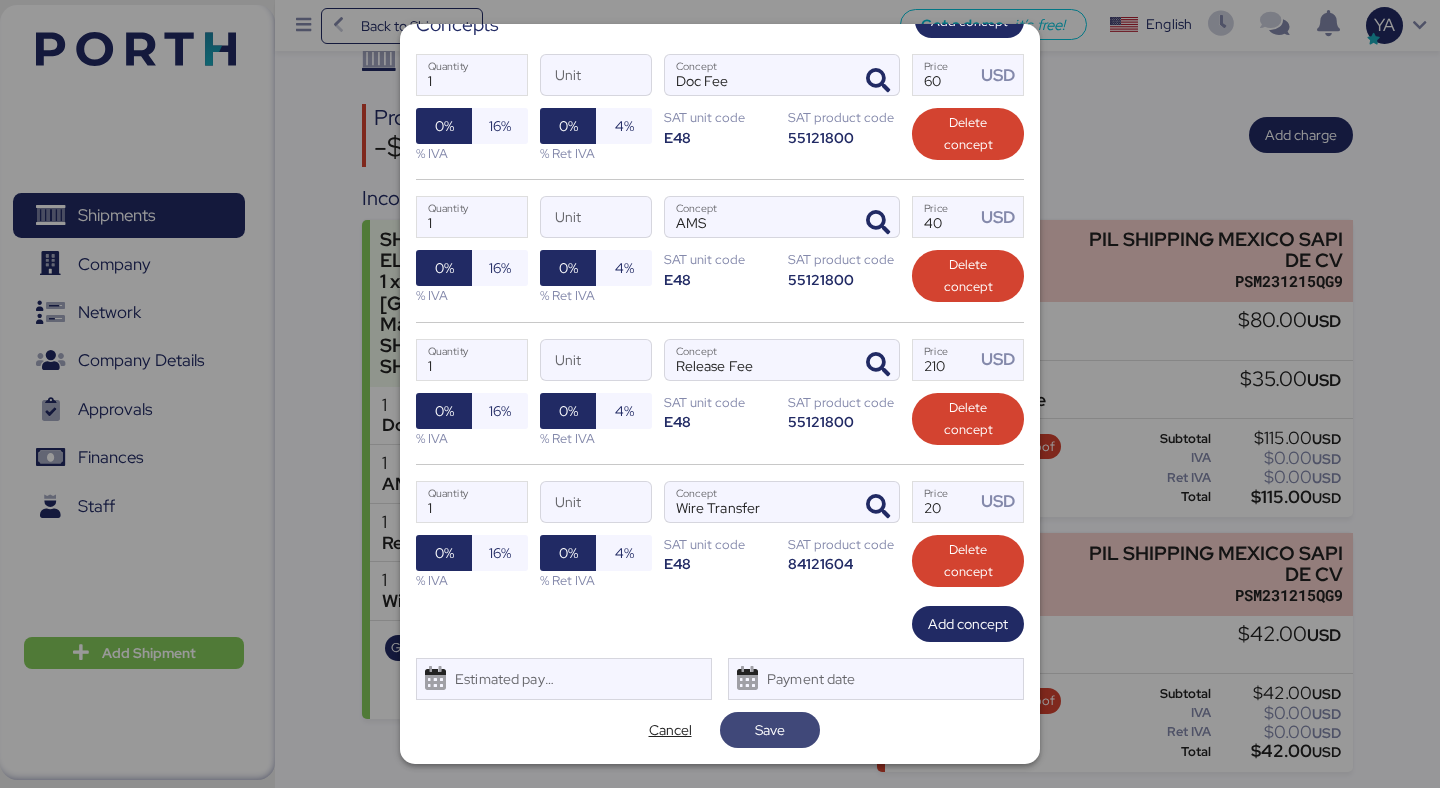 click on "Save" at bounding box center [770, 730] 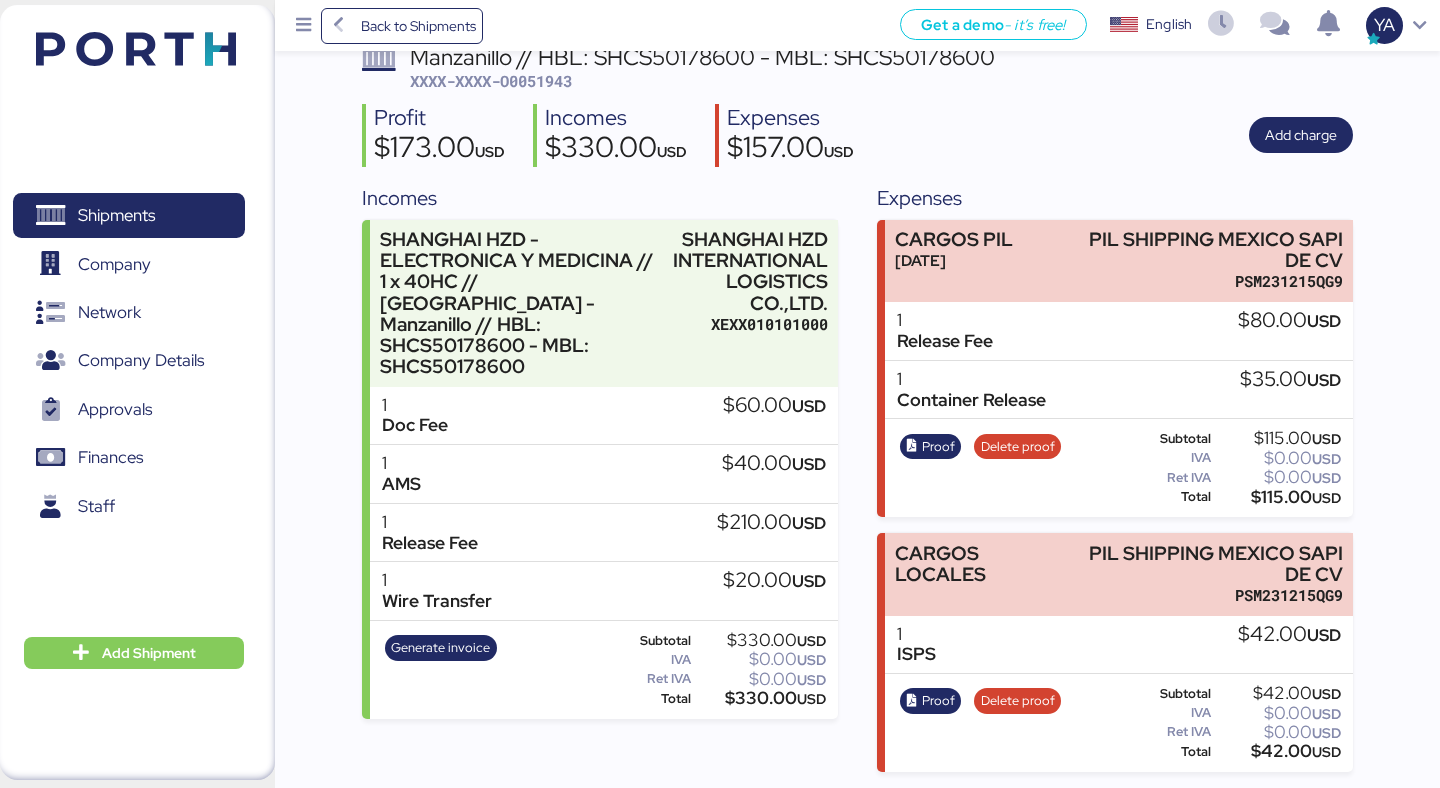 scroll, scrollTop: 0, scrollLeft: 0, axis: both 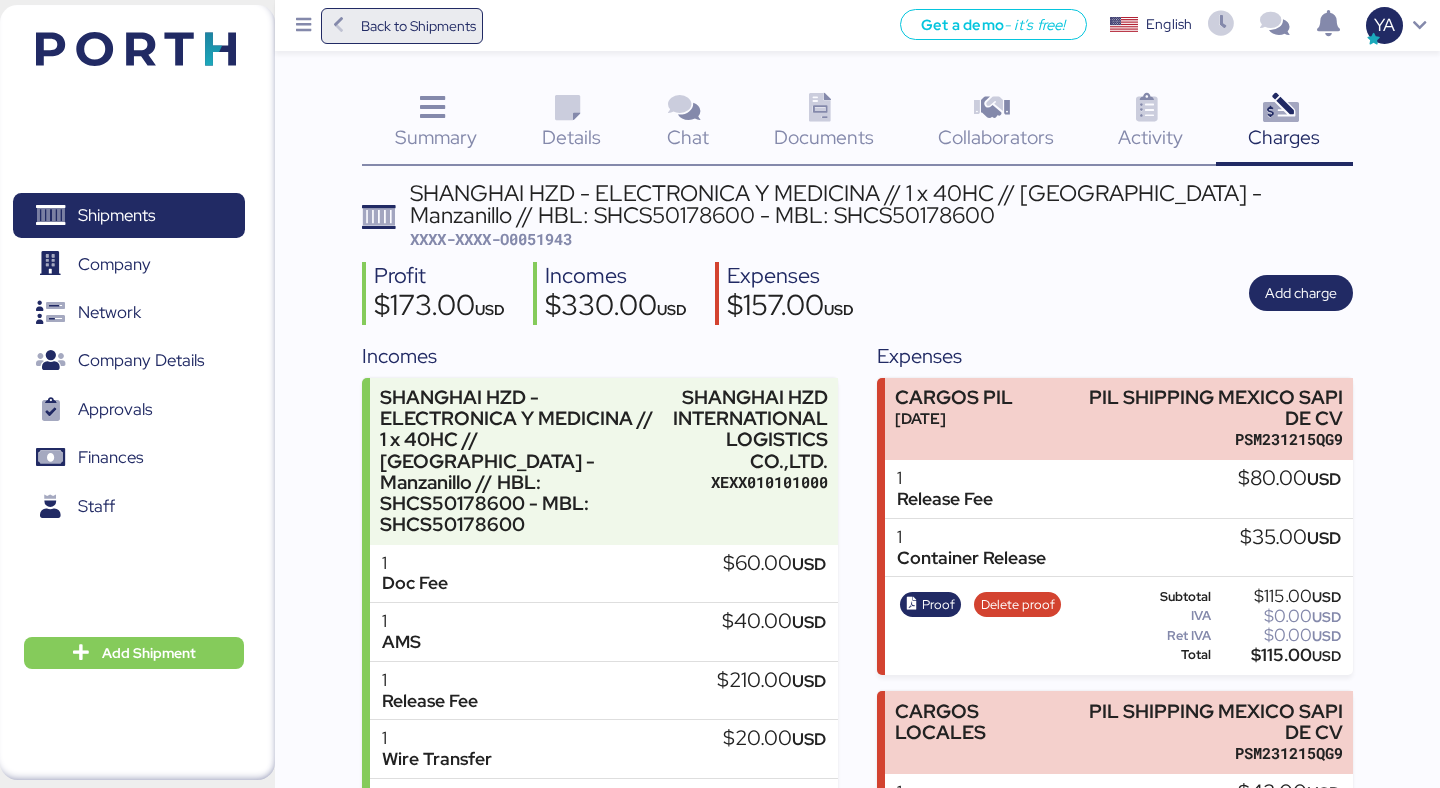 click on "Back to Shipments" at bounding box center (418, 26) 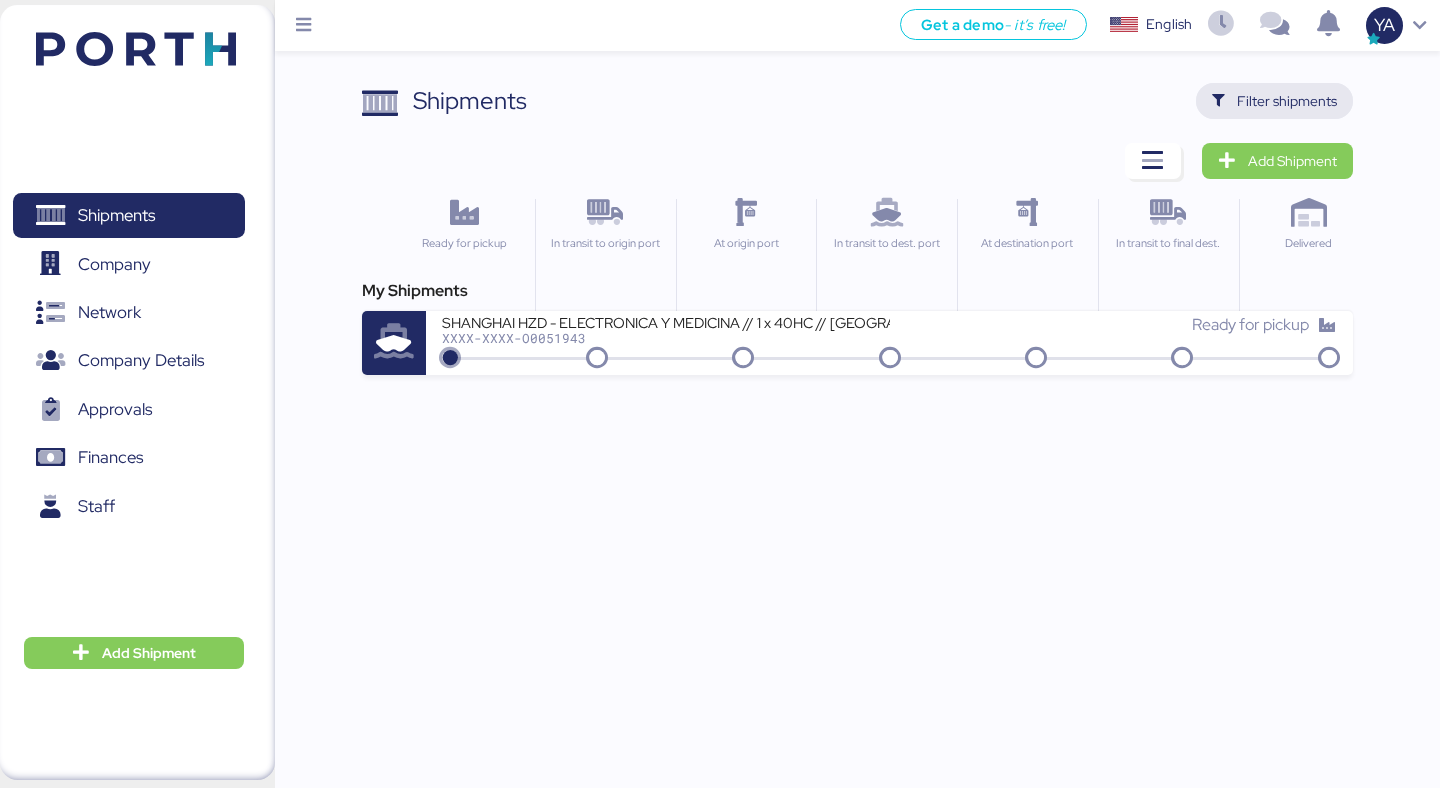 click on "Filter shipments" at bounding box center (1287, 101) 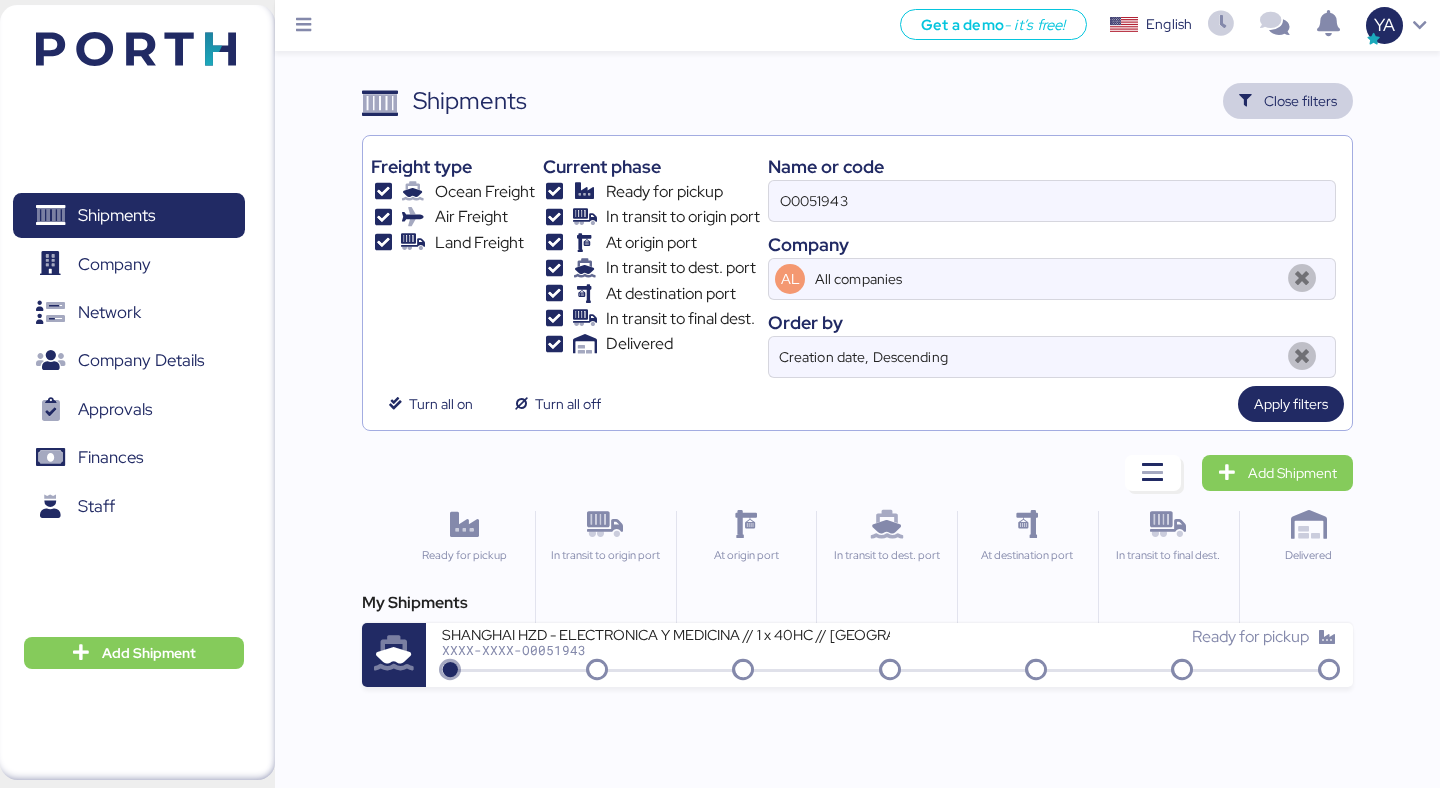 click on "Name or code O0051943 Company AL All companies   Order by Creation date, Descending" at bounding box center (1052, 261) 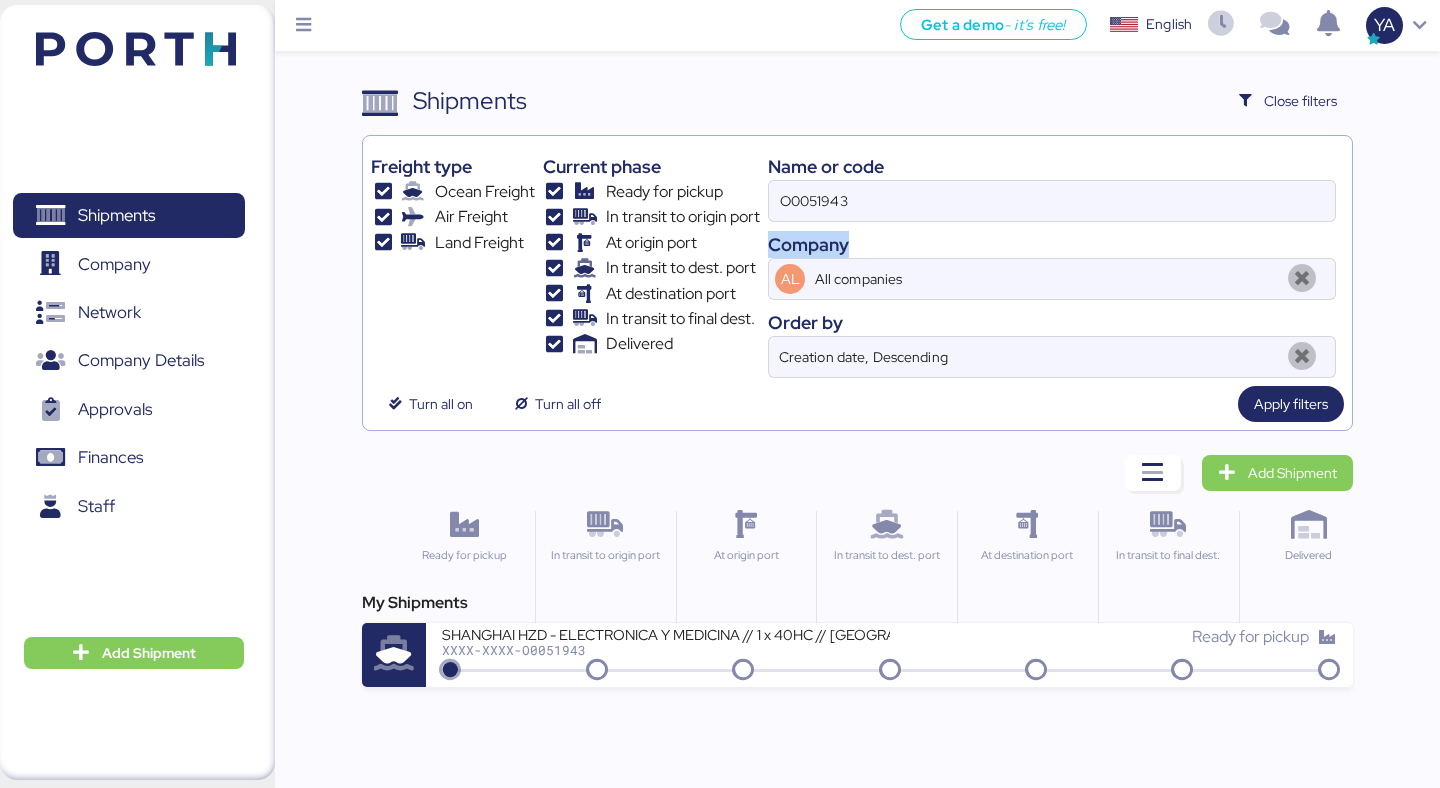 click on "Name or code O0051943 Company AL All companies   Order by Creation date, Descending" at bounding box center [1052, 261] 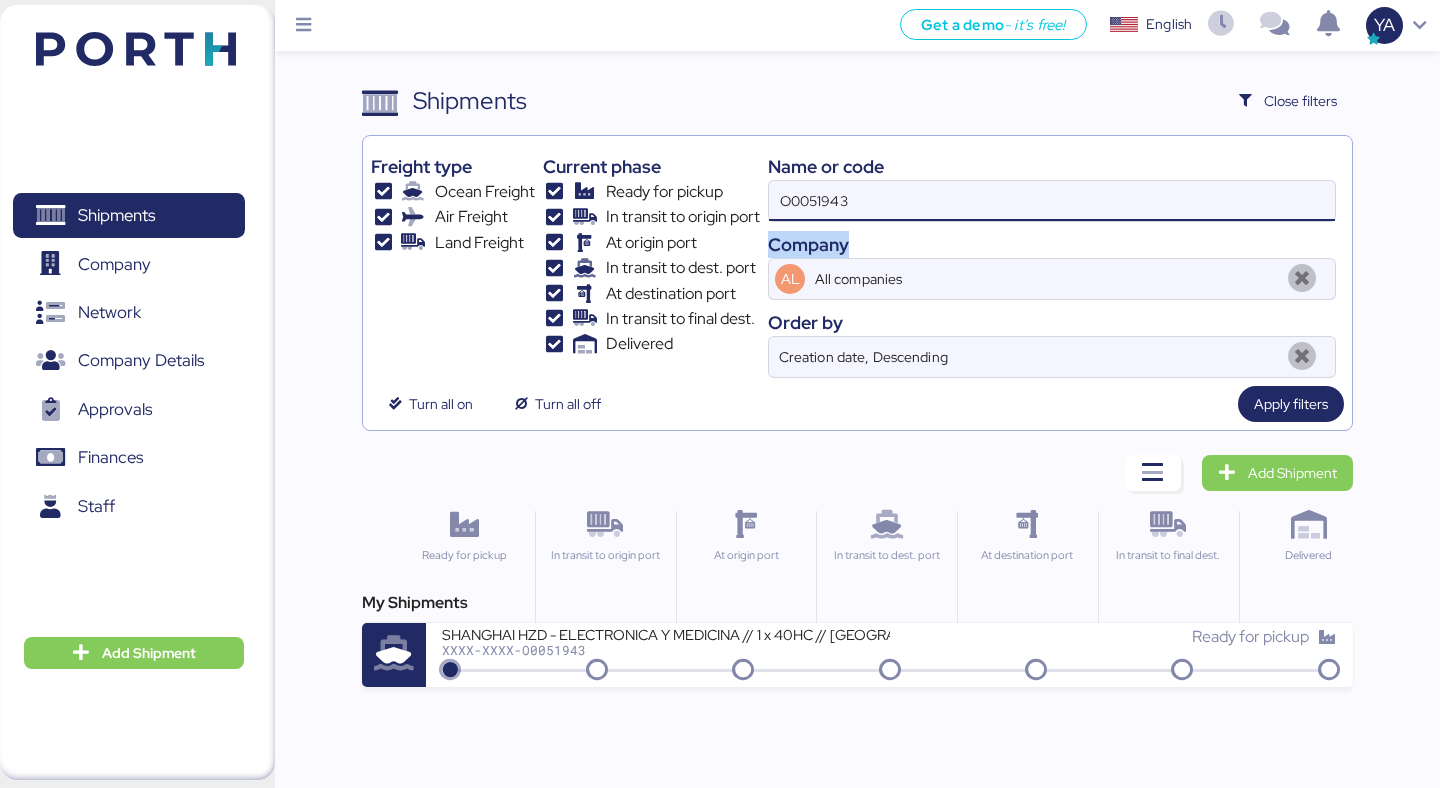 click on "O0051943" at bounding box center (1052, 201) 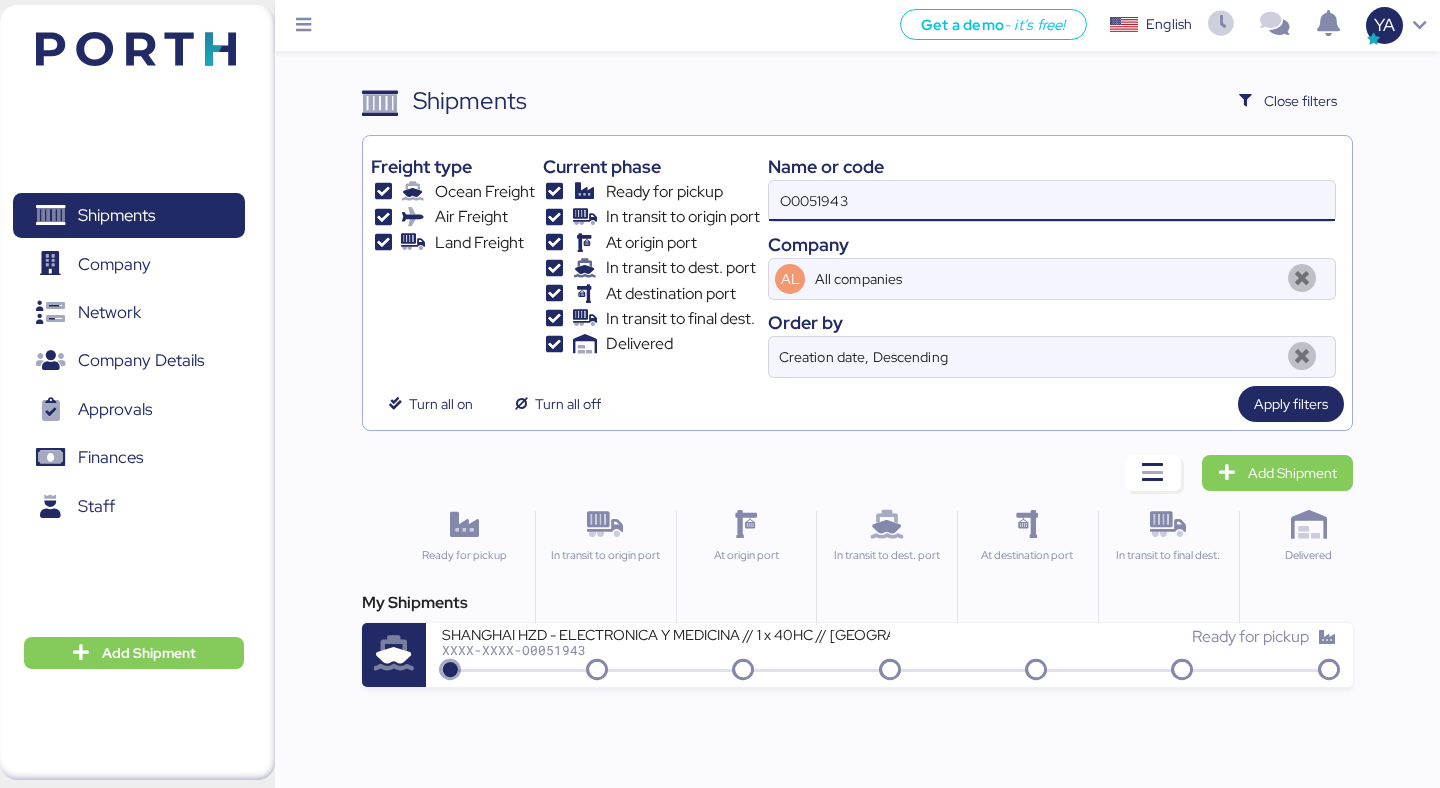 click on "O0051943" at bounding box center [1052, 201] 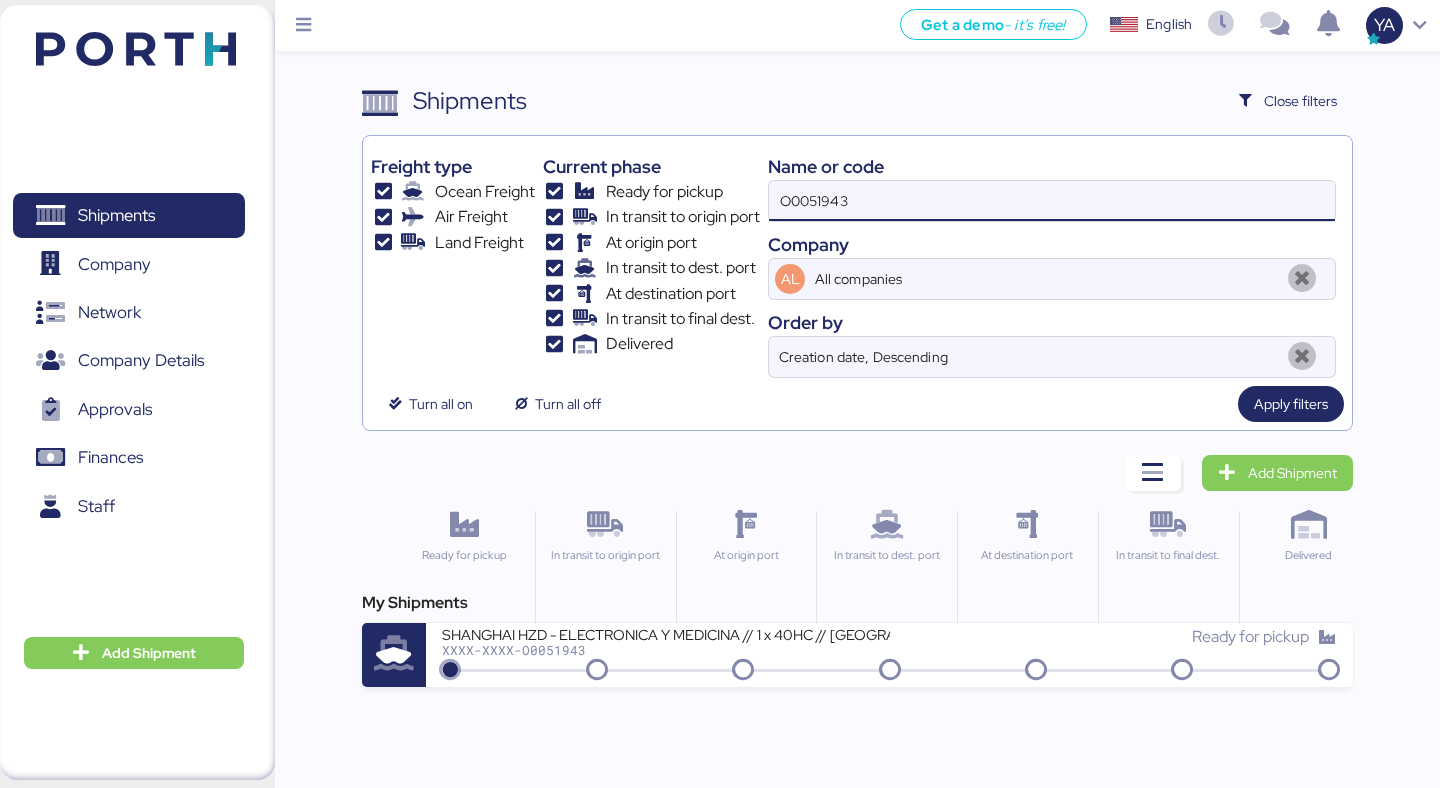 click on "O0051943" at bounding box center [1052, 201] 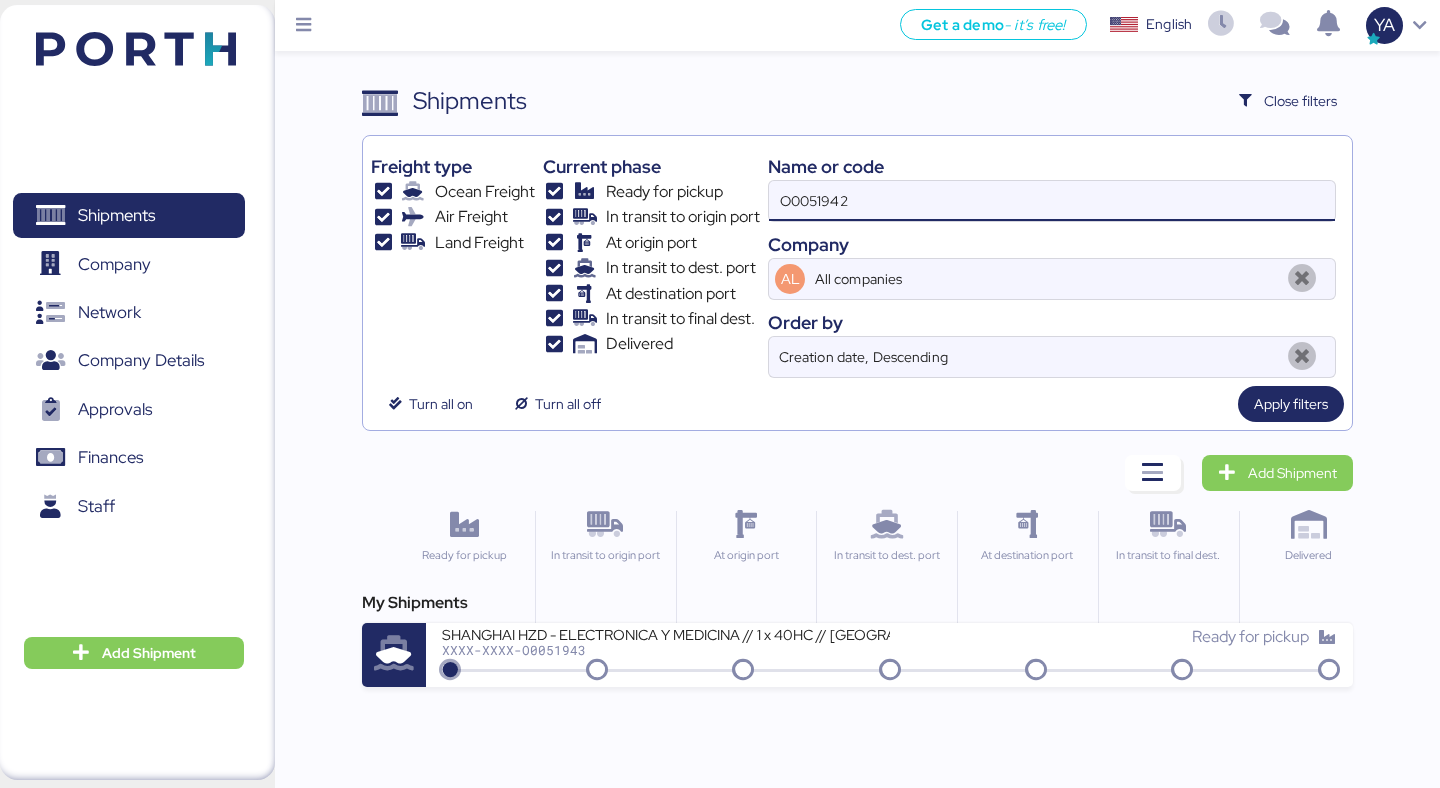 type on "O0051942" 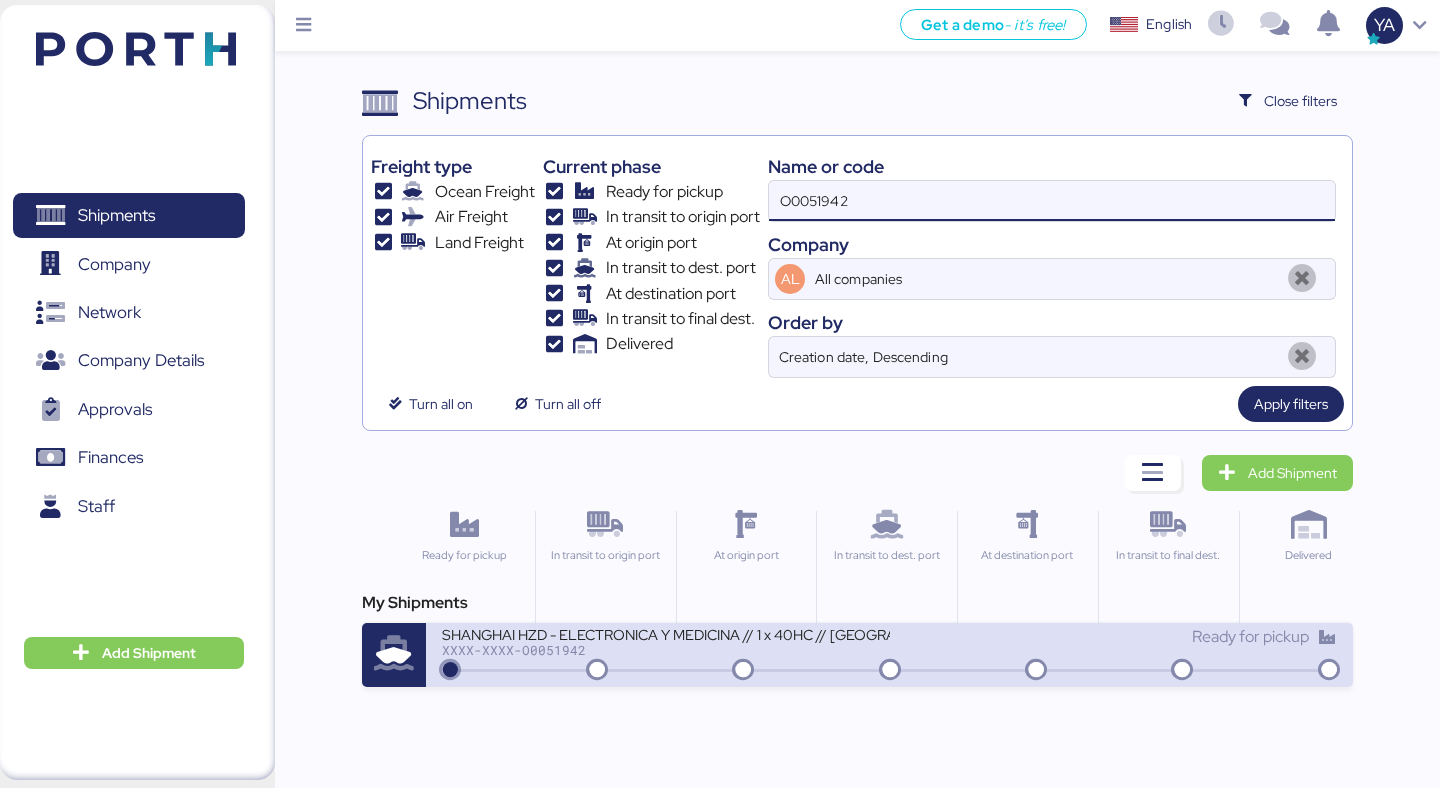 click on "SHANGHAI HZD - ELECTRONICA Y MEDICINA // 1 x 40HC // [GEOGRAPHIC_DATA] - Manzanillo // HBL: SHCS50178200 - MBL: SHCS50178200" at bounding box center (665, 633) 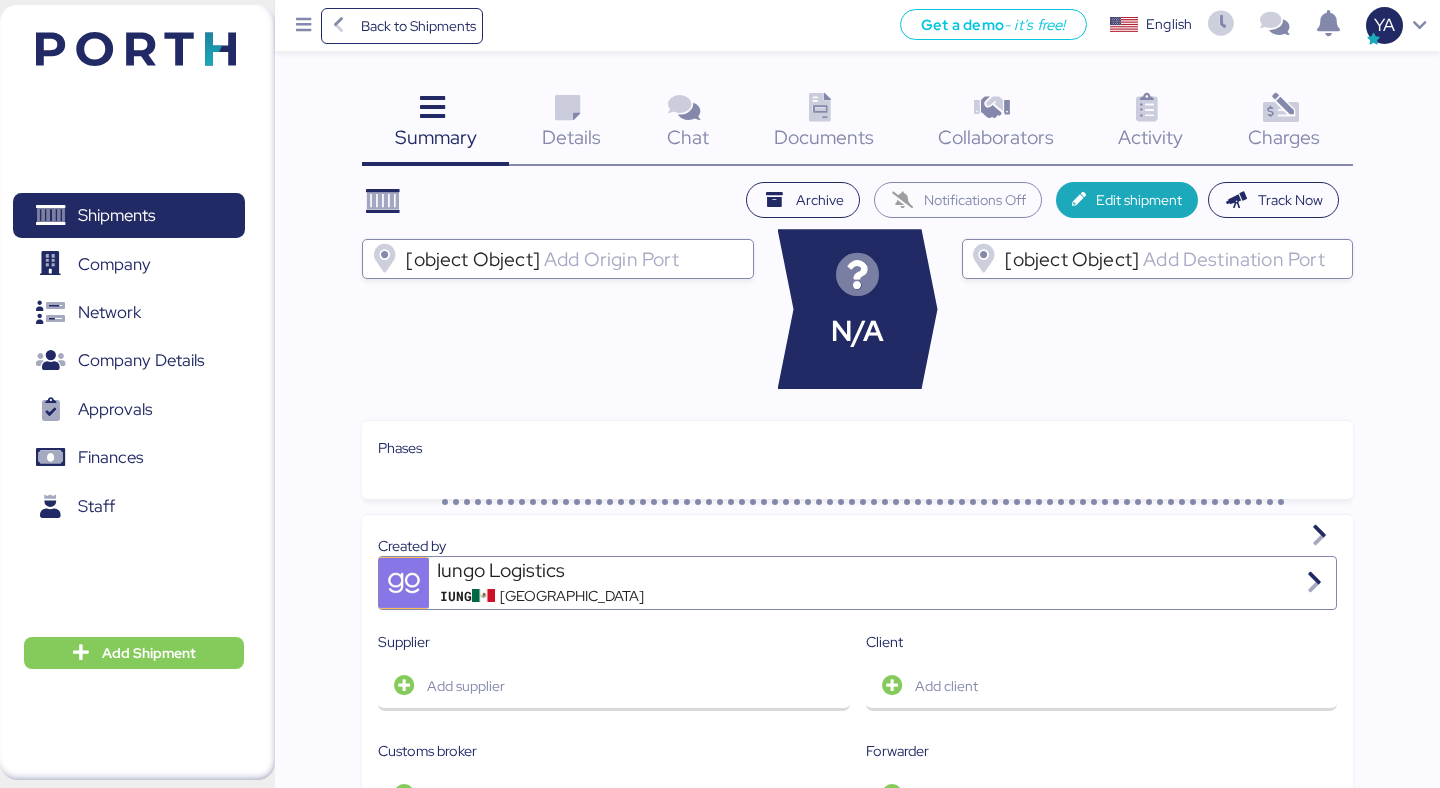 click at bounding box center (1280, 108) 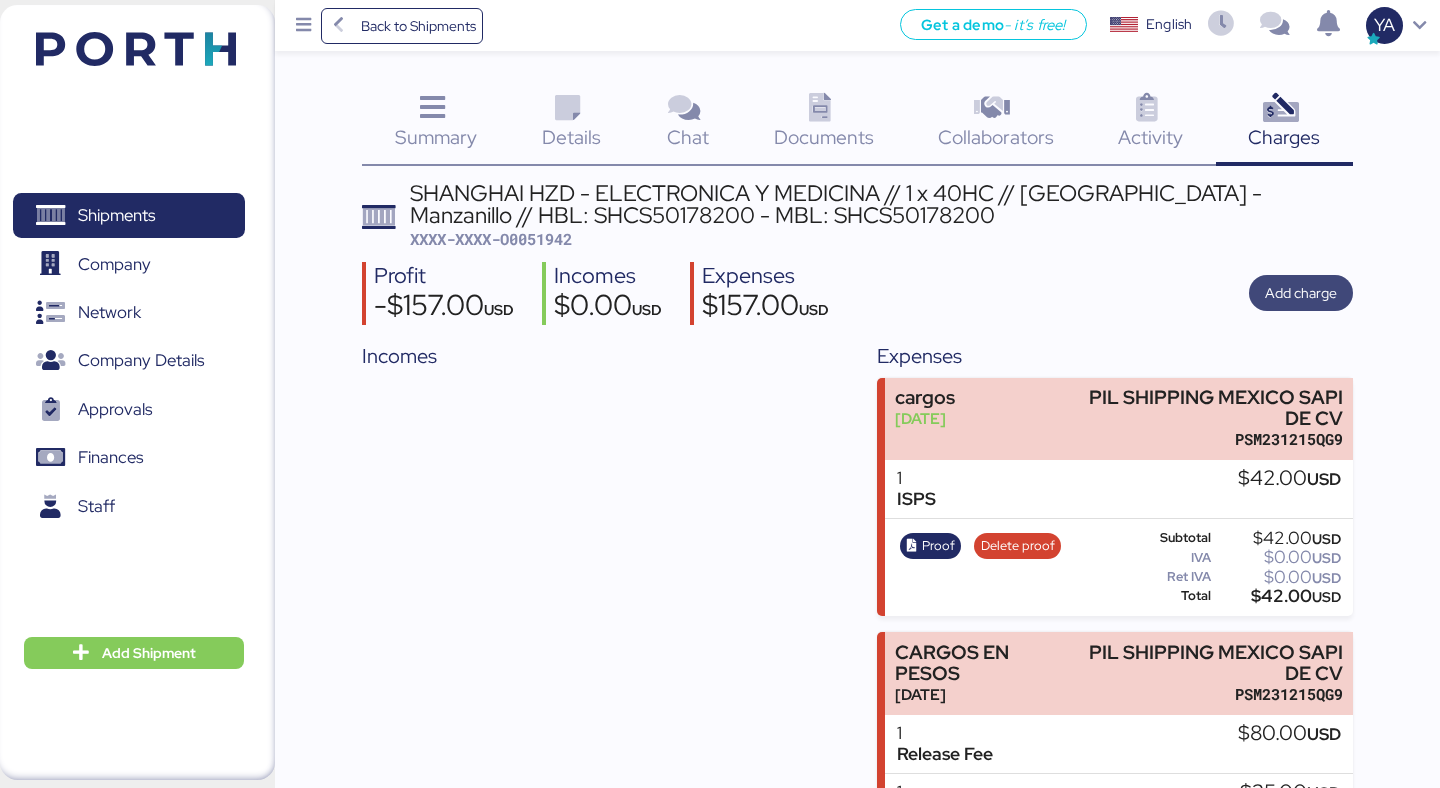 click on "Add charge" at bounding box center (1301, 293) 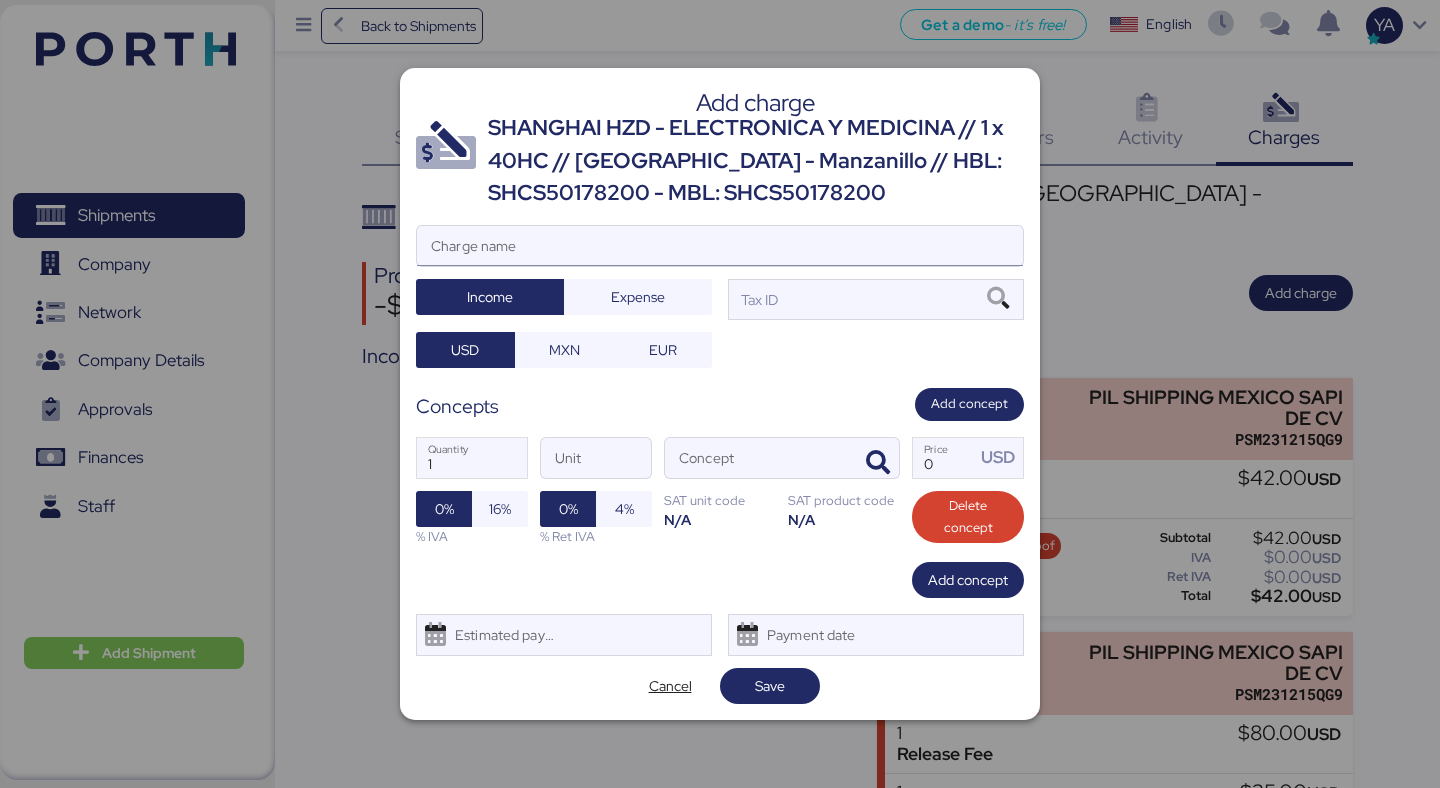click on "Charge name" at bounding box center [720, 246] 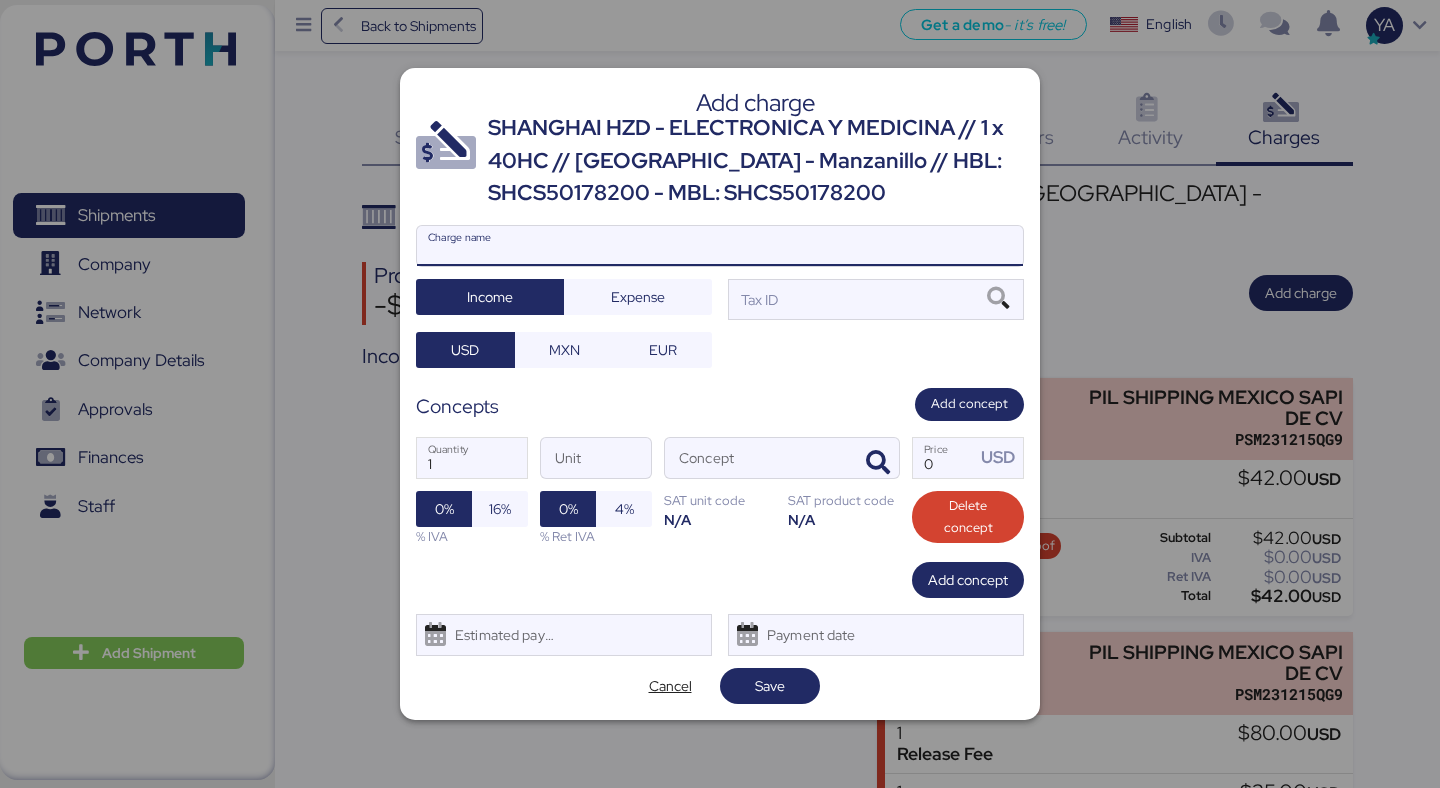 click on "SHANGHAI HZD - ELECTRONICA Y MEDICINA // 1 x 40HC // [GEOGRAPHIC_DATA] - Manzanillo // HBL: SHCS50178200 - MBL: SHCS50178200" at bounding box center [756, 160] 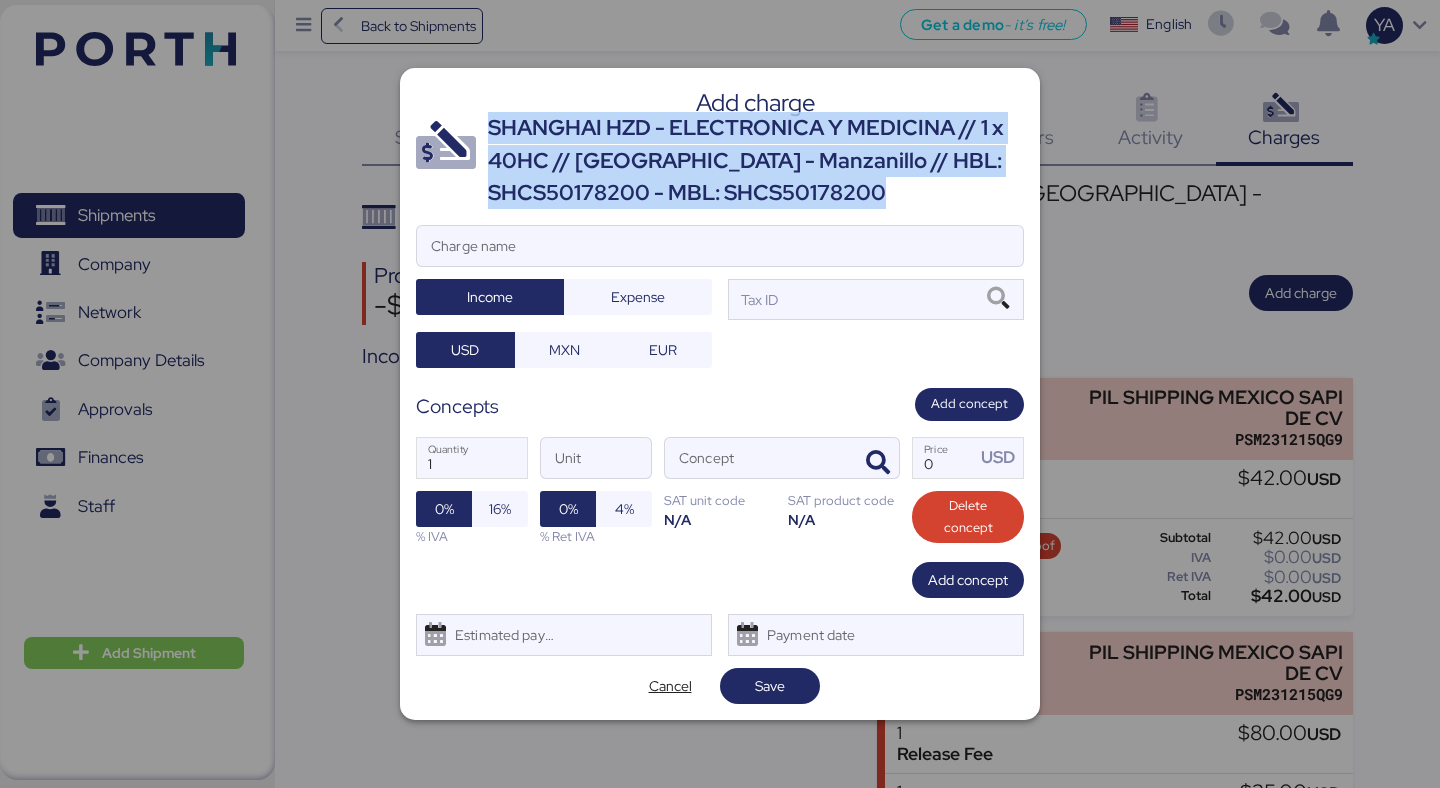click on "SHANGHAI HZD - ELECTRONICA Y MEDICINA // 1 x 40HC // [GEOGRAPHIC_DATA] - Manzanillo // HBL: SHCS50178200 - MBL: SHCS50178200" at bounding box center (756, 160) 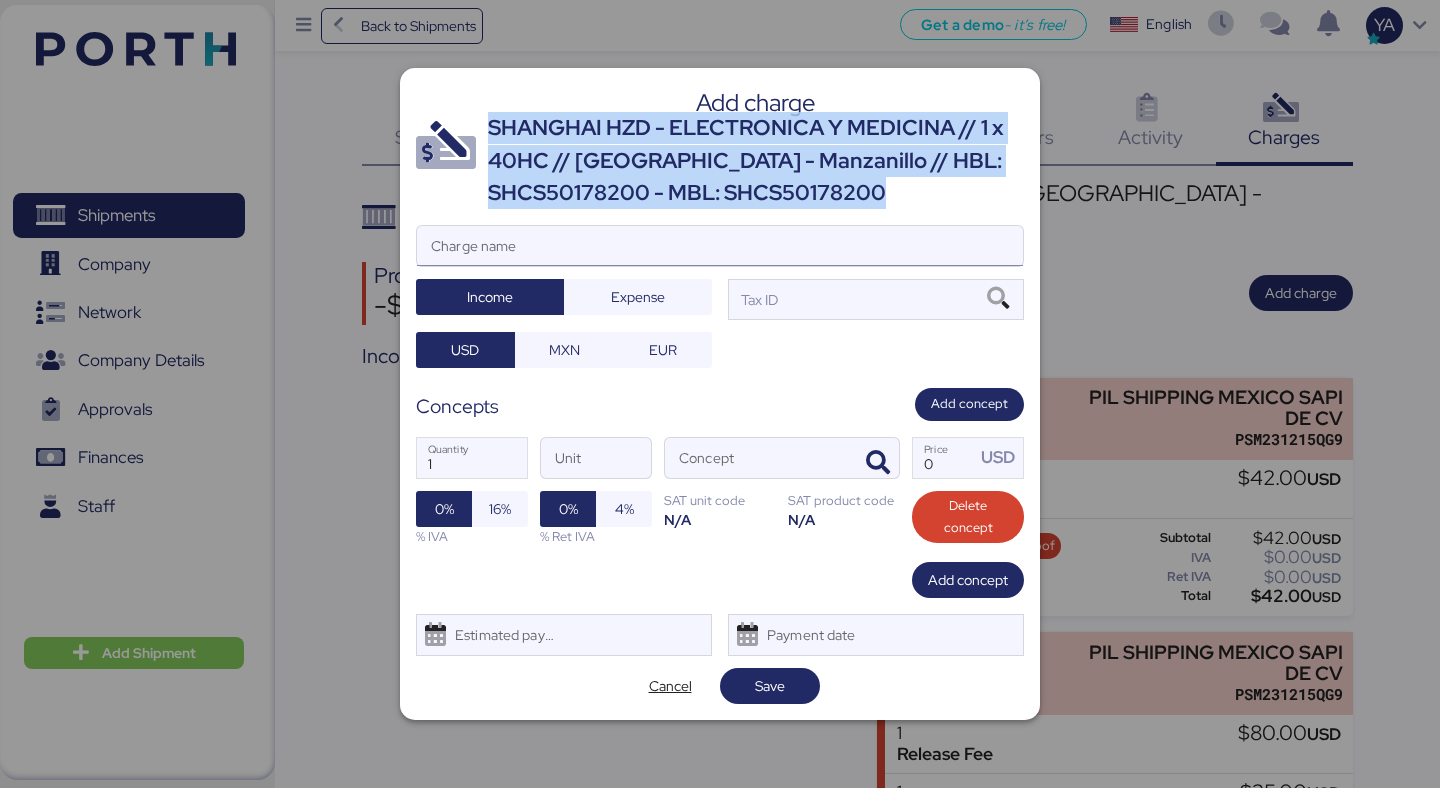 click on "Charge name" at bounding box center [720, 246] 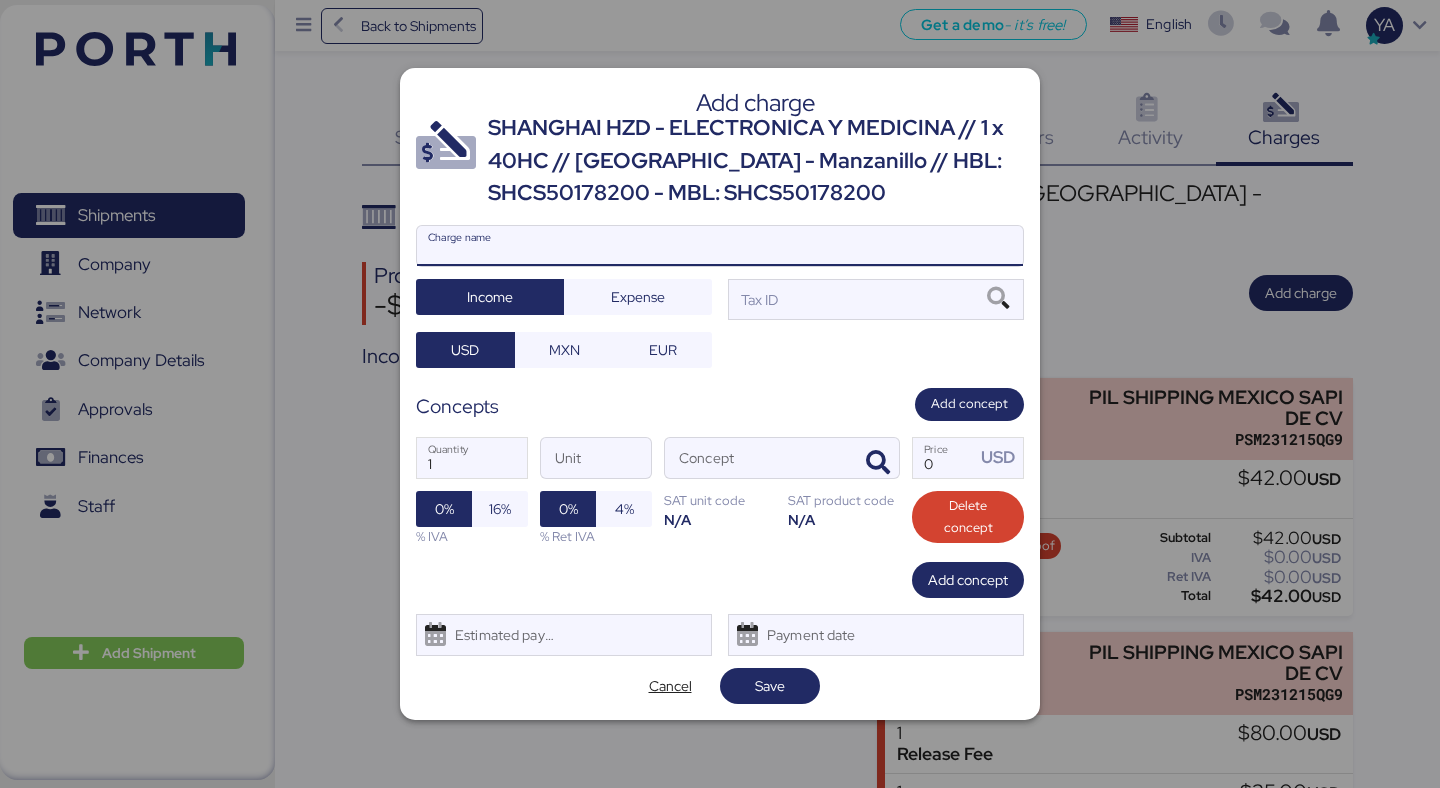 paste on "SHANGHAI HZD - ELECTRONICA Y MEDICINA // 1 x 40HC // [GEOGRAPHIC_DATA] - Manzanillo // HBL: SHCS50178200 - MBL: SHCS50178200" 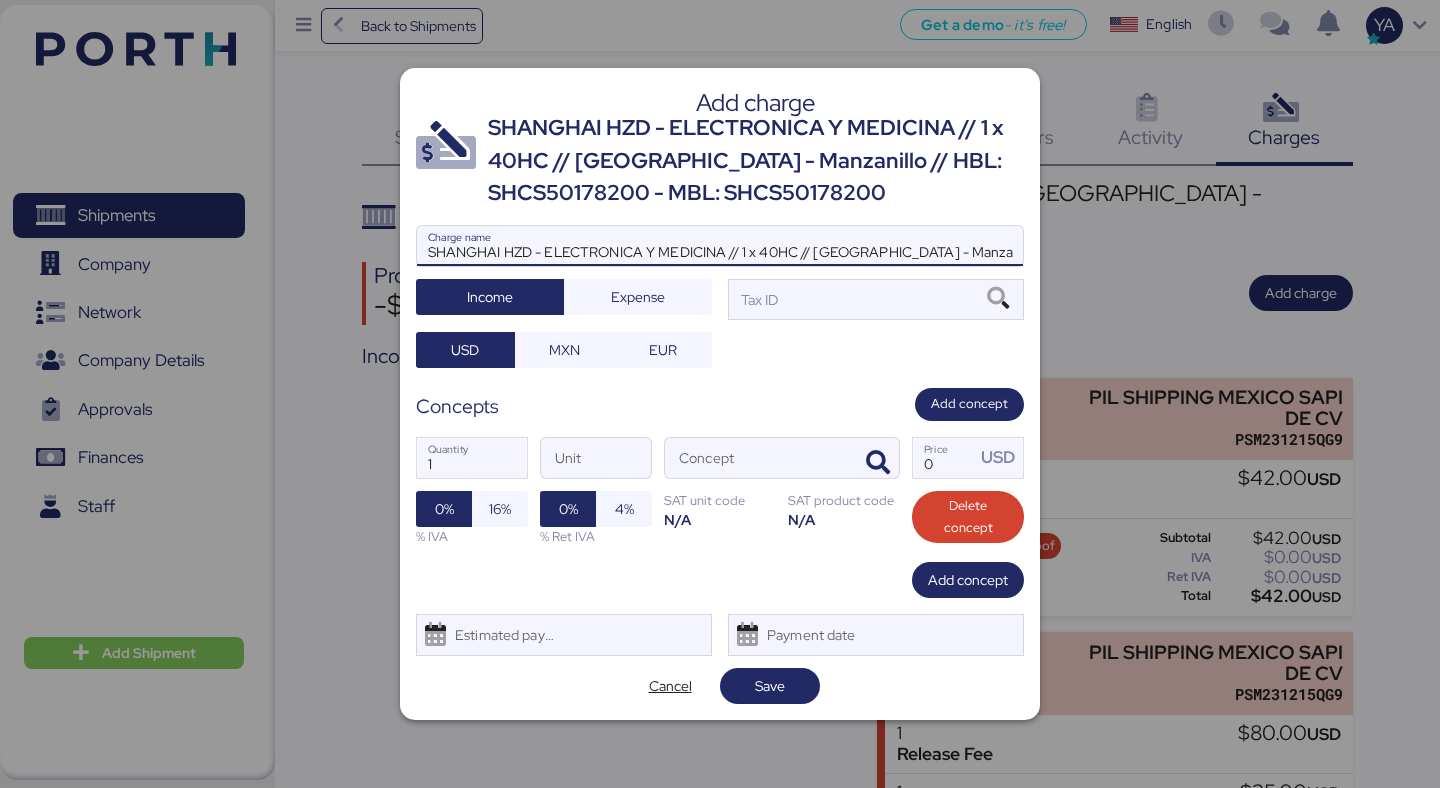 scroll, scrollTop: 0, scrollLeft: 248, axis: horizontal 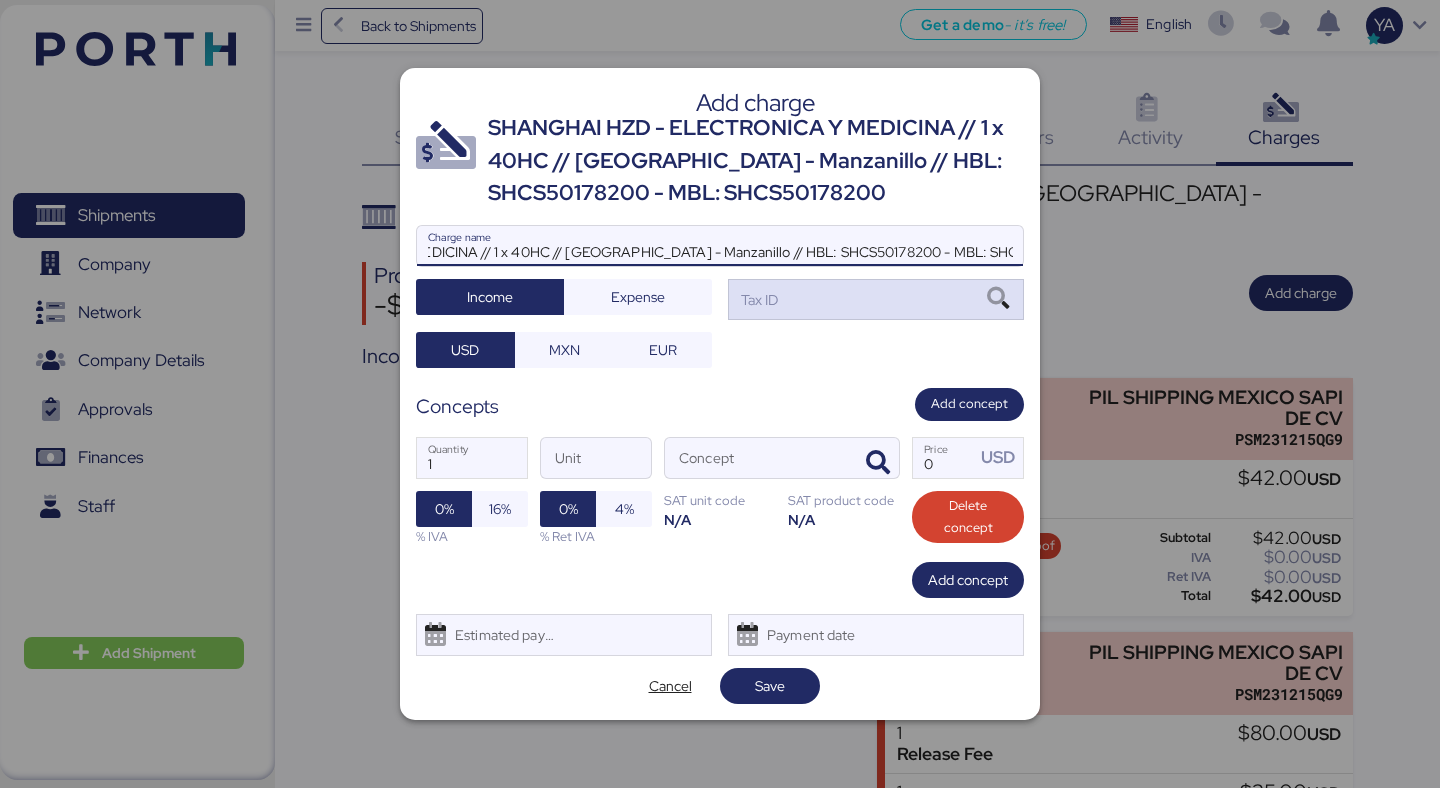 type on "SHANGHAI HZD - ELECTRONICA Y MEDICINA // 1 x 40HC // [GEOGRAPHIC_DATA] - Manzanillo // HBL: SHCS50178200 - MBL: SHCS50178200" 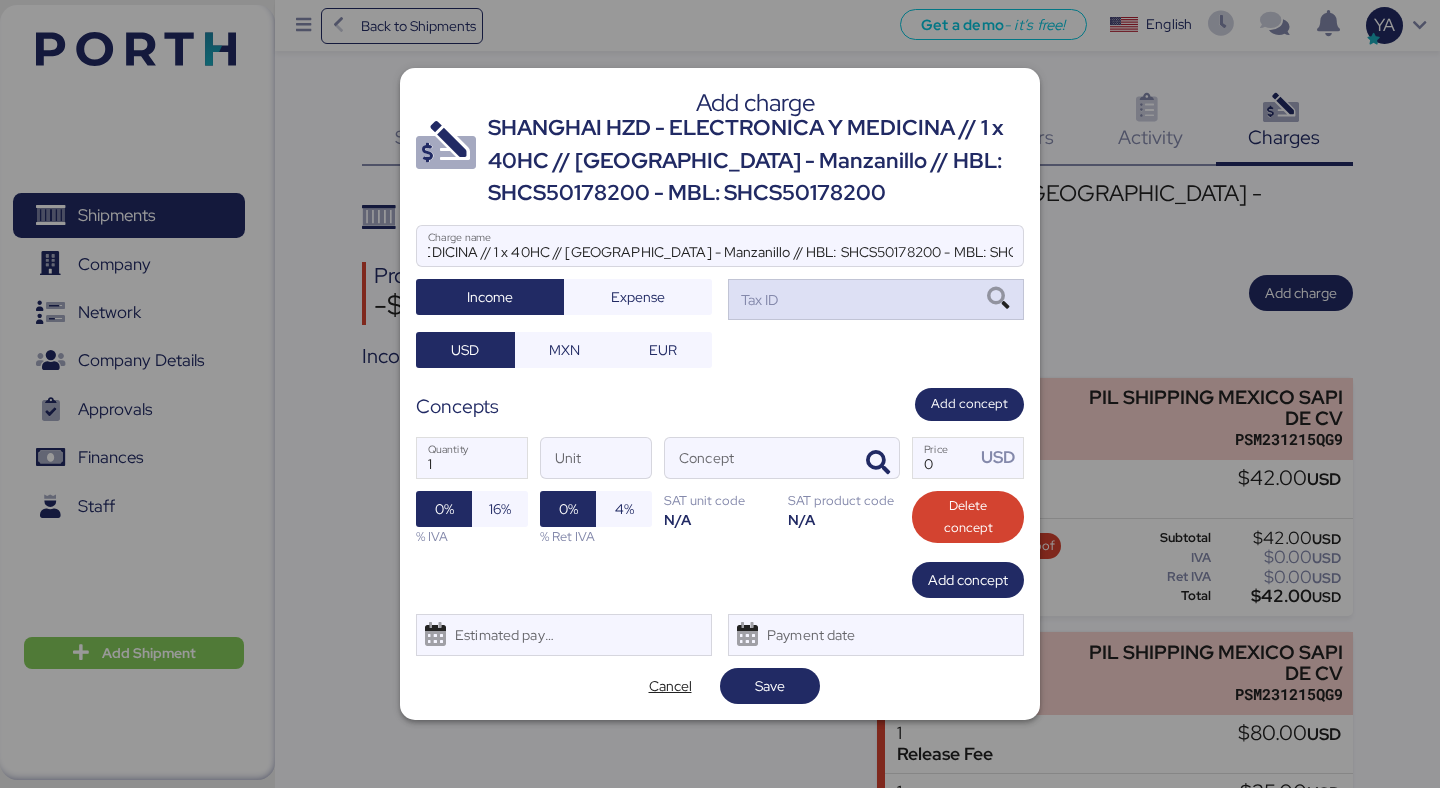 click on "Tax ID" at bounding box center (876, 299) 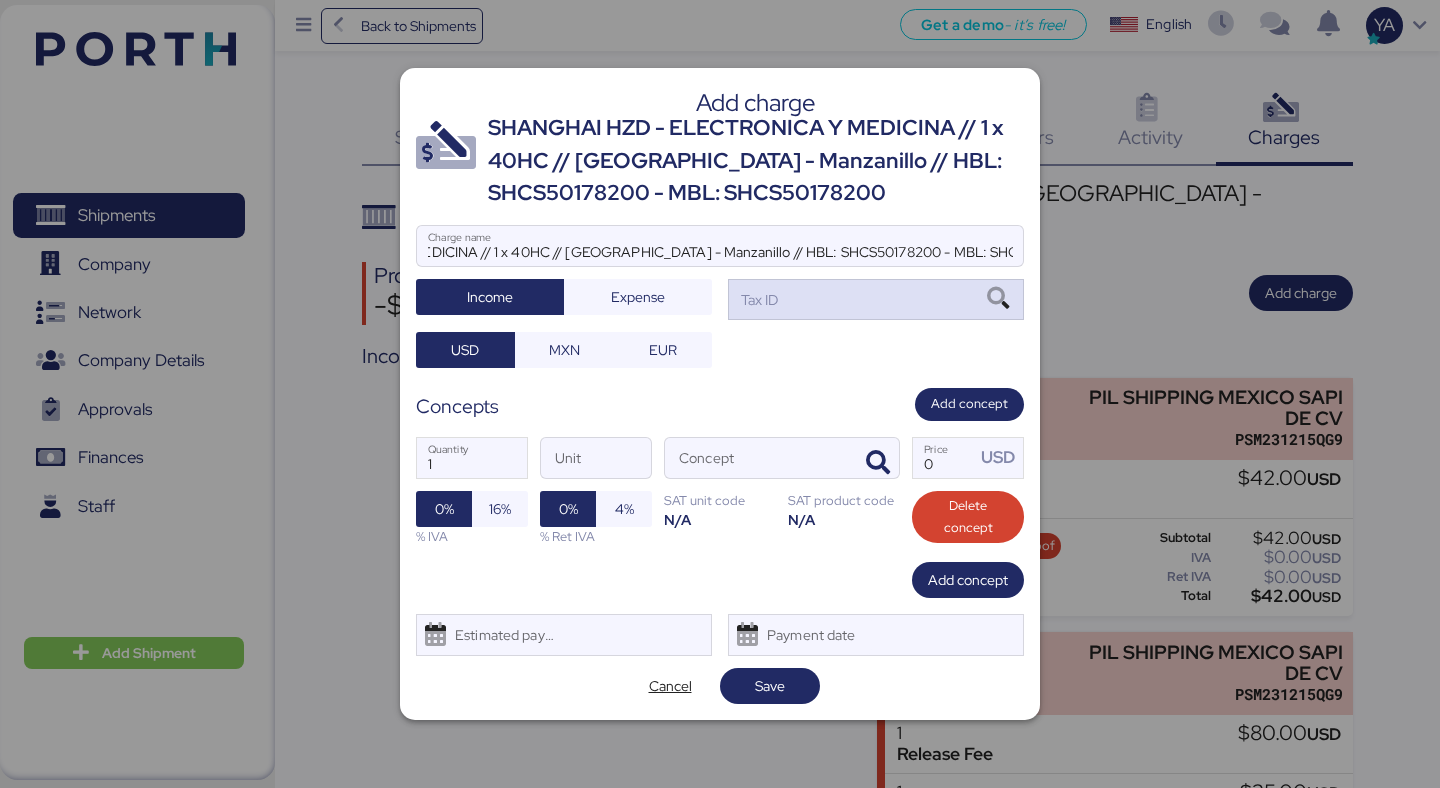 scroll, scrollTop: 0, scrollLeft: 0, axis: both 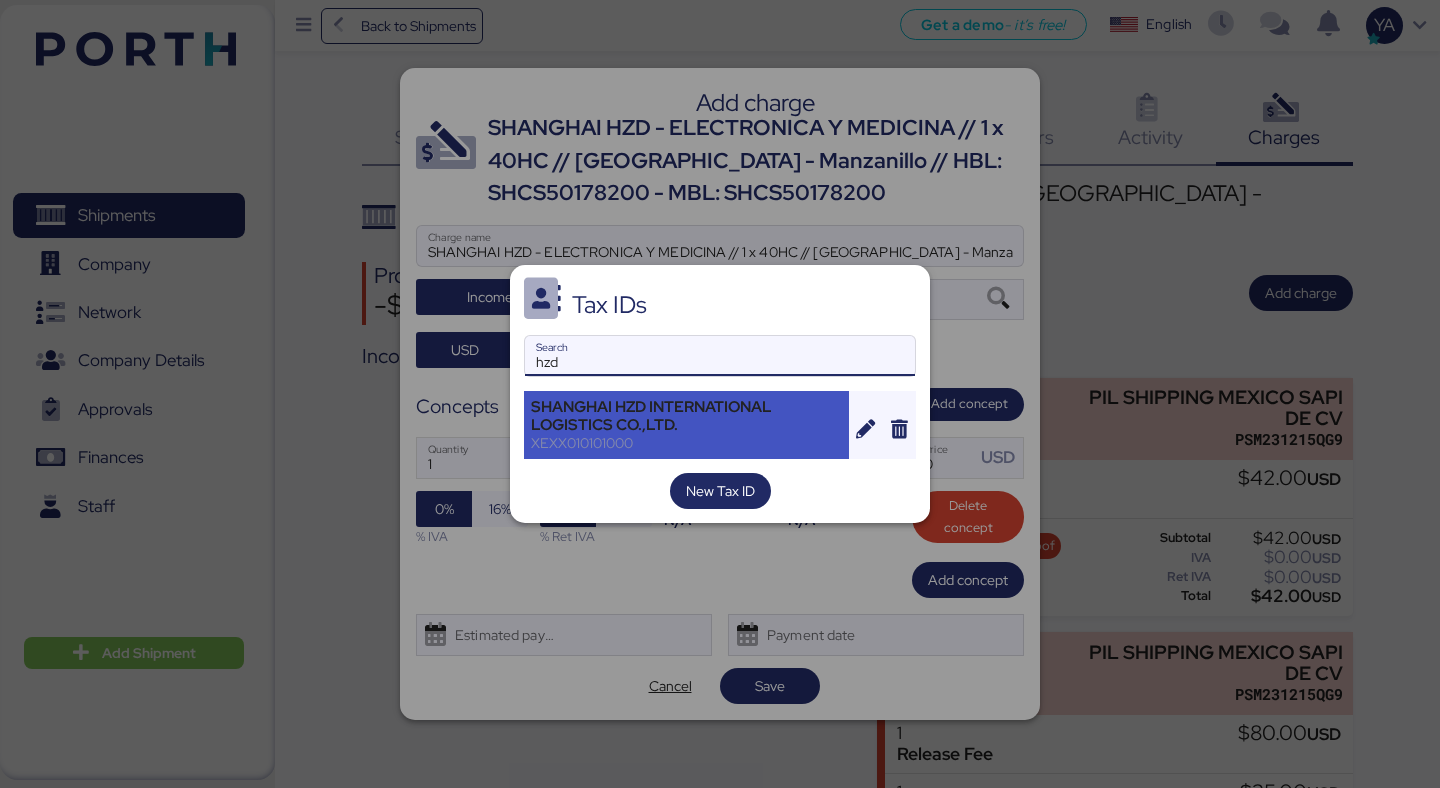 type on "hzd" 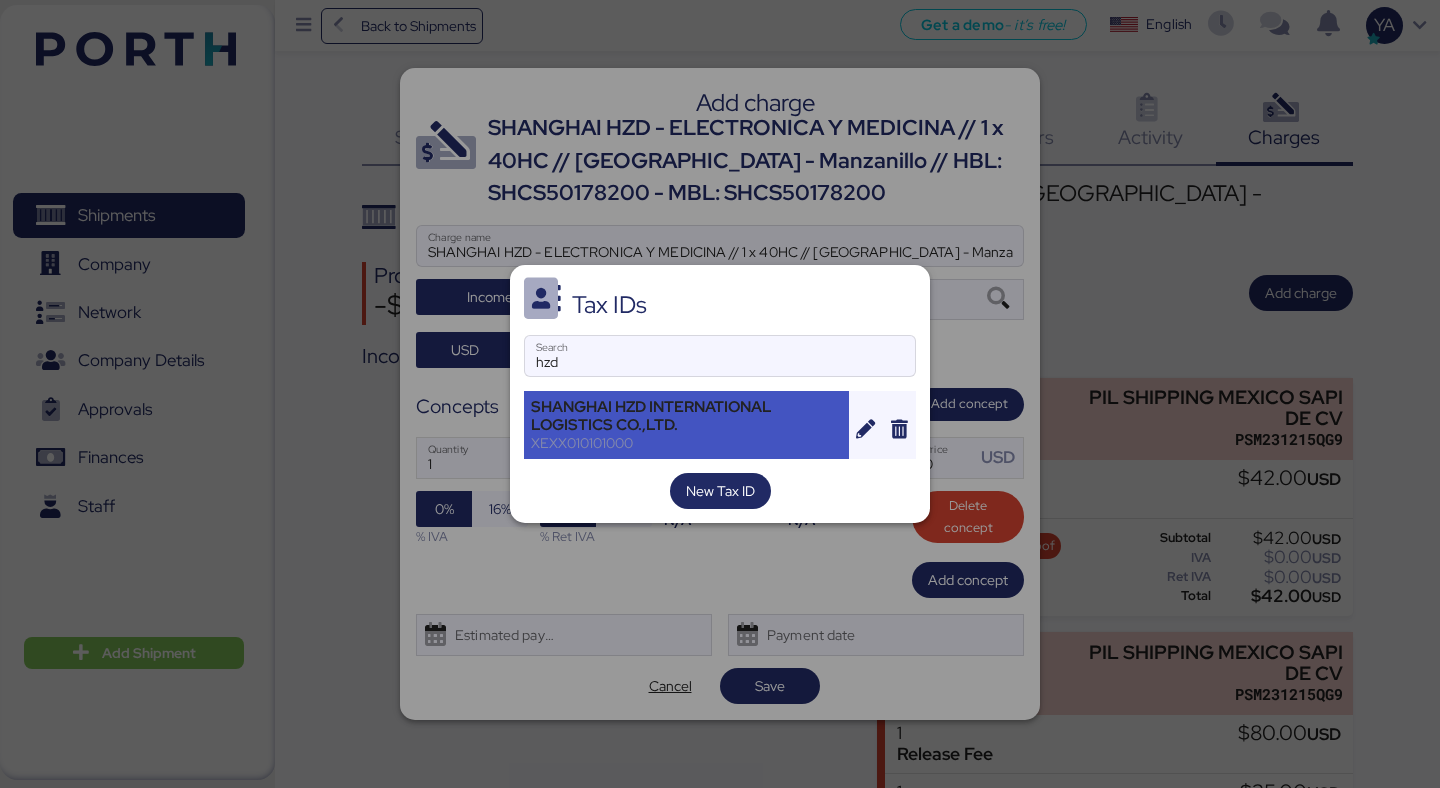 click on "SHANGHAI HZD INTERNATIONAL LOGISTICS CO.,LTD." at bounding box center (686, 416) 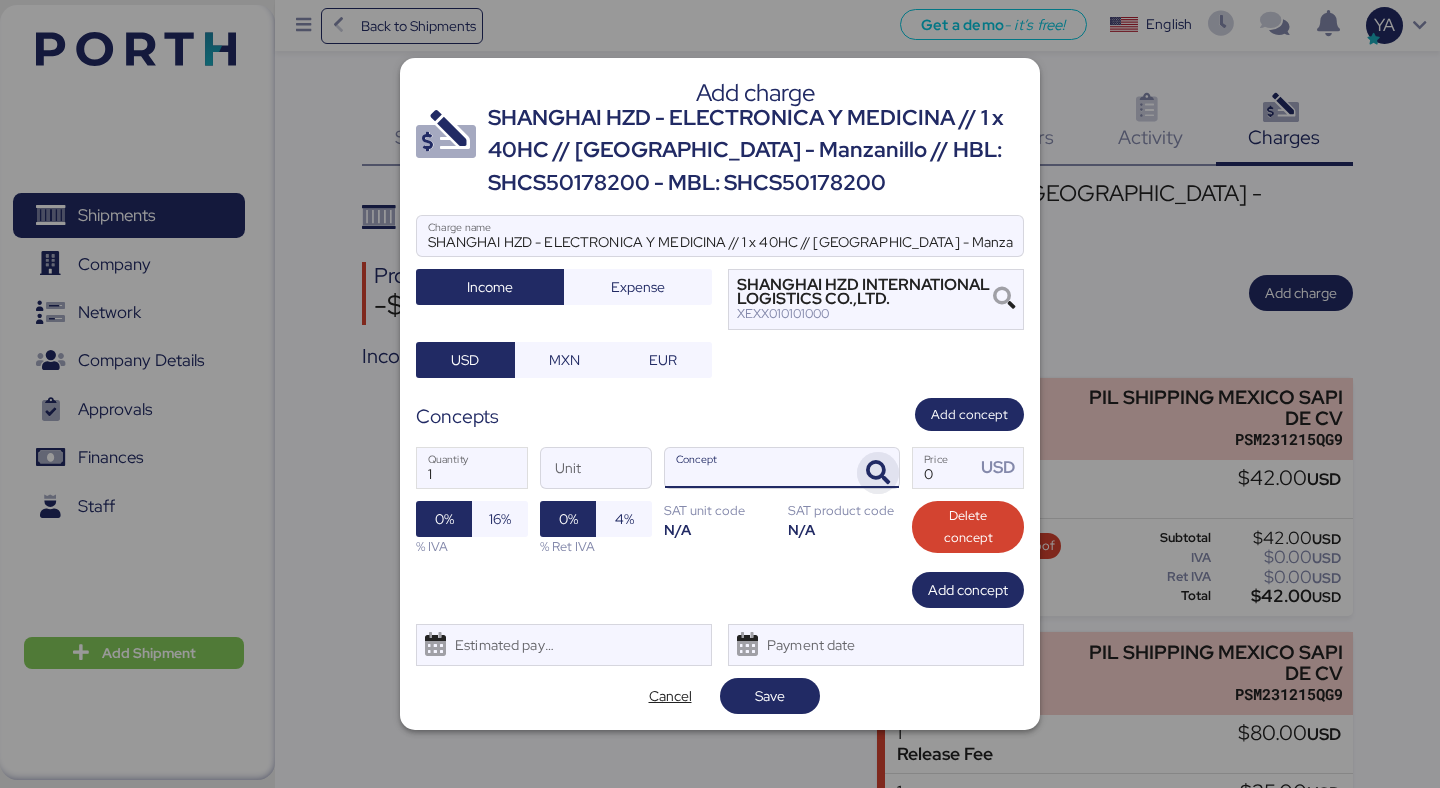 click at bounding box center [878, 473] 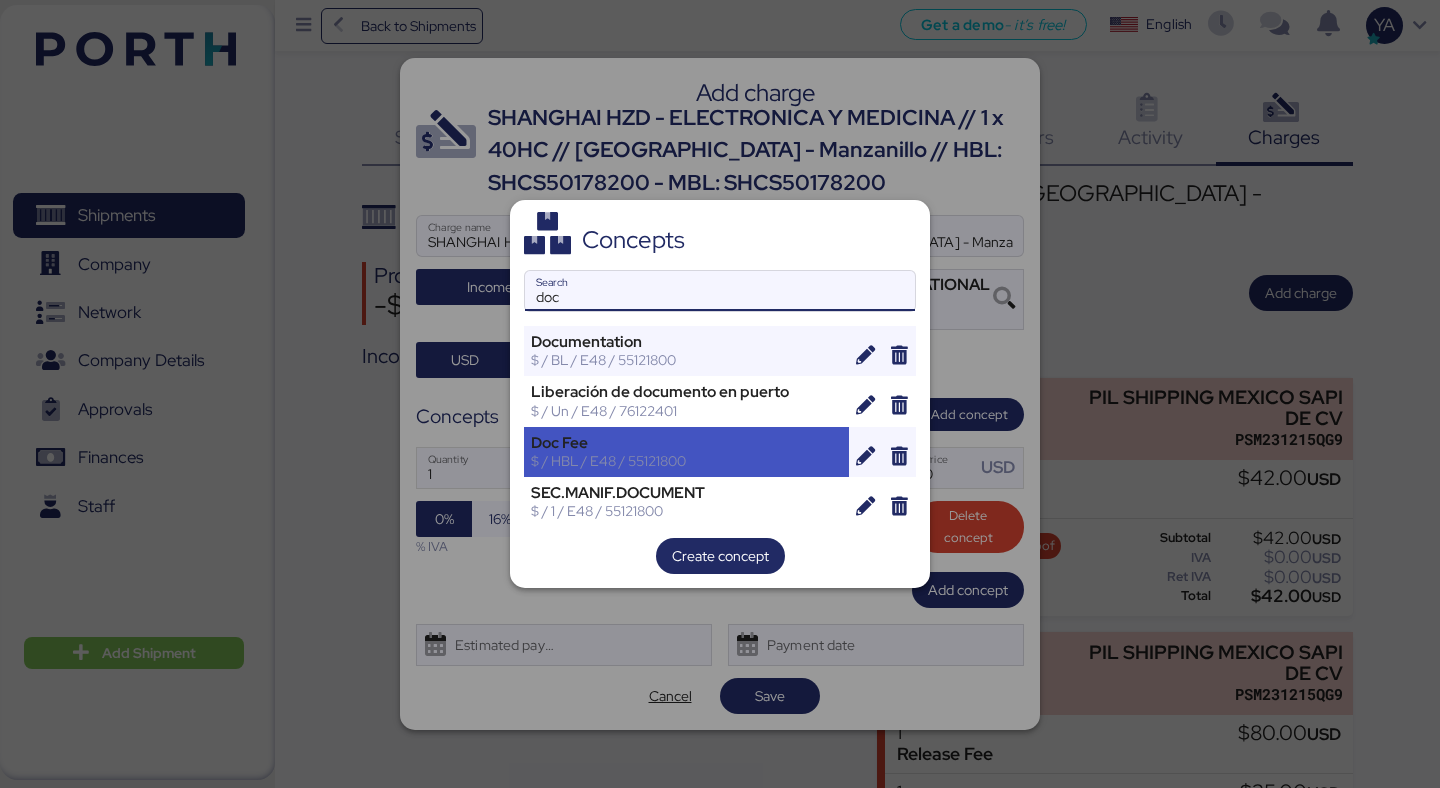 type on "doc" 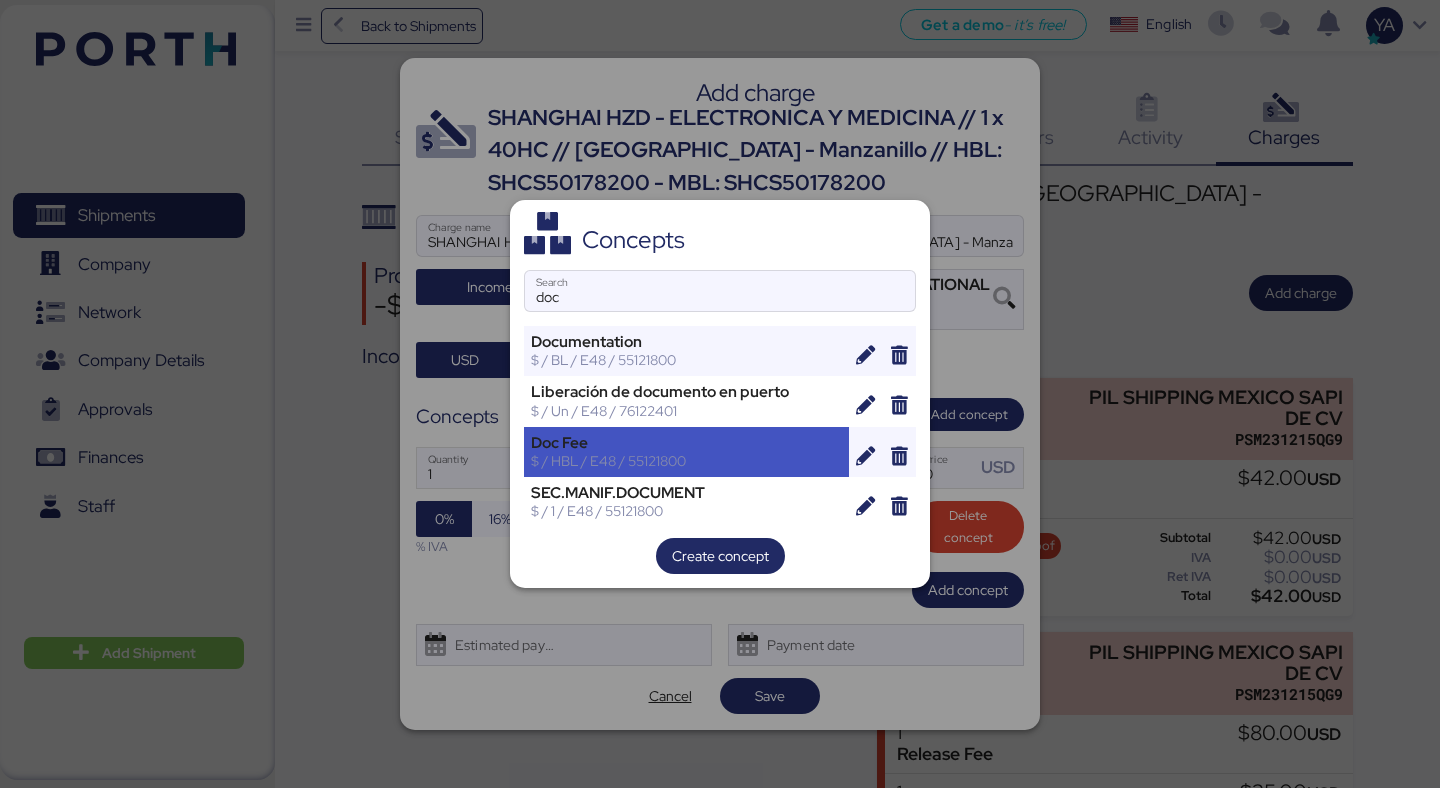 click on "Doc Fee" at bounding box center [686, 443] 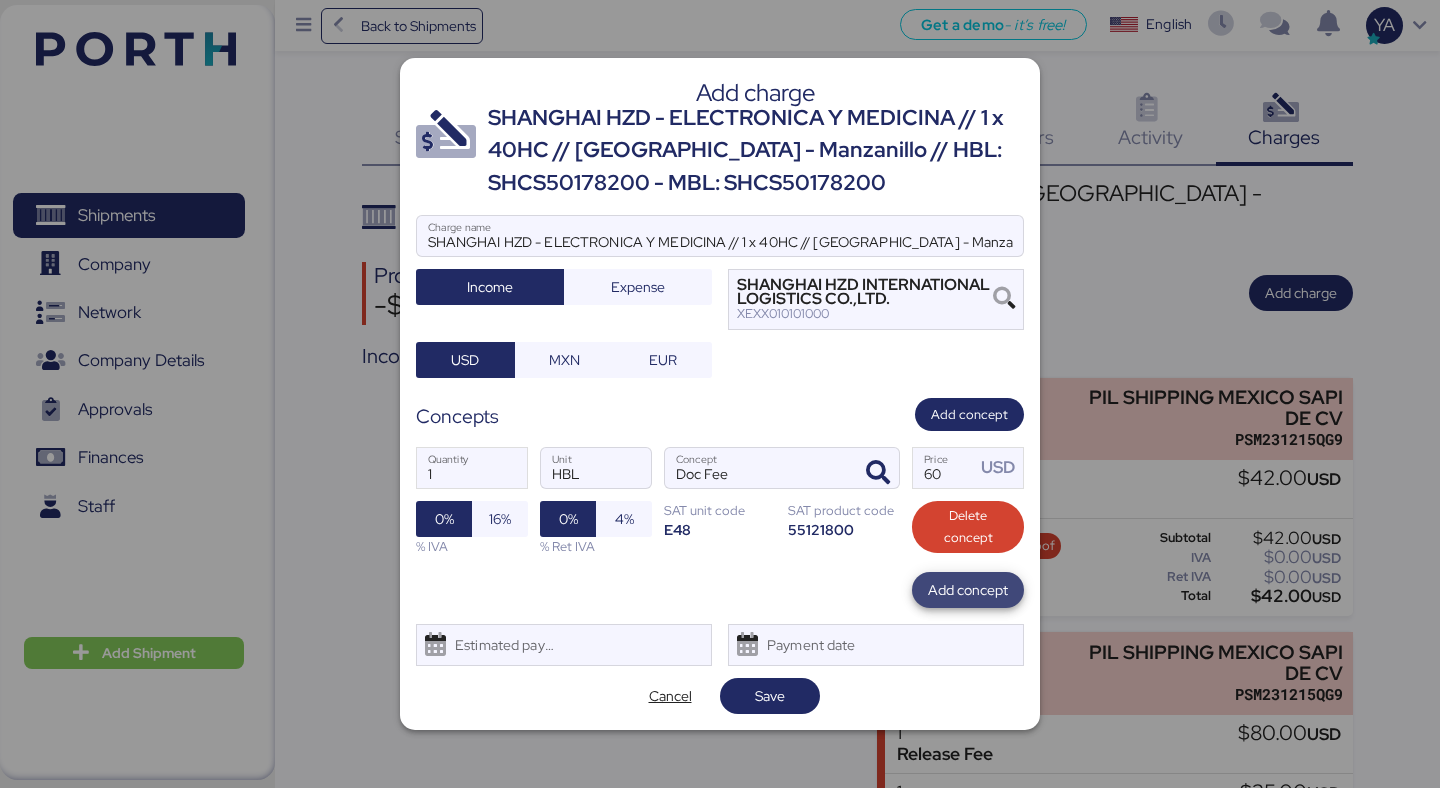 click on "Add concept" at bounding box center [968, 590] 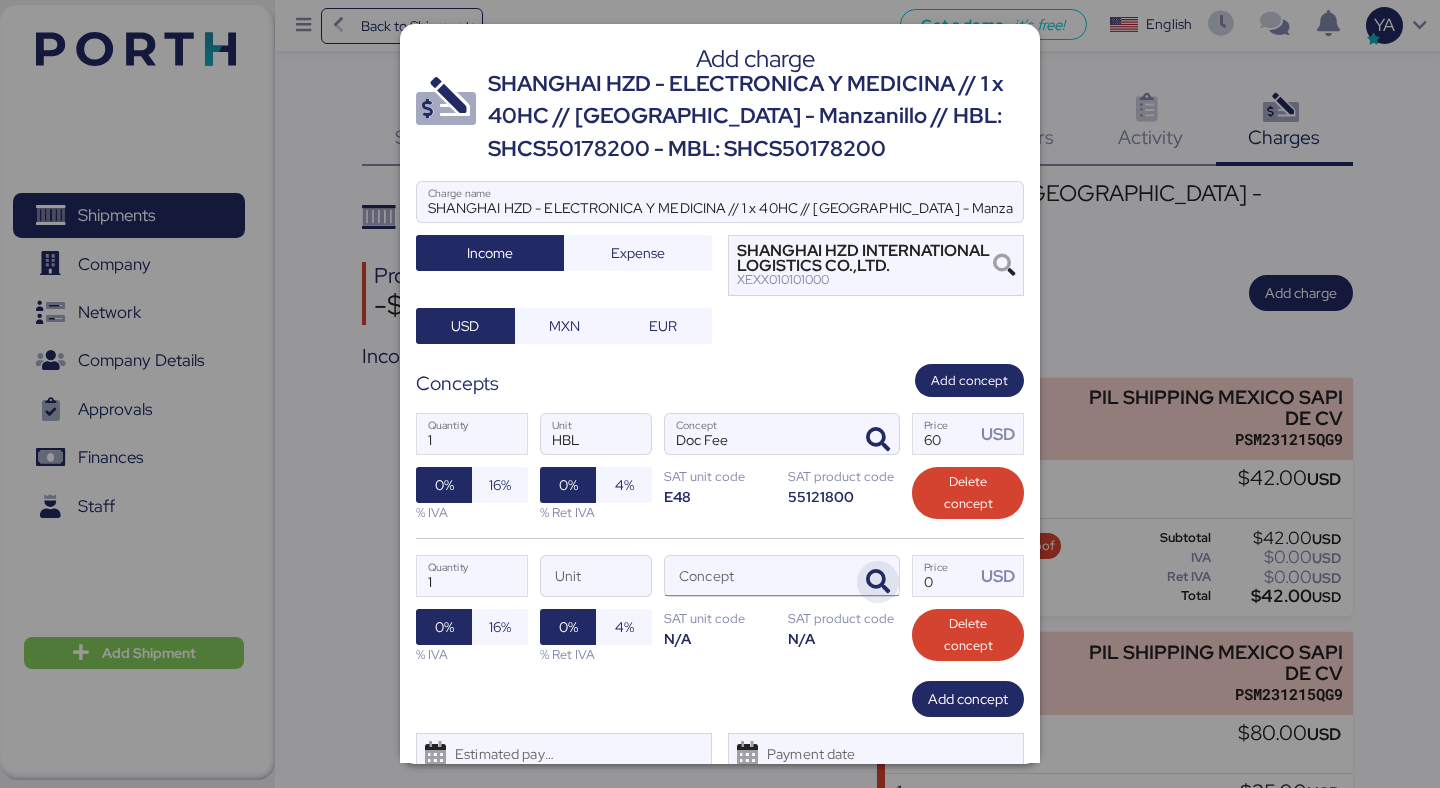 click at bounding box center (878, 582) 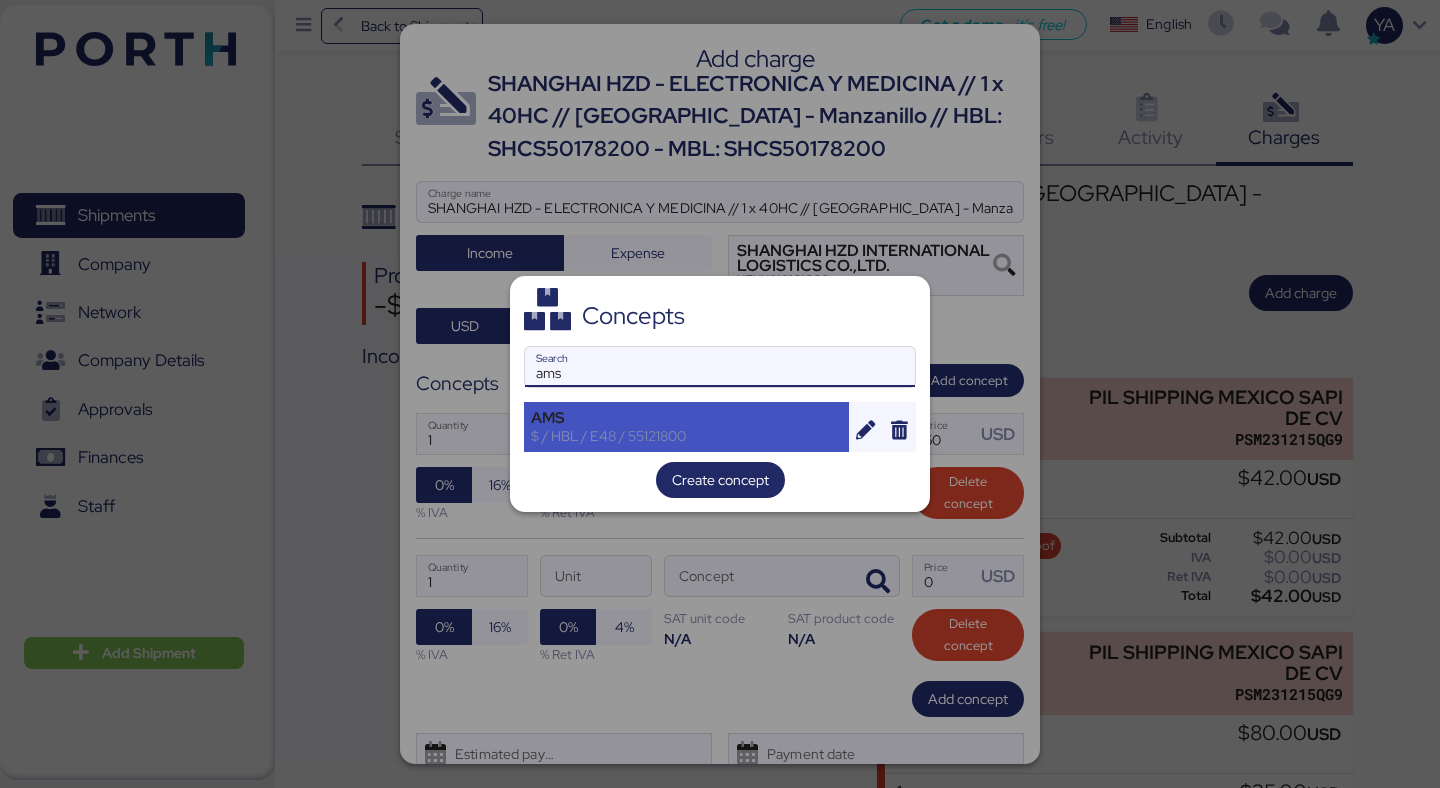 type on "ams" 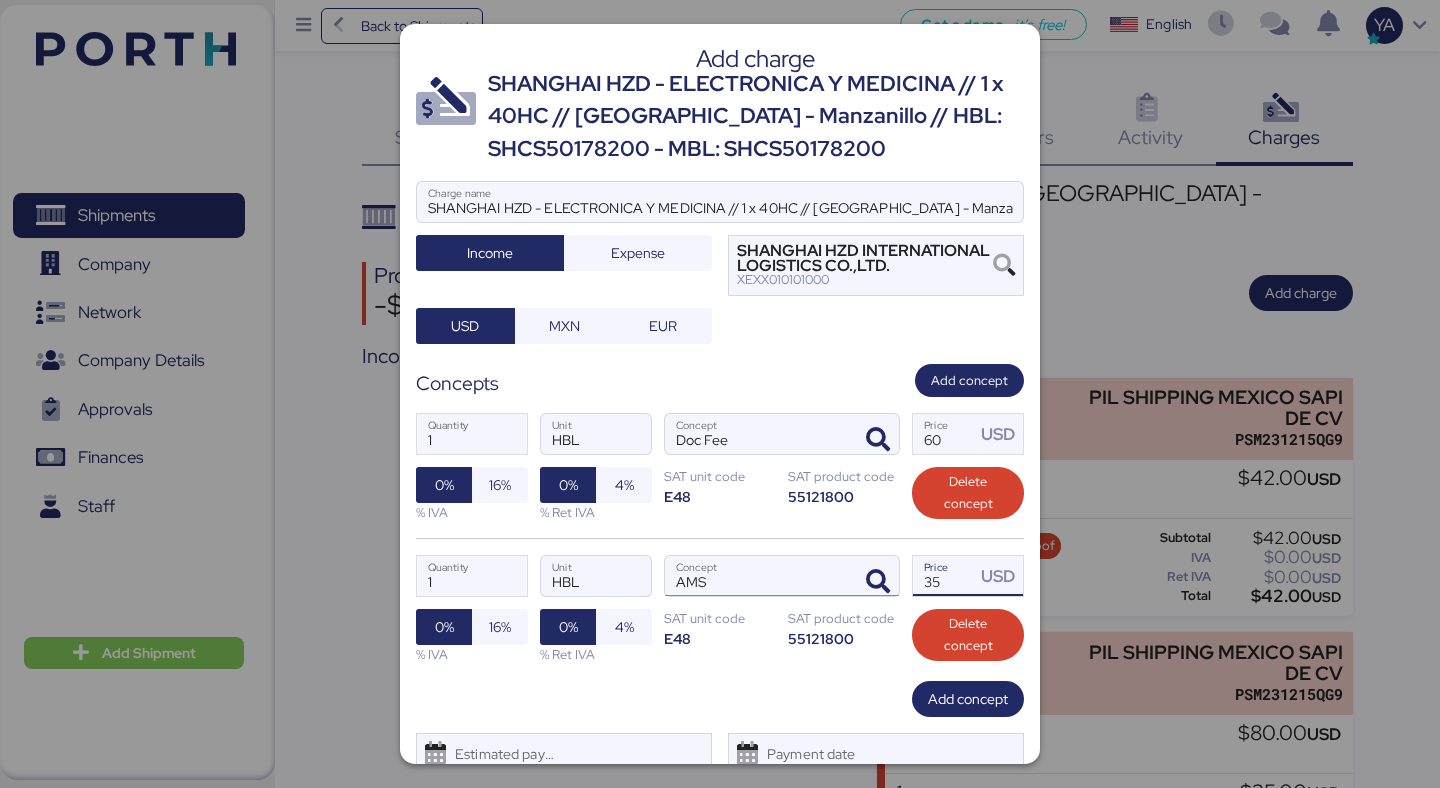 drag, startPoint x: 958, startPoint y: 588, endPoint x: 800, endPoint y: 591, distance: 158.02847 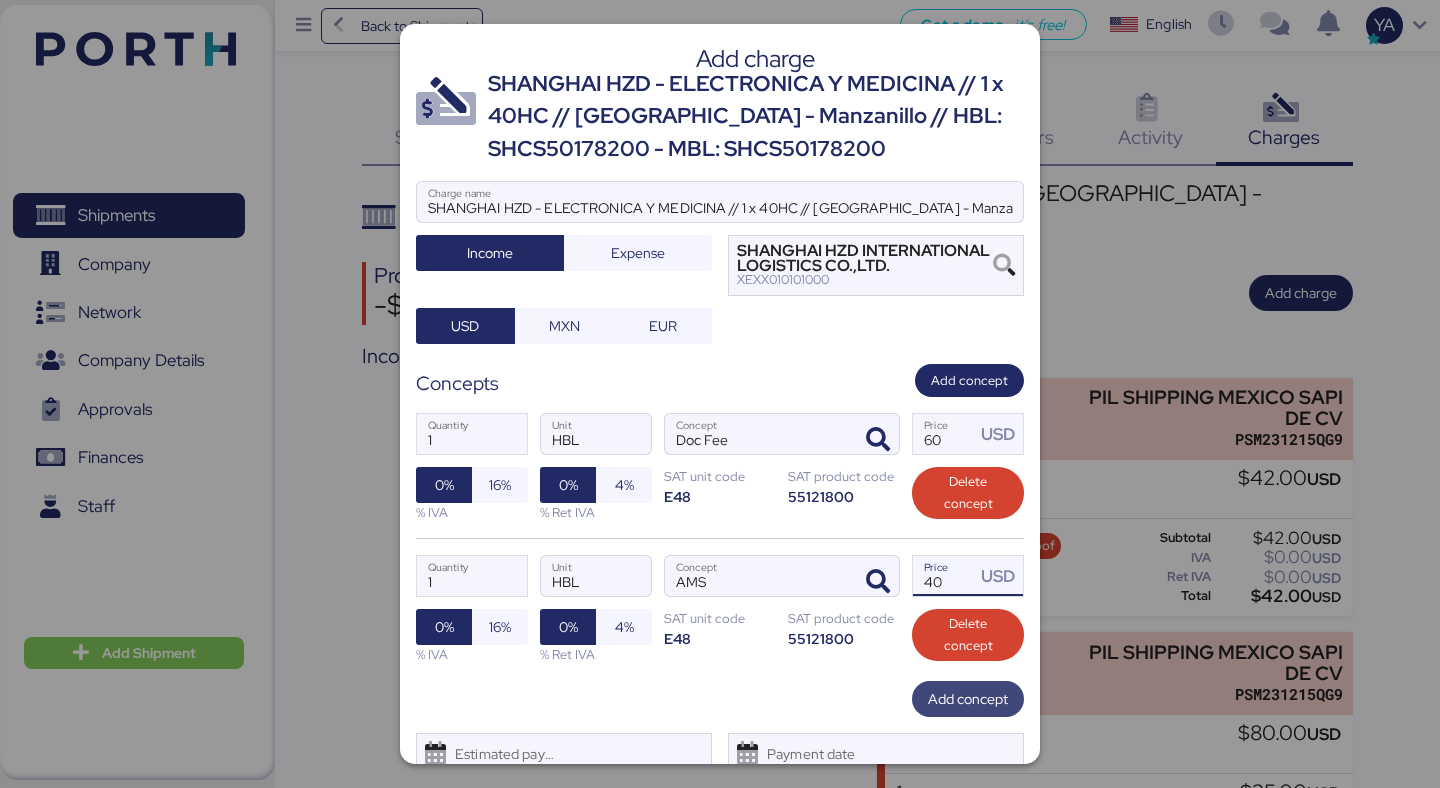 type on "40" 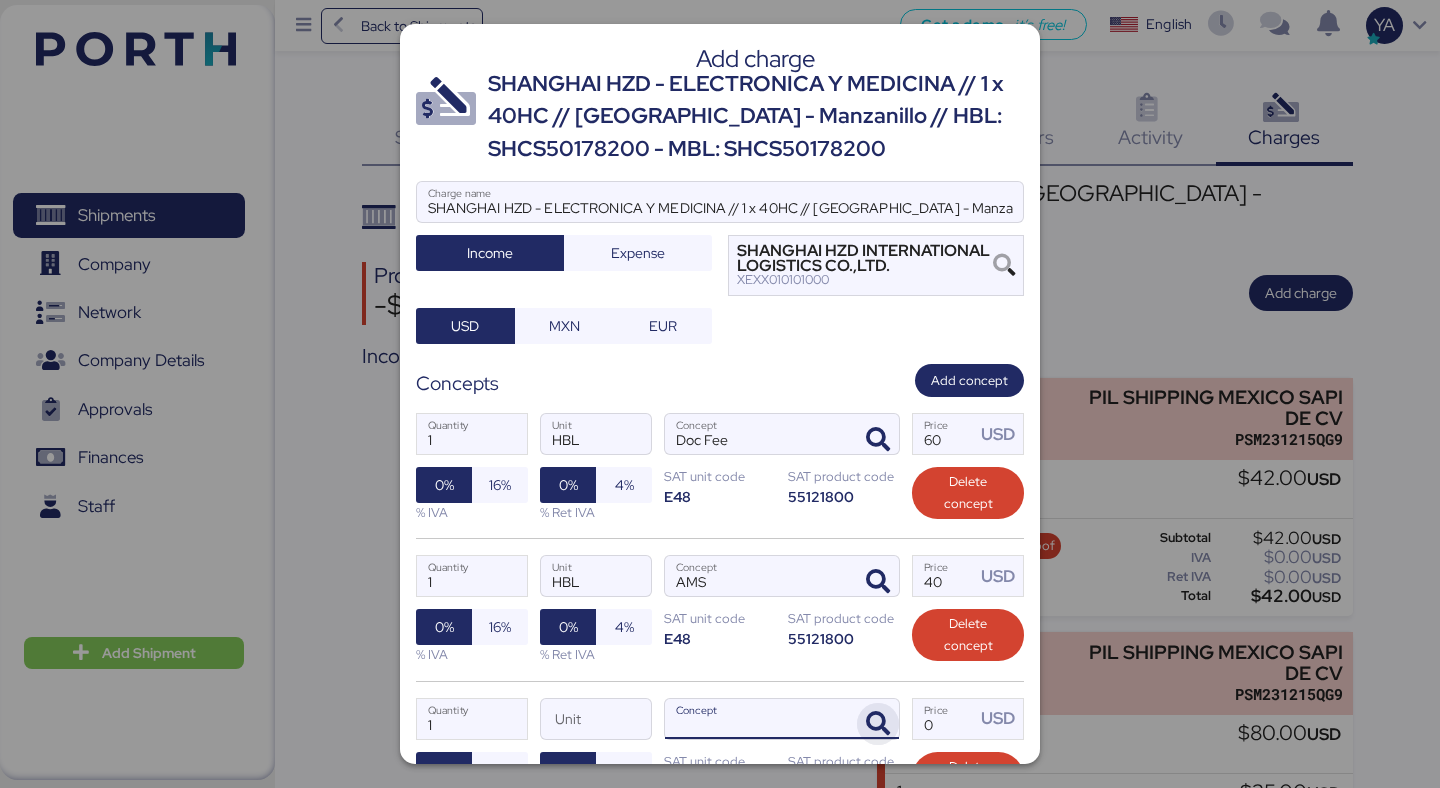 click at bounding box center [878, 724] 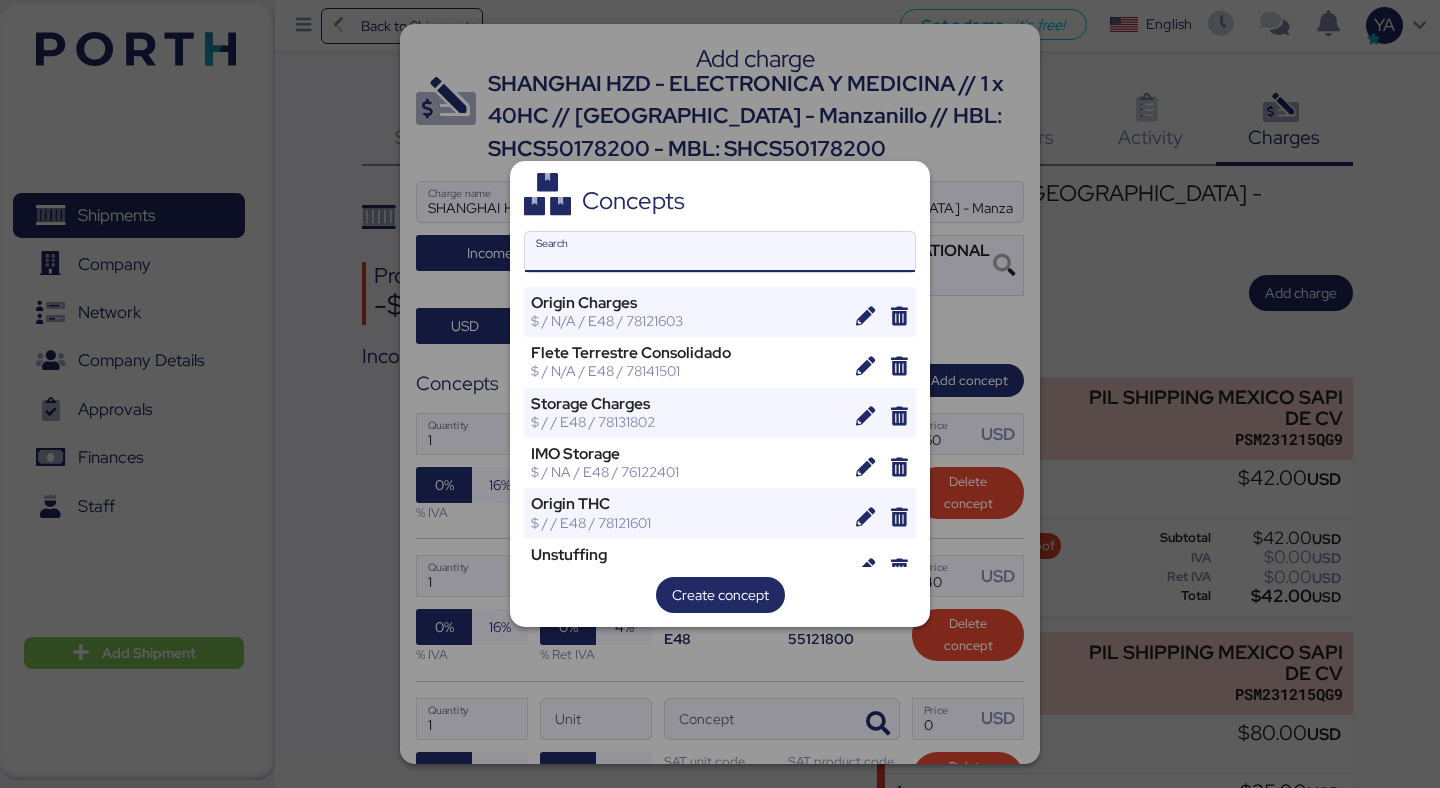 click on "Search" at bounding box center (720, 252) 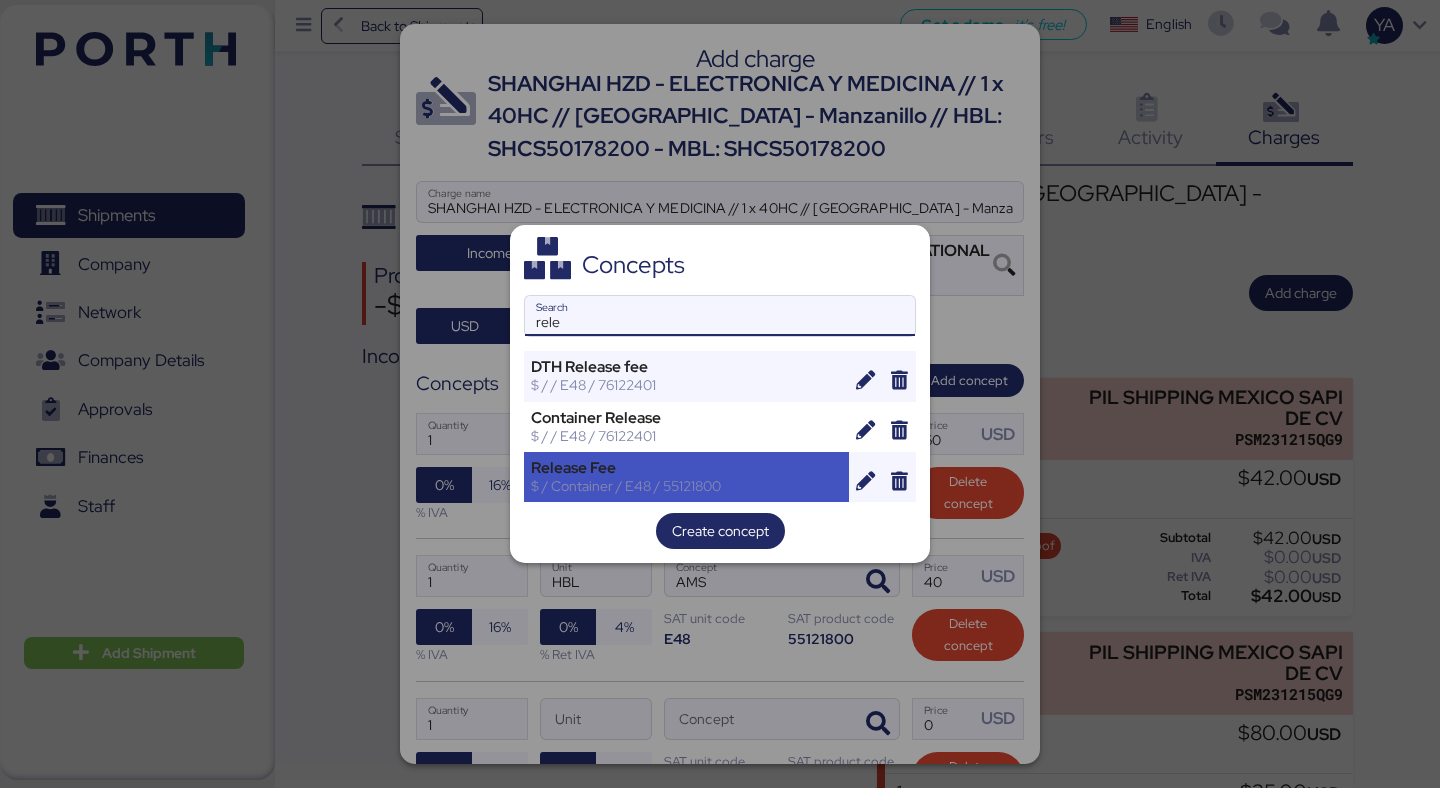 type on "rele" 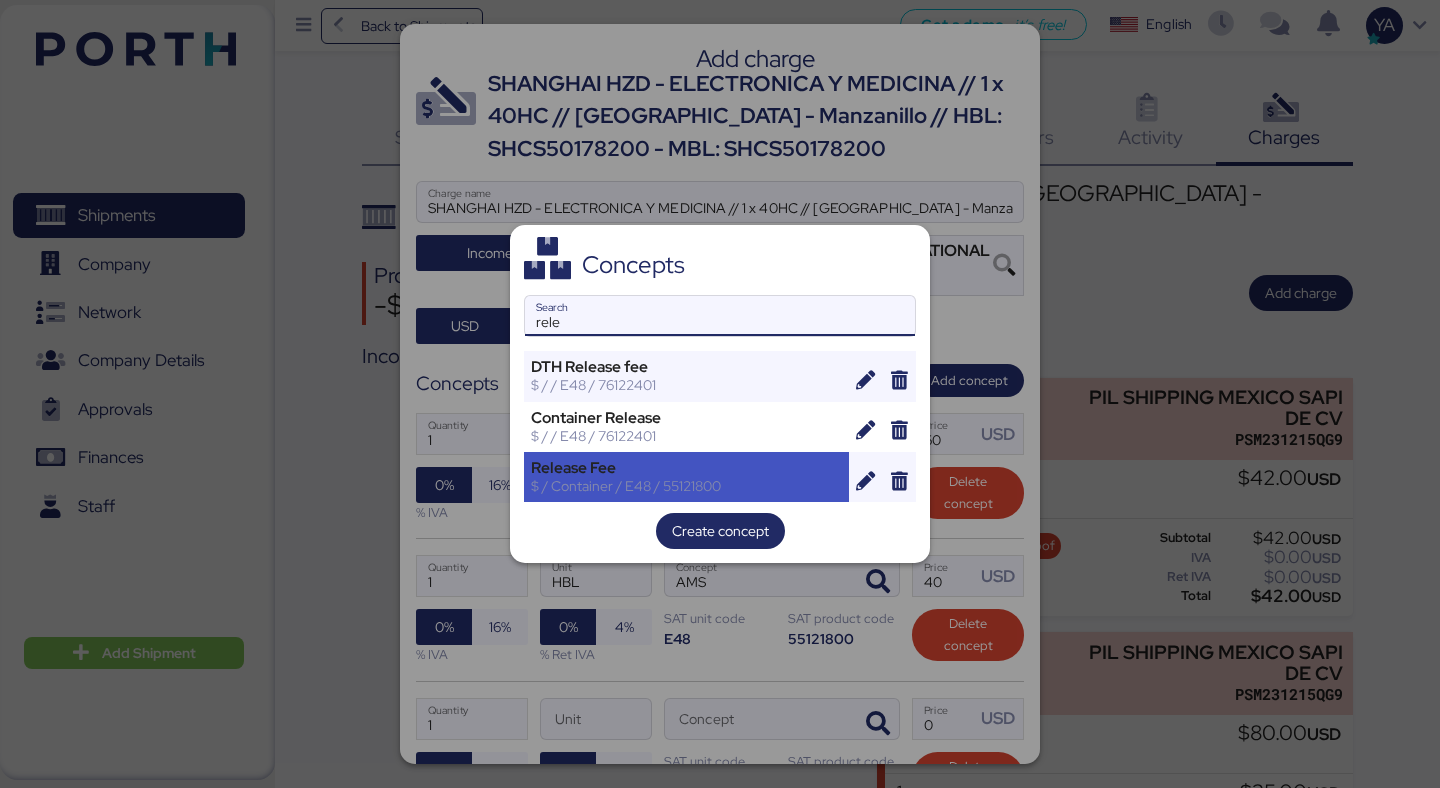 click on "$ / Container /
E48 / 55121800" at bounding box center [686, 486] 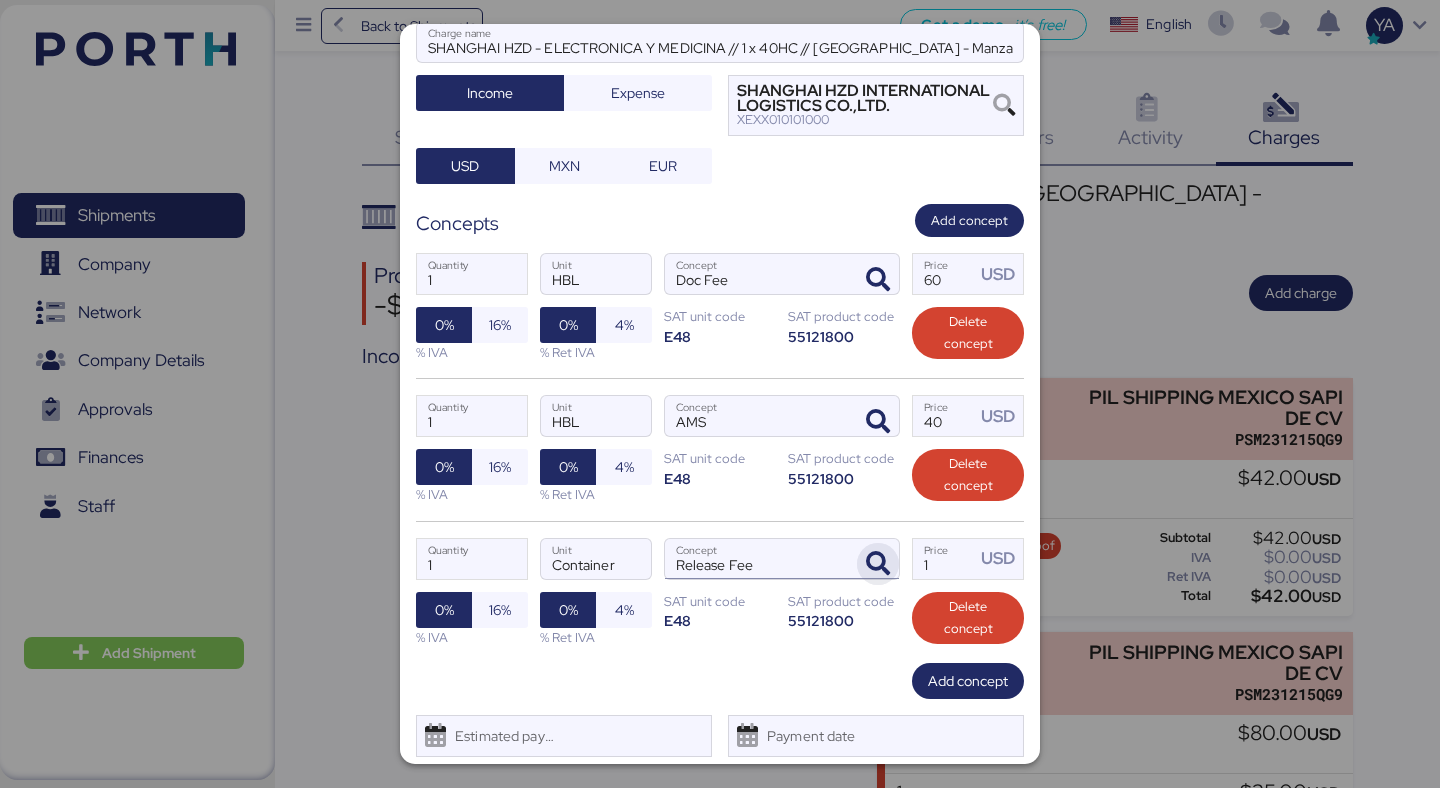 scroll, scrollTop: 217, scrollLeft: 0, axis: vertical 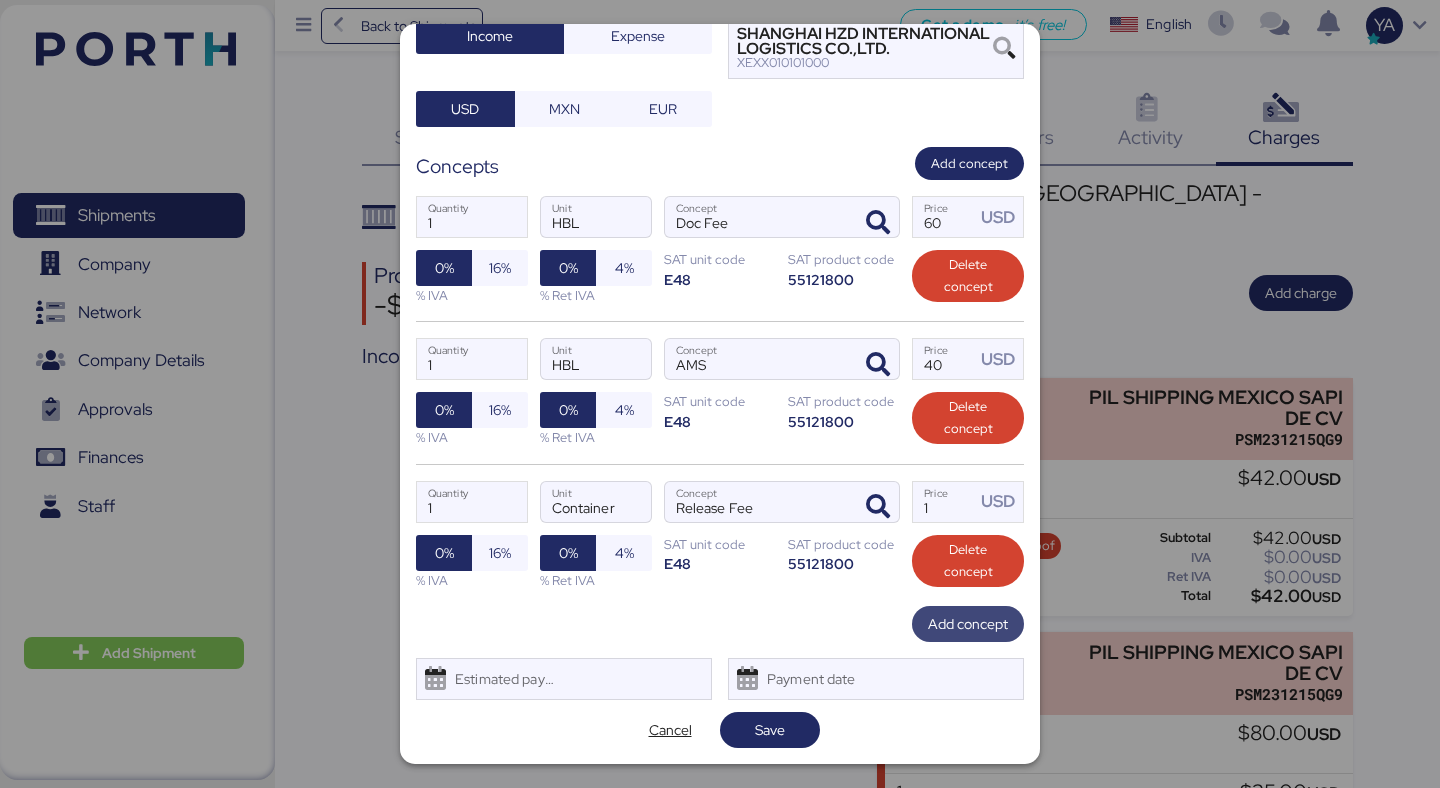 click on "Add concept" at bounding box center (968, 624) 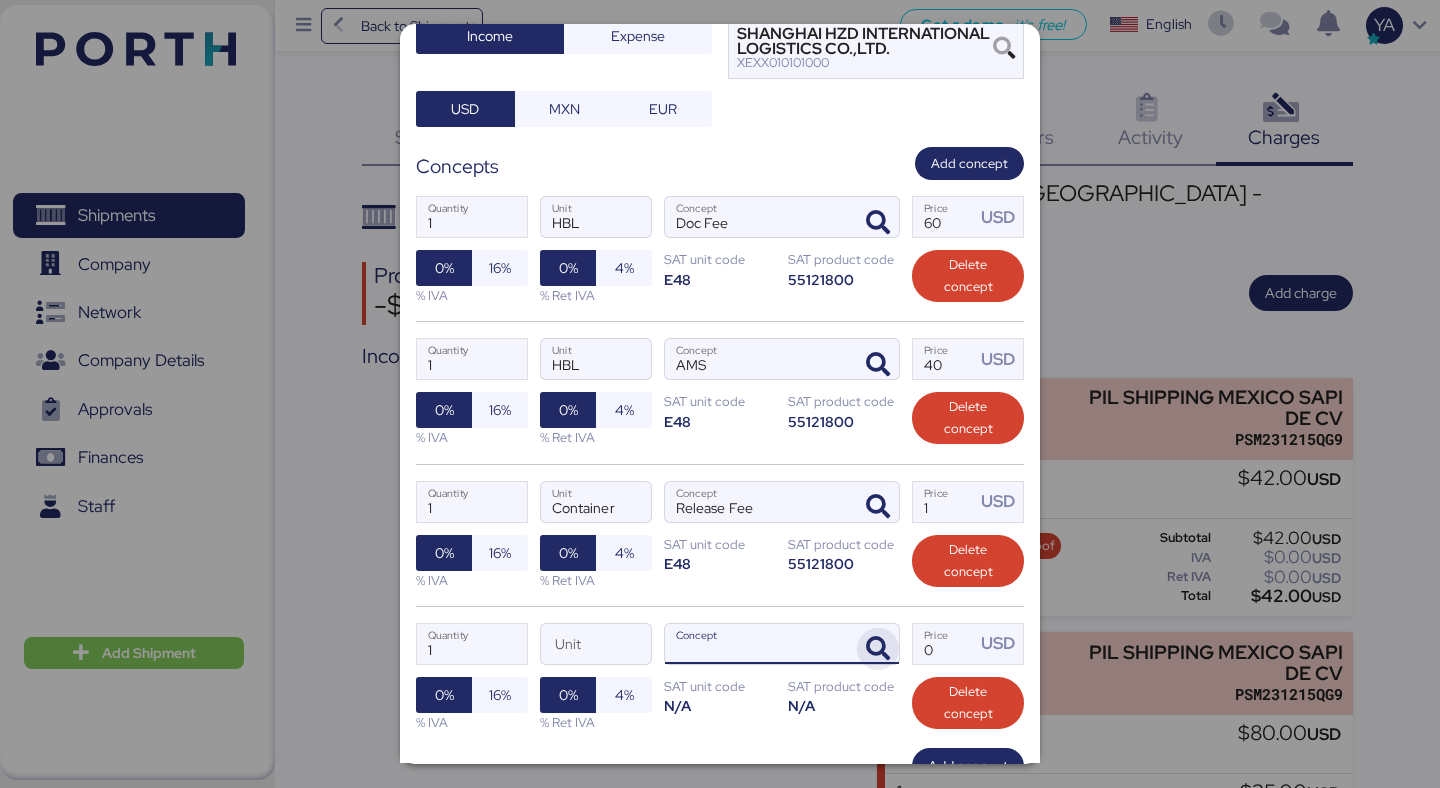 click at bounding box center (878, 649) 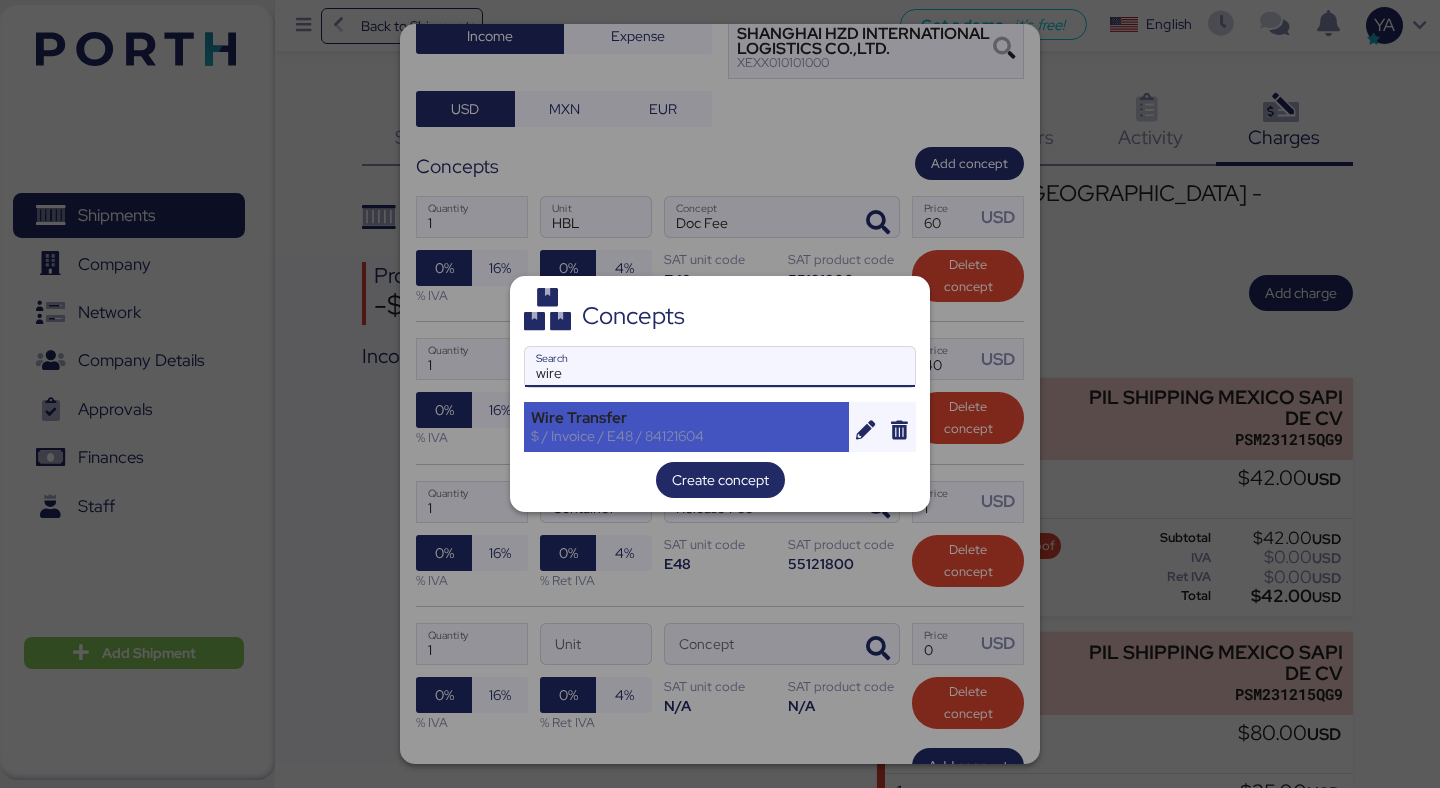 type on "wire" 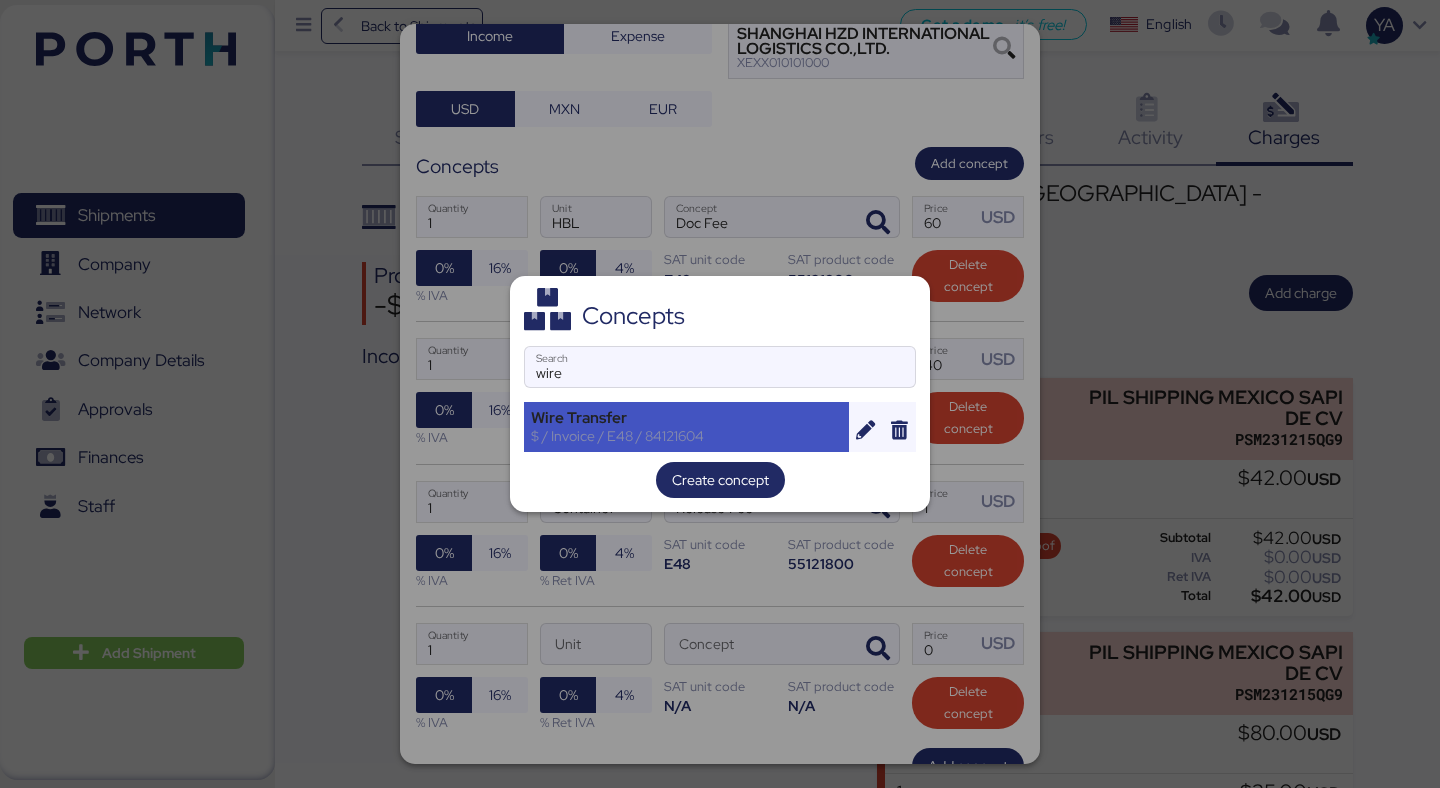 click on "$ / Invoice /
E48 / 84121604" at bounding box center [686, 436] 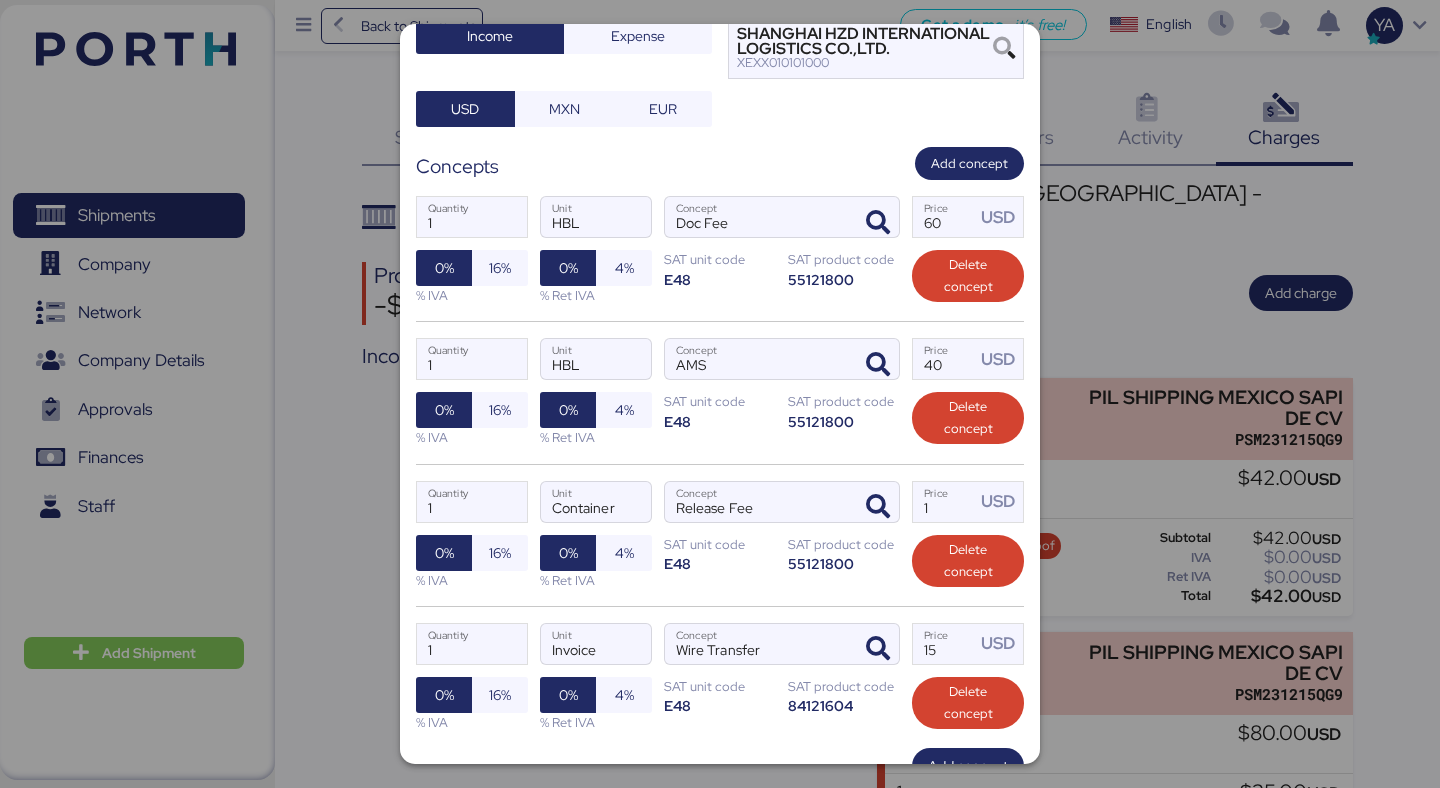 scroll, scrollTop: 359, scrollLeft: 0, axis: vertical 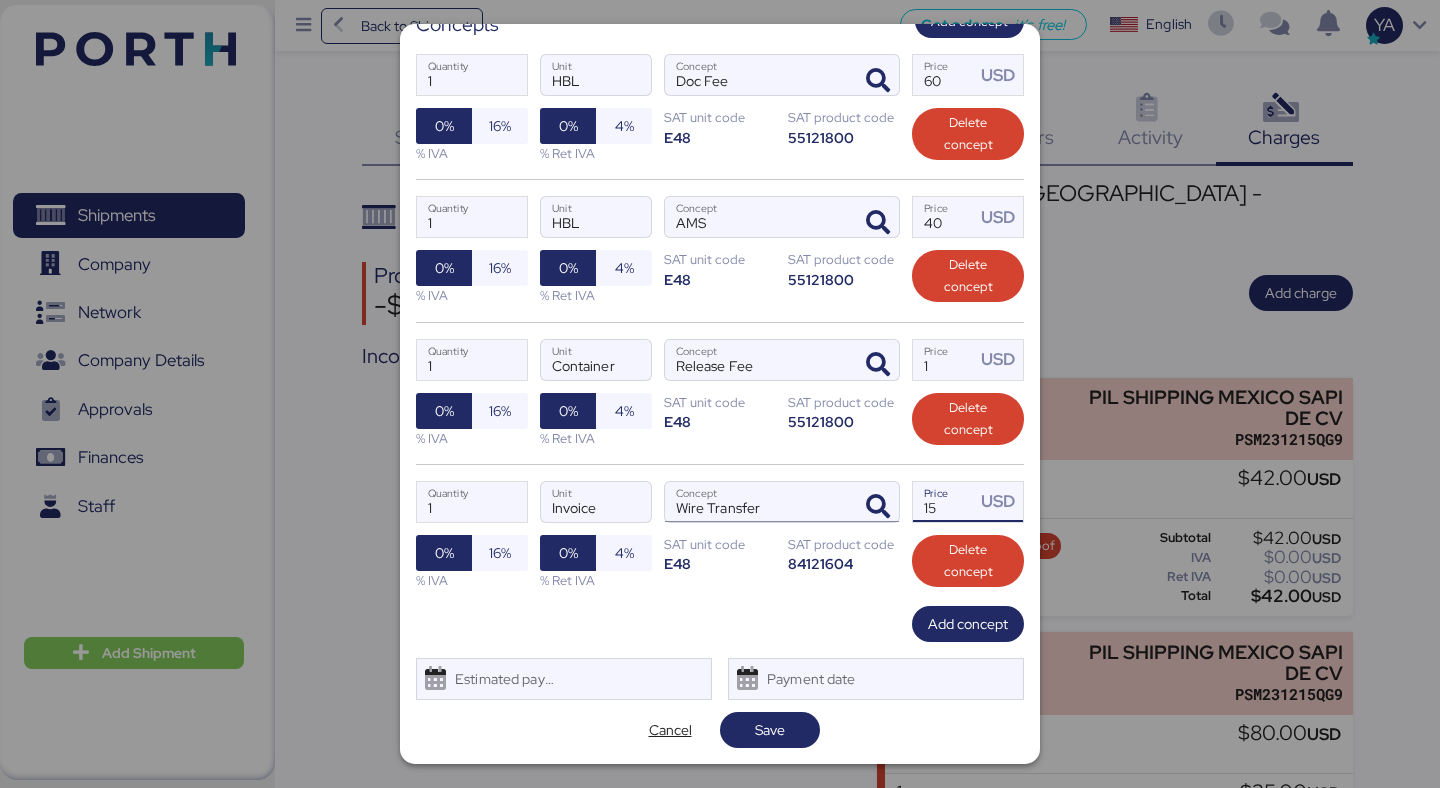 drag, startPoint x: 966, startPoint y: 500, endPoint x: 795, endPoint y: 497, distance: 171.0263 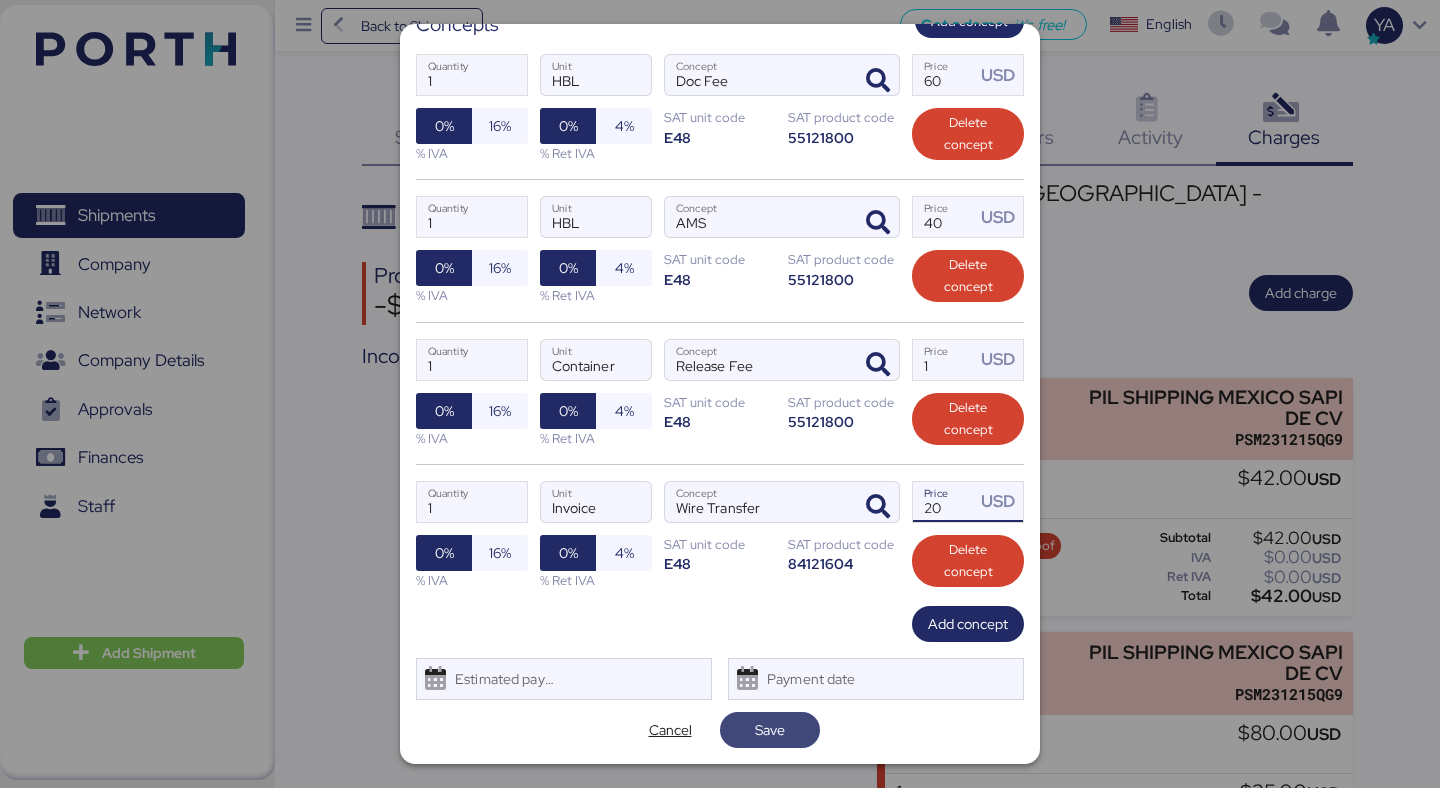 type on "20" 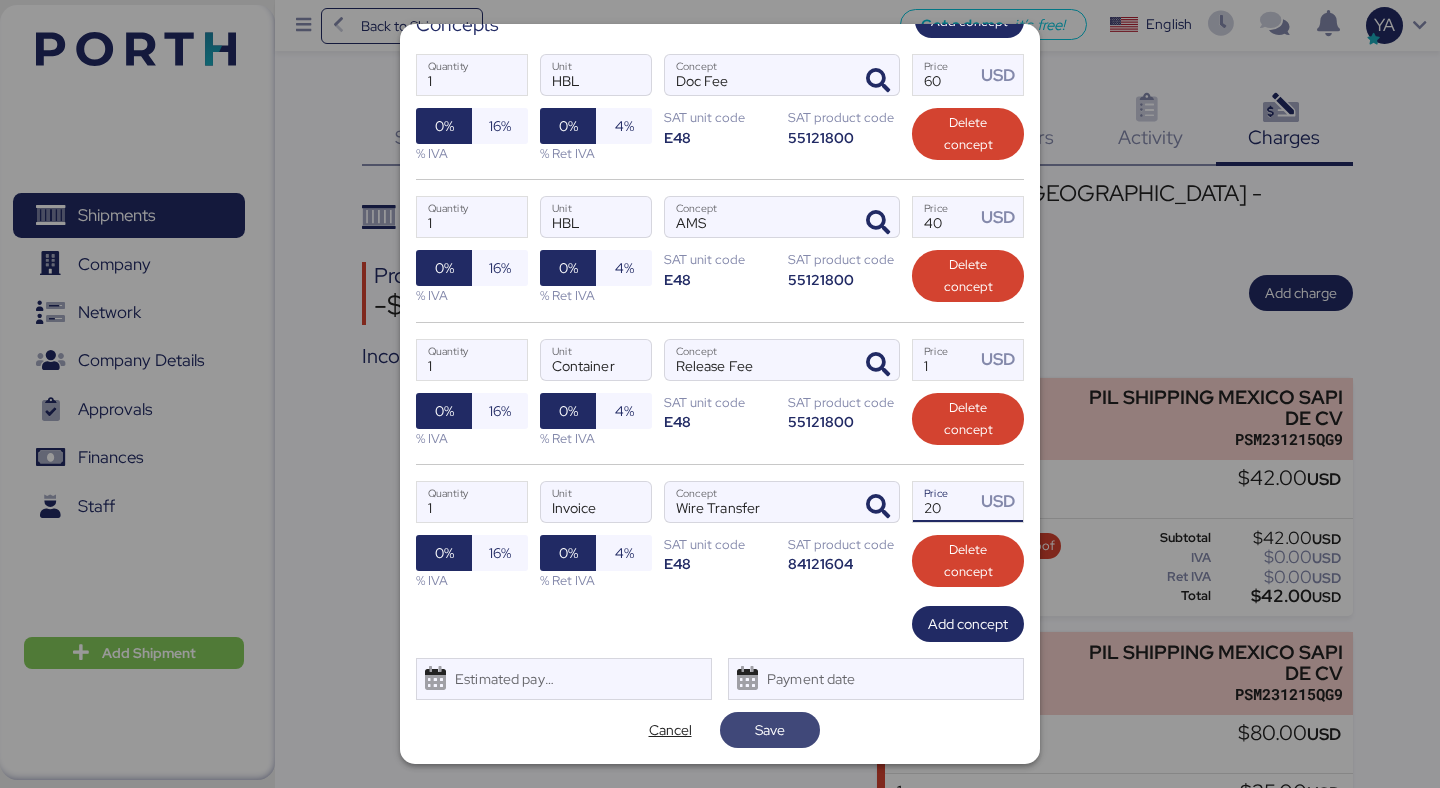 click on "Save" at bounding box center (770, 730) 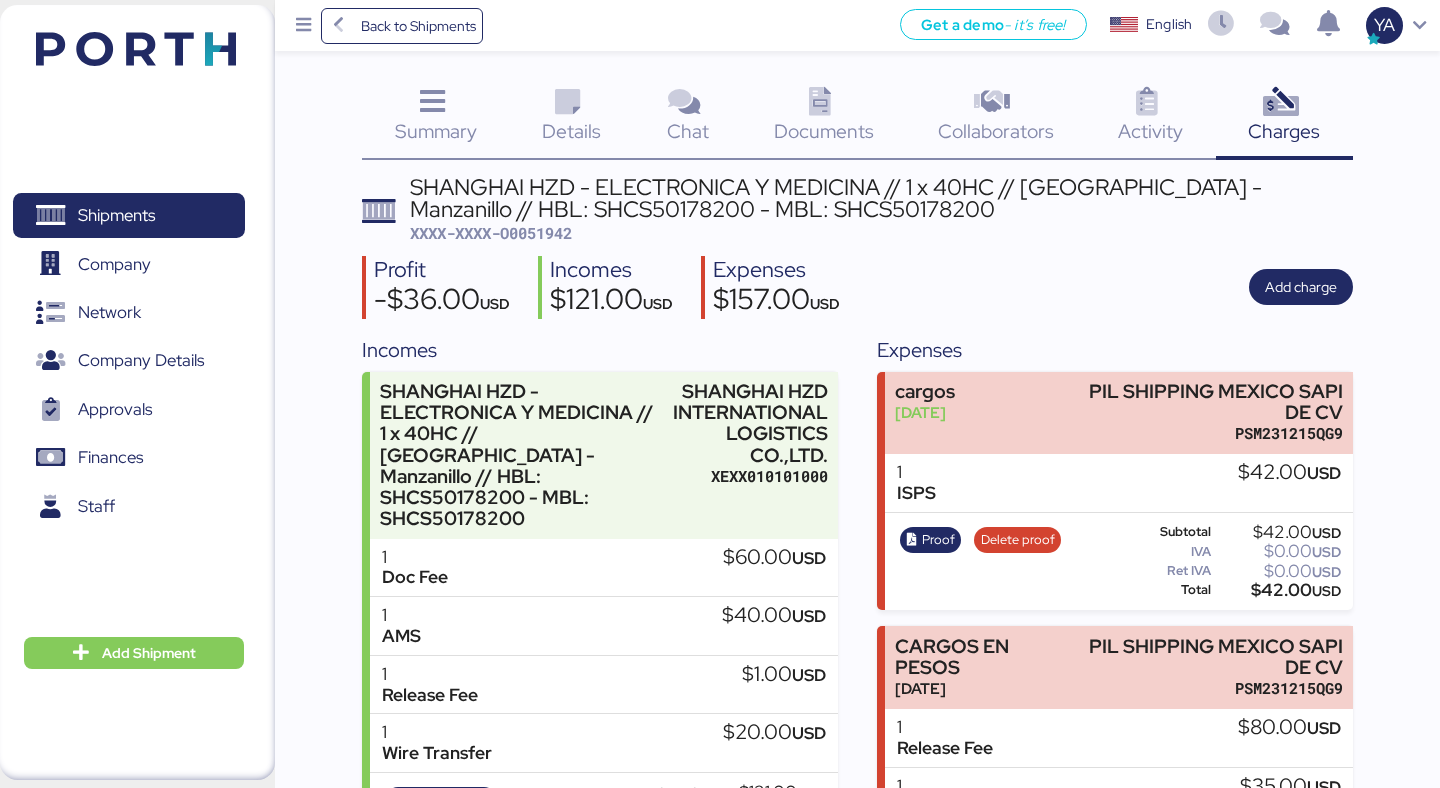 scroll, scrollTop: 8, scrollLeft: 0, axis: vertical 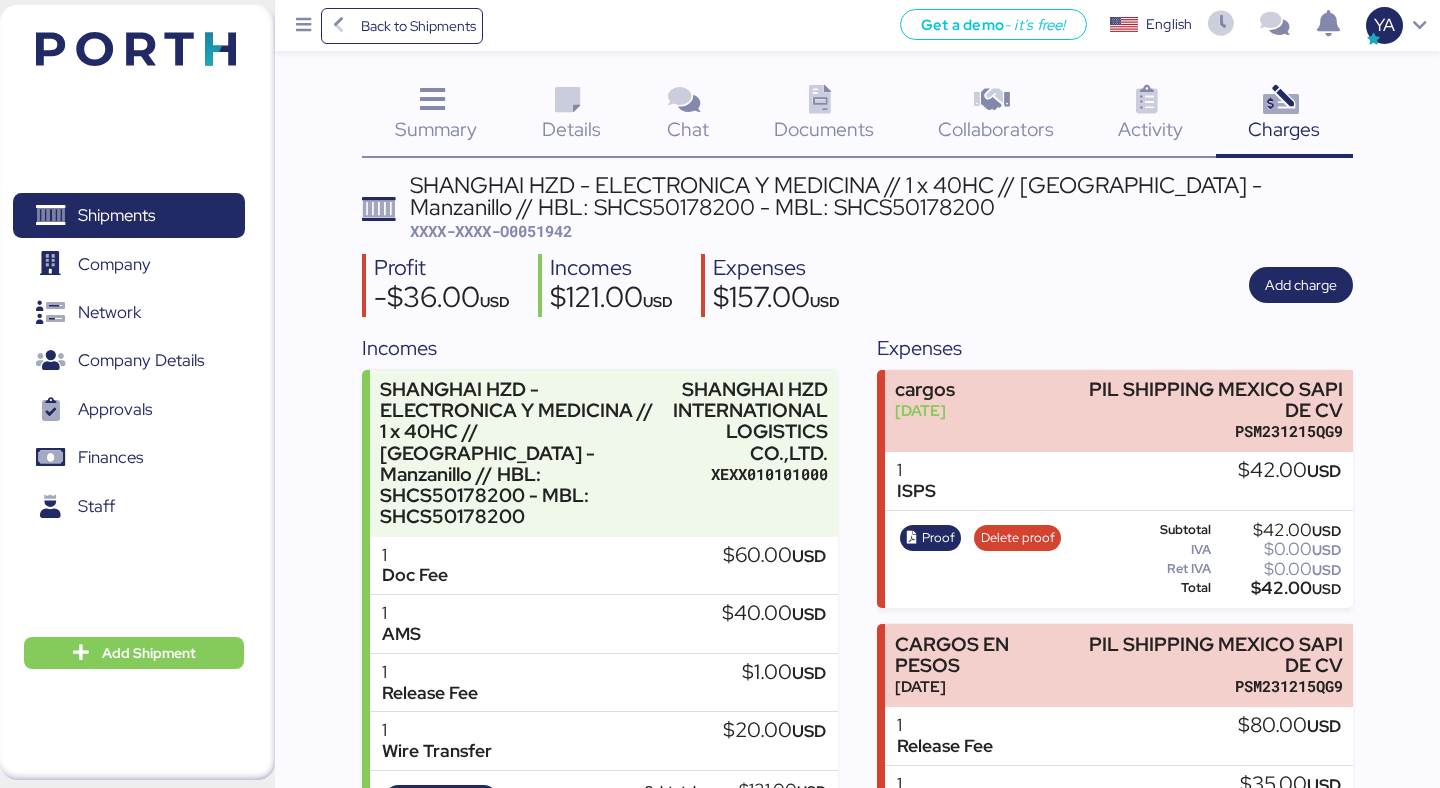 click on "Details 0" at bounding box center (571, 116) 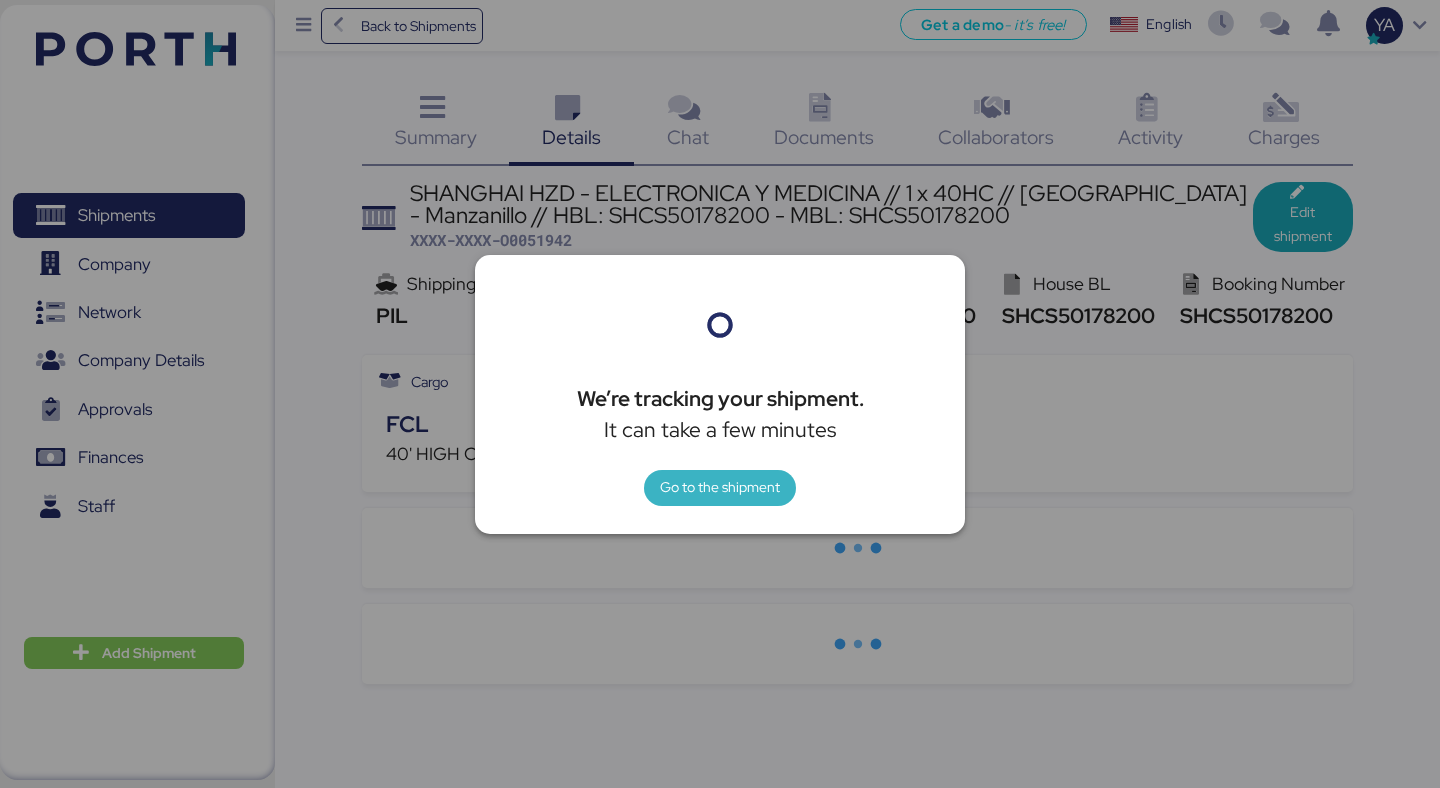 click on "Go to the shipment" at bounding box center (720, 487) 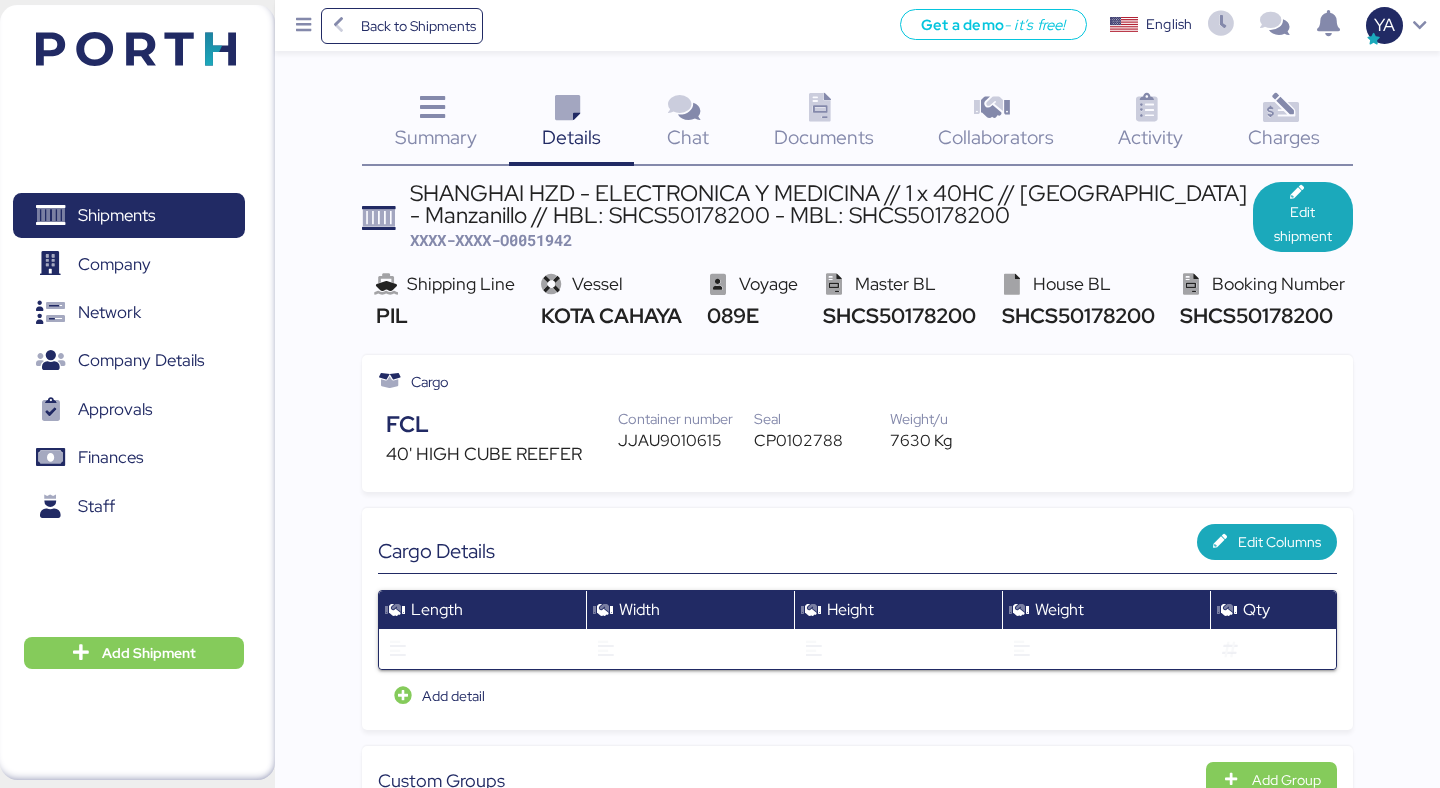 click at bounding box center [1280, 108] 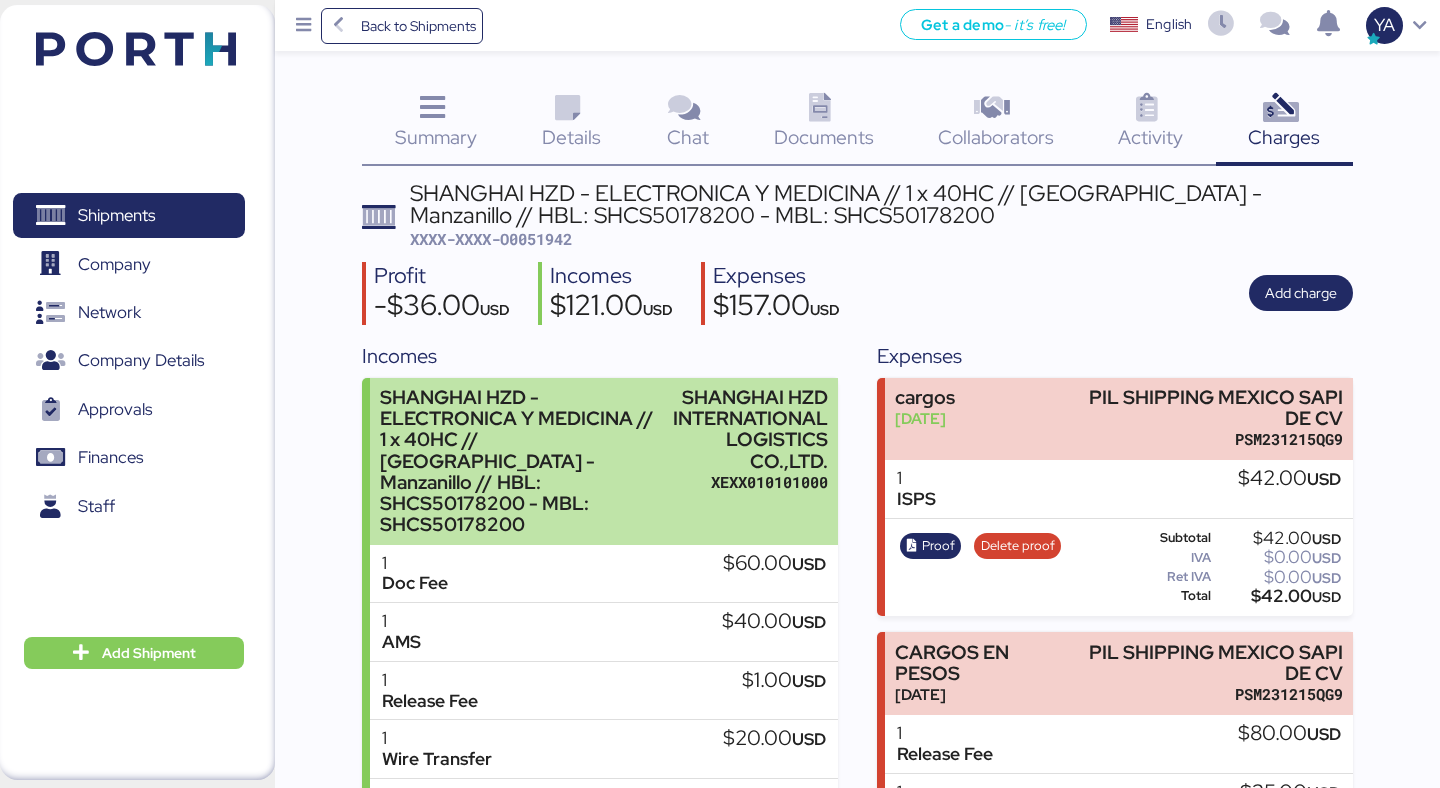 click on "SHANGHAI HZD INTERNATIONAL LOGISTICS CO.,LTD." at bounding box center [750, 429] 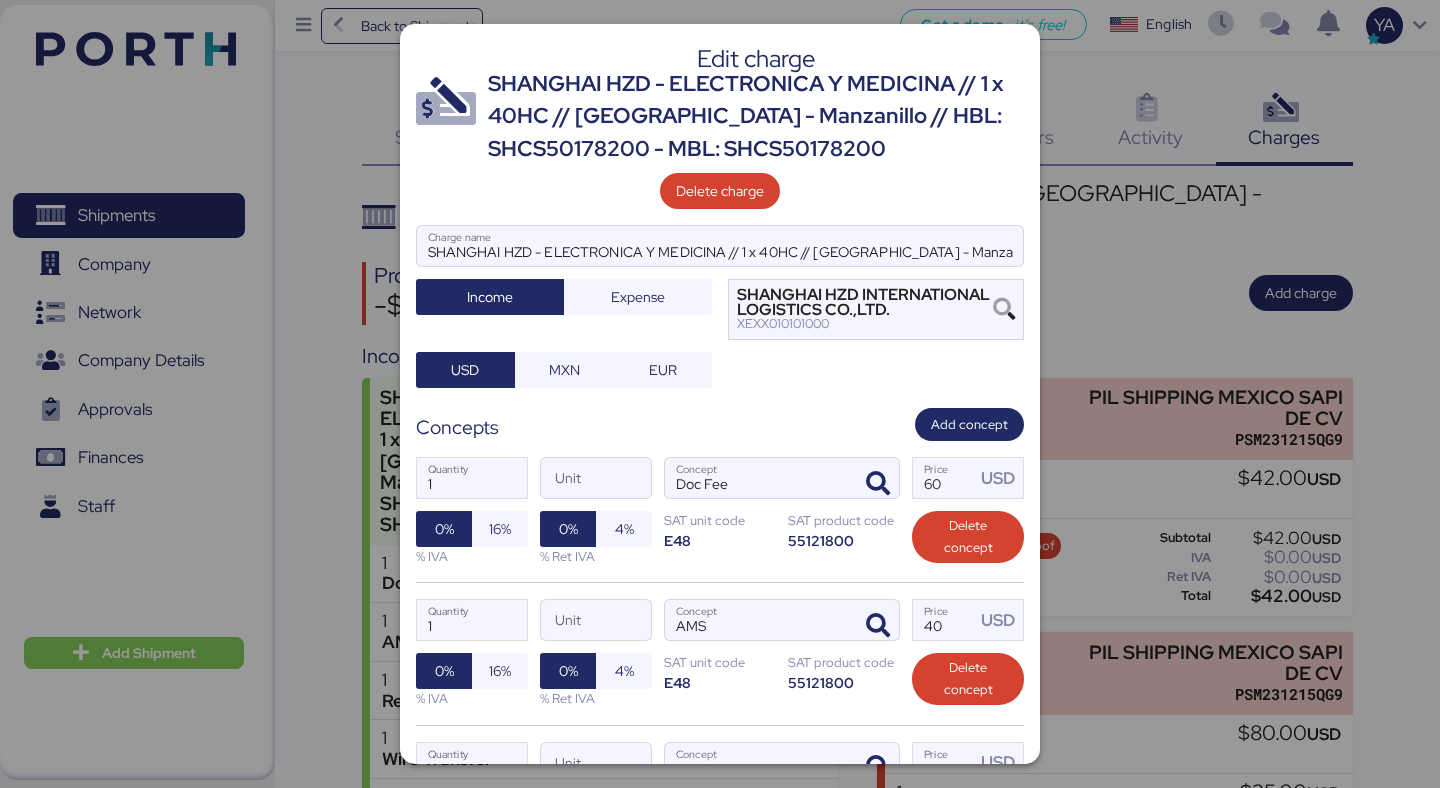 scroll, scrollTop: 403, scrollLeft: 0, axis: vertical 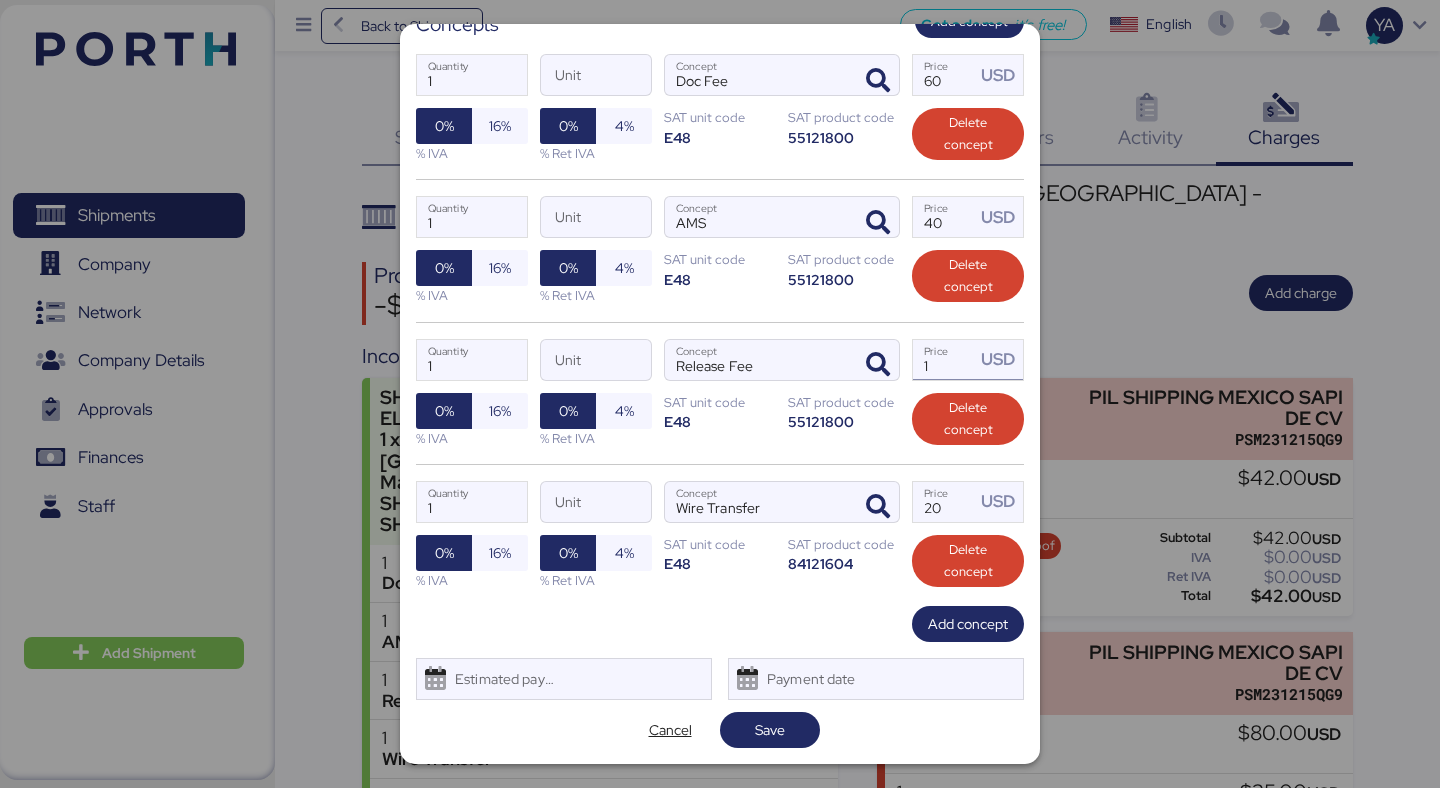 click on "1" at bounding box center (944, 360) 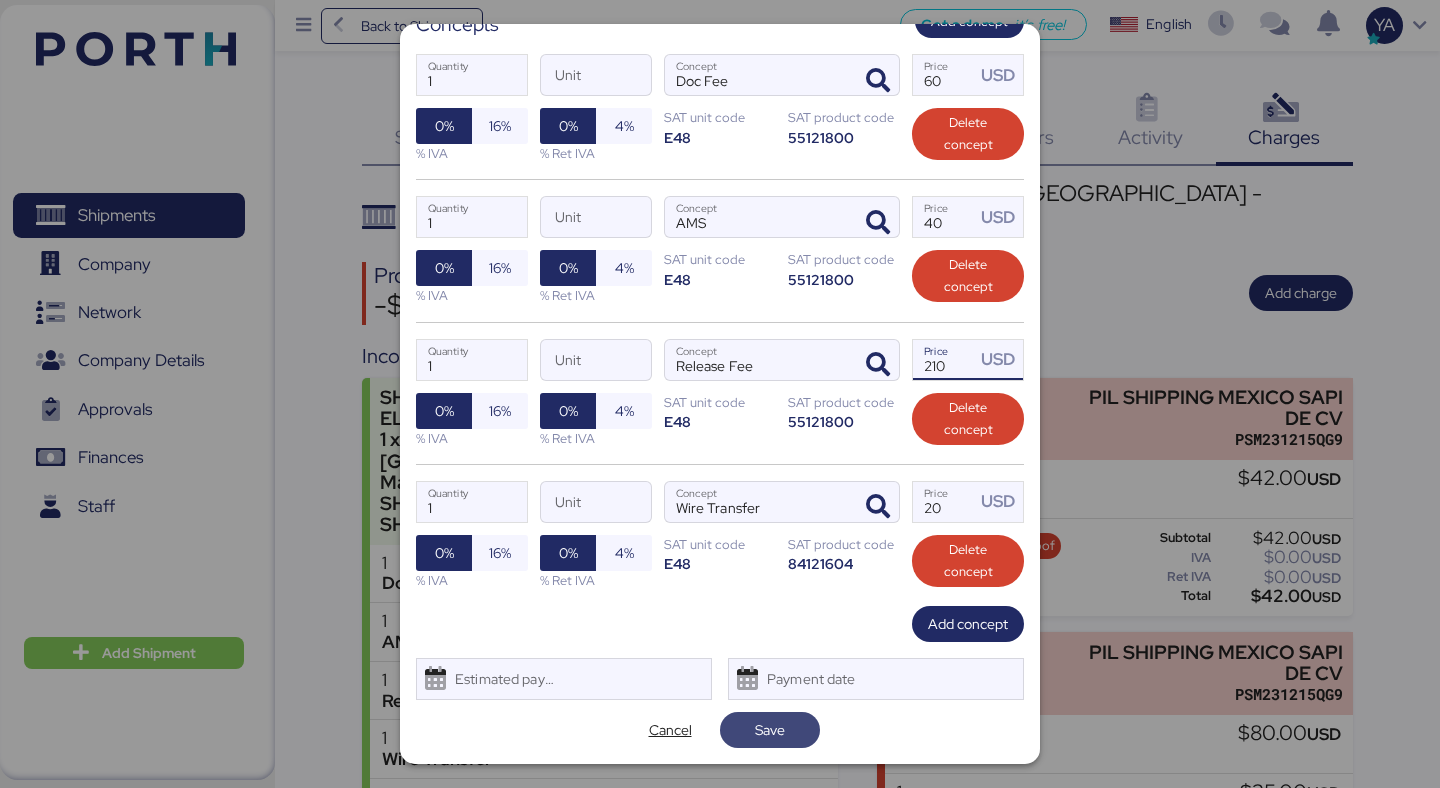 type on "210" 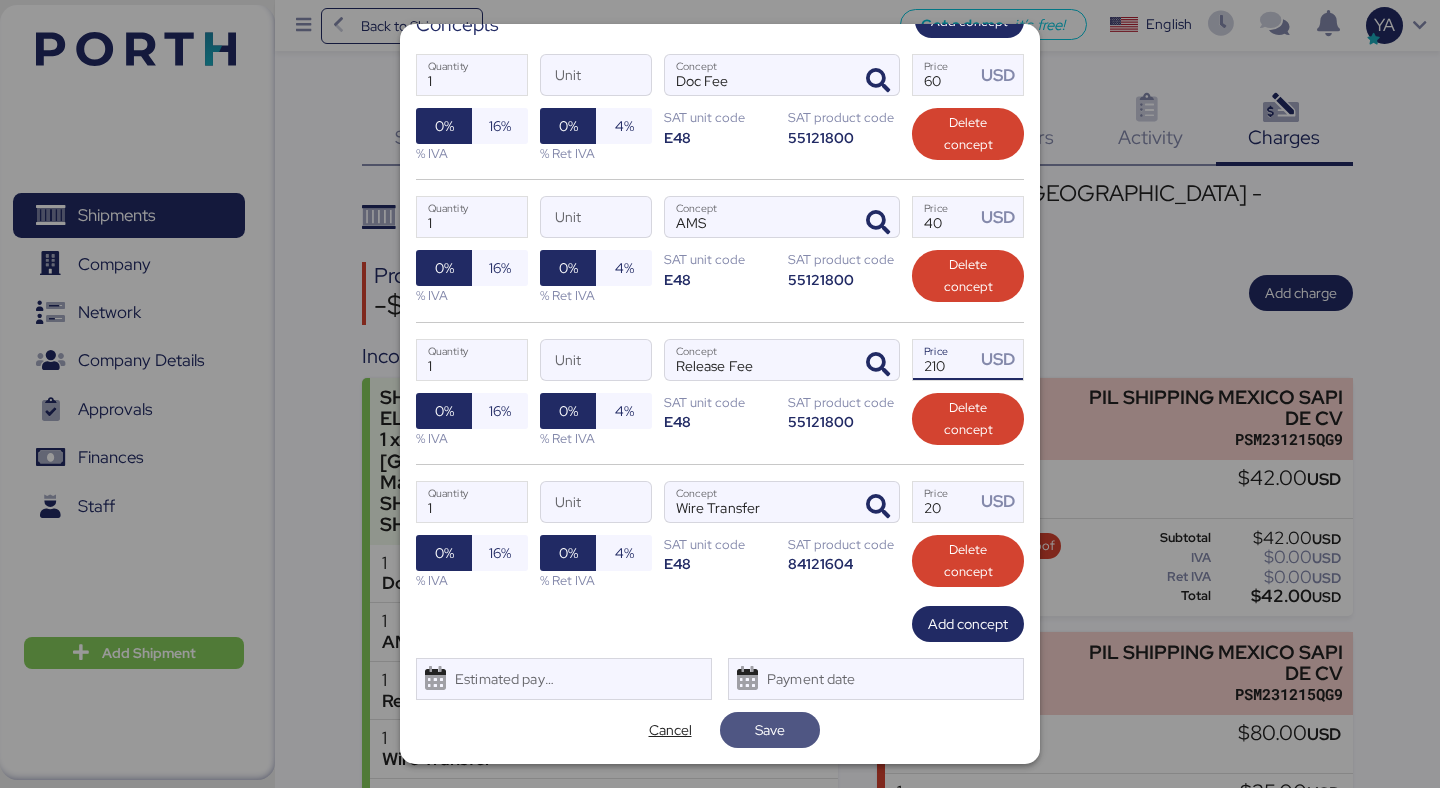 click on "Save" at bounding box center (770, 730) 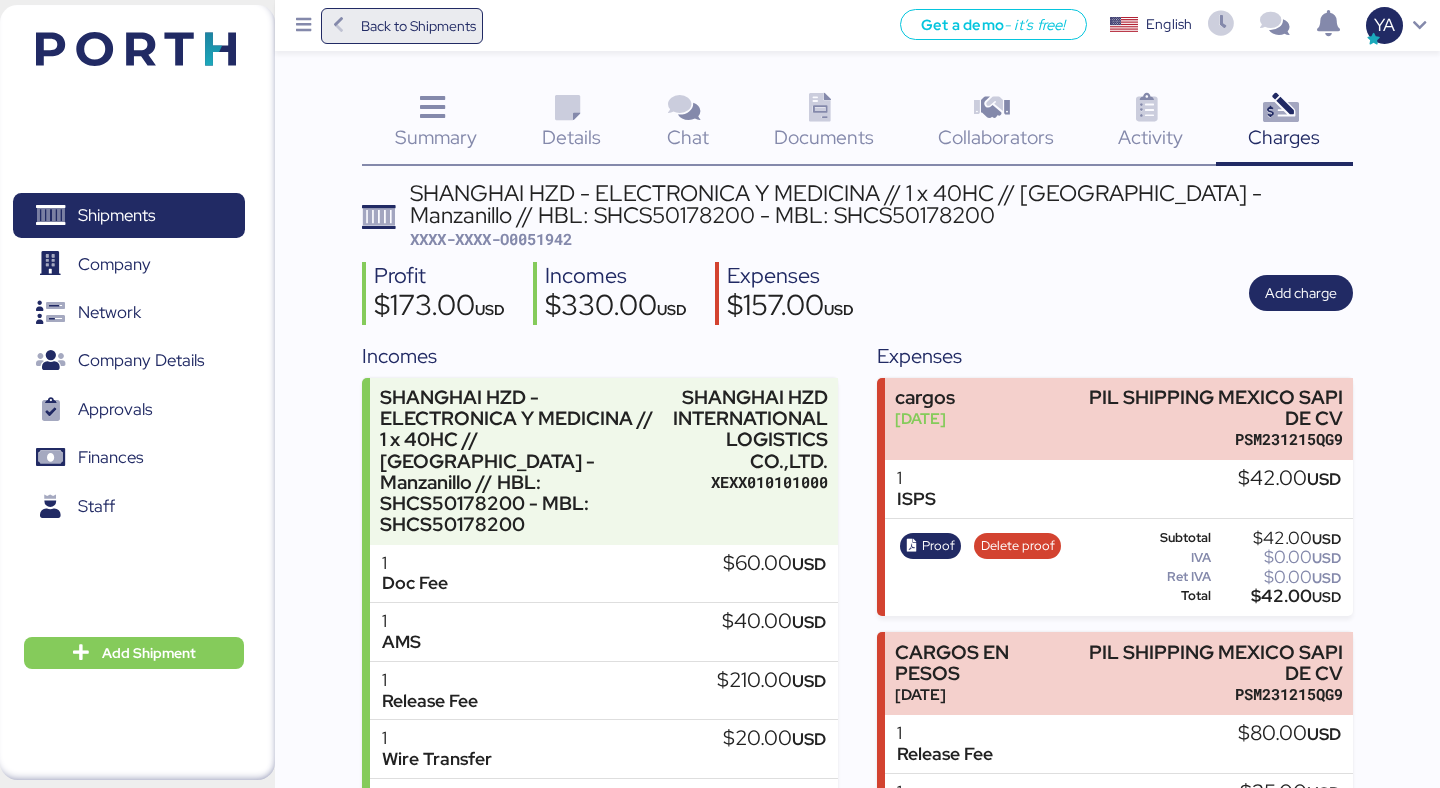 click on "Back to Shipments" at bounding box center [402, 26] 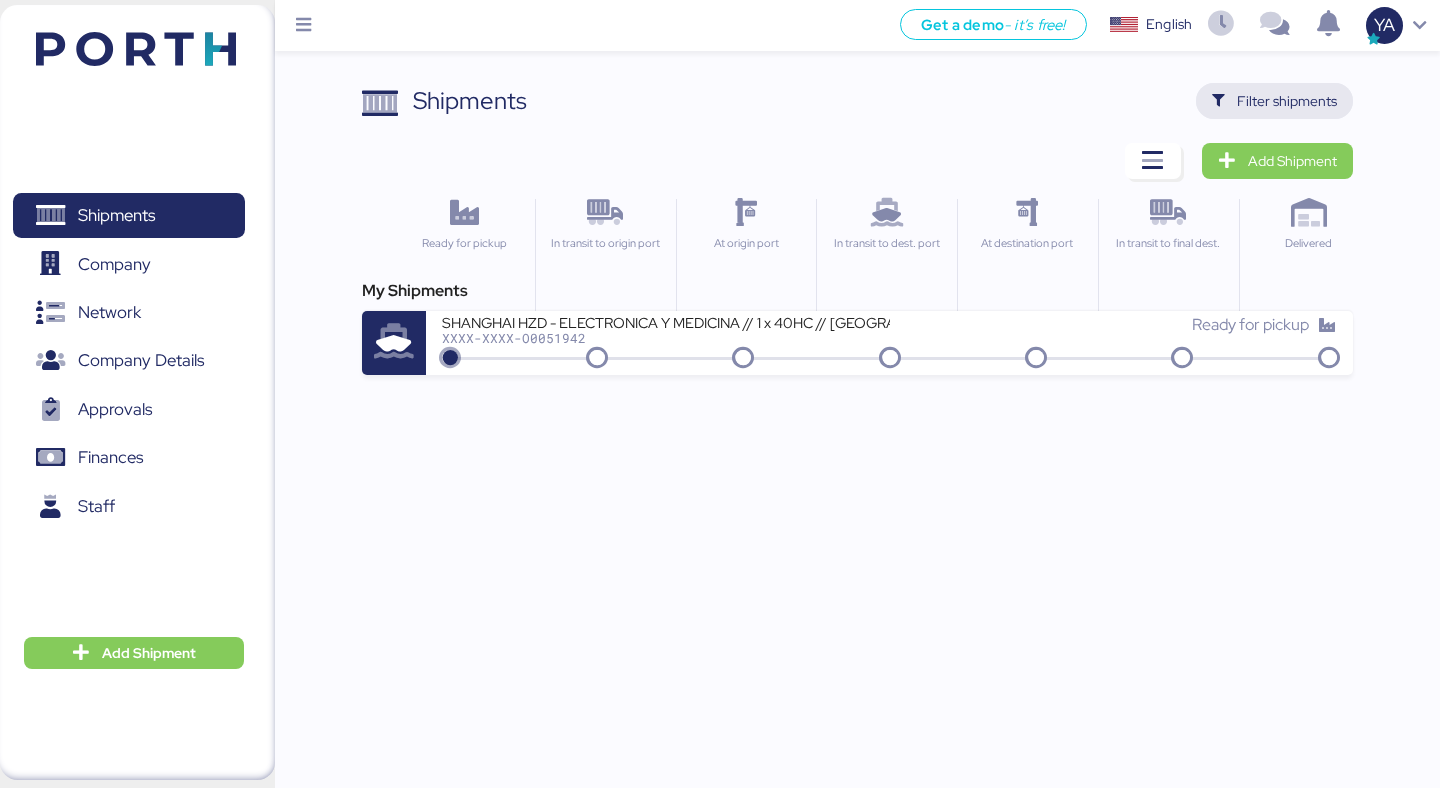 click on "Filter shipments" at bounding box center (1287, 101) 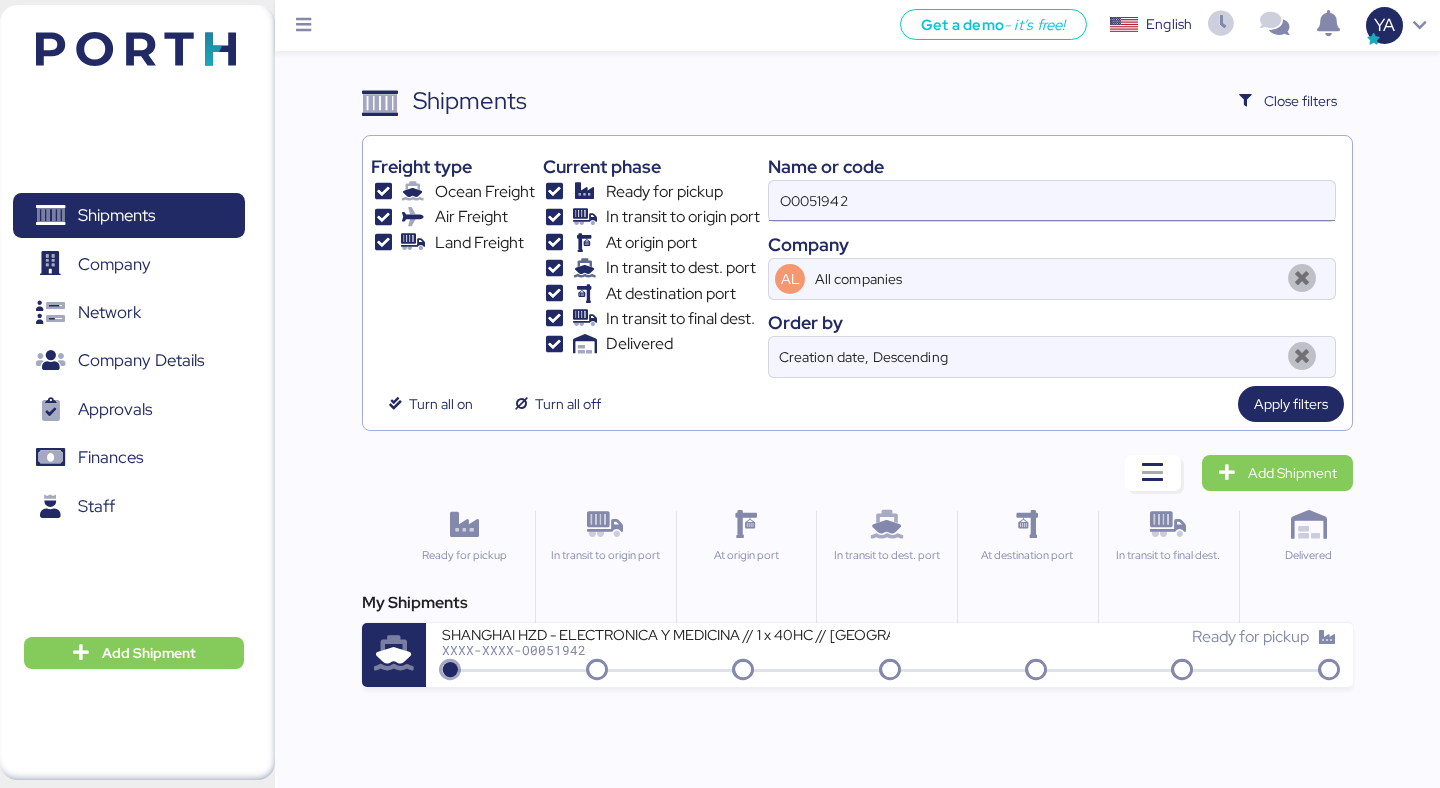 click on "O0051942" at bounding box center [1052, 201] 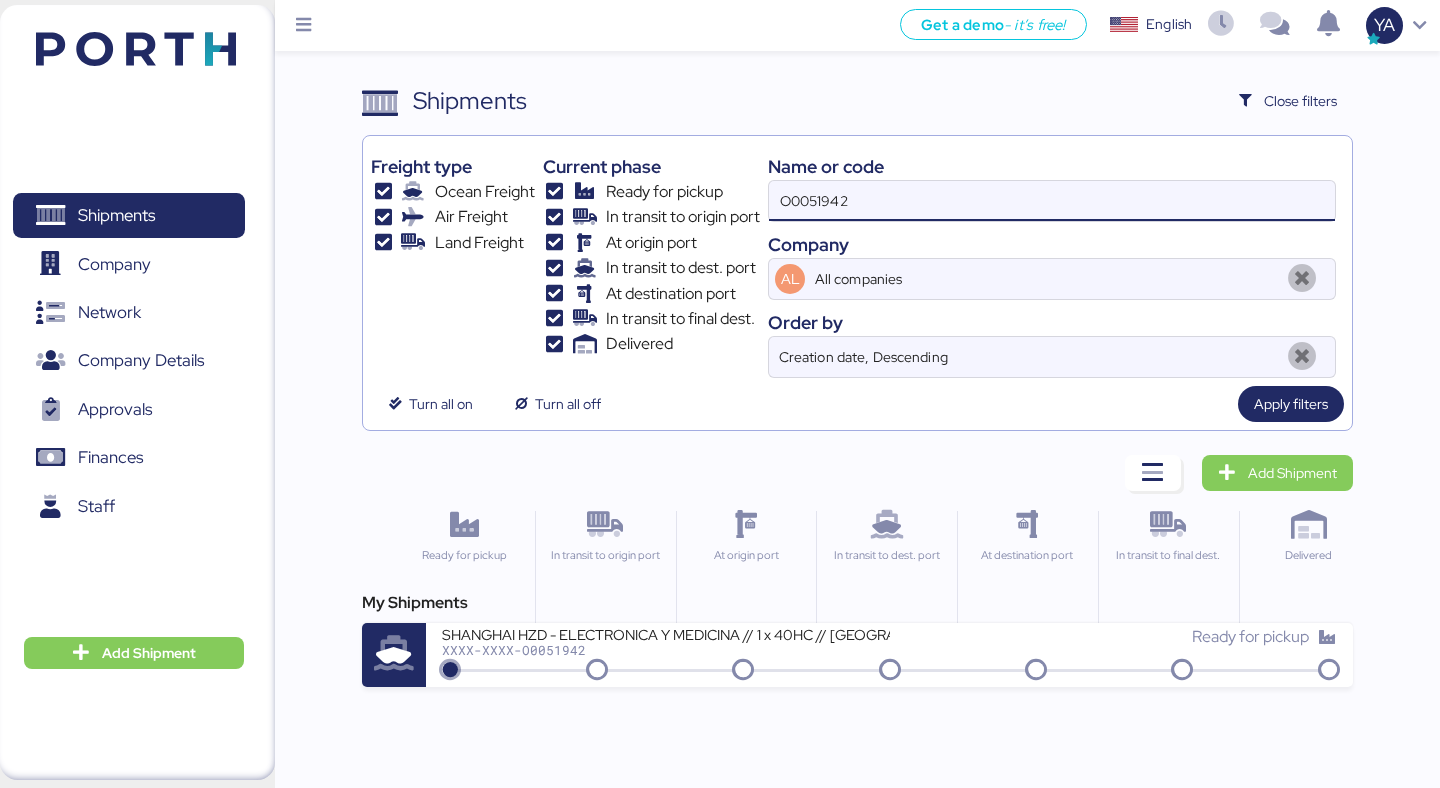 click on "O0051942" at bounding box center [1052, 201] 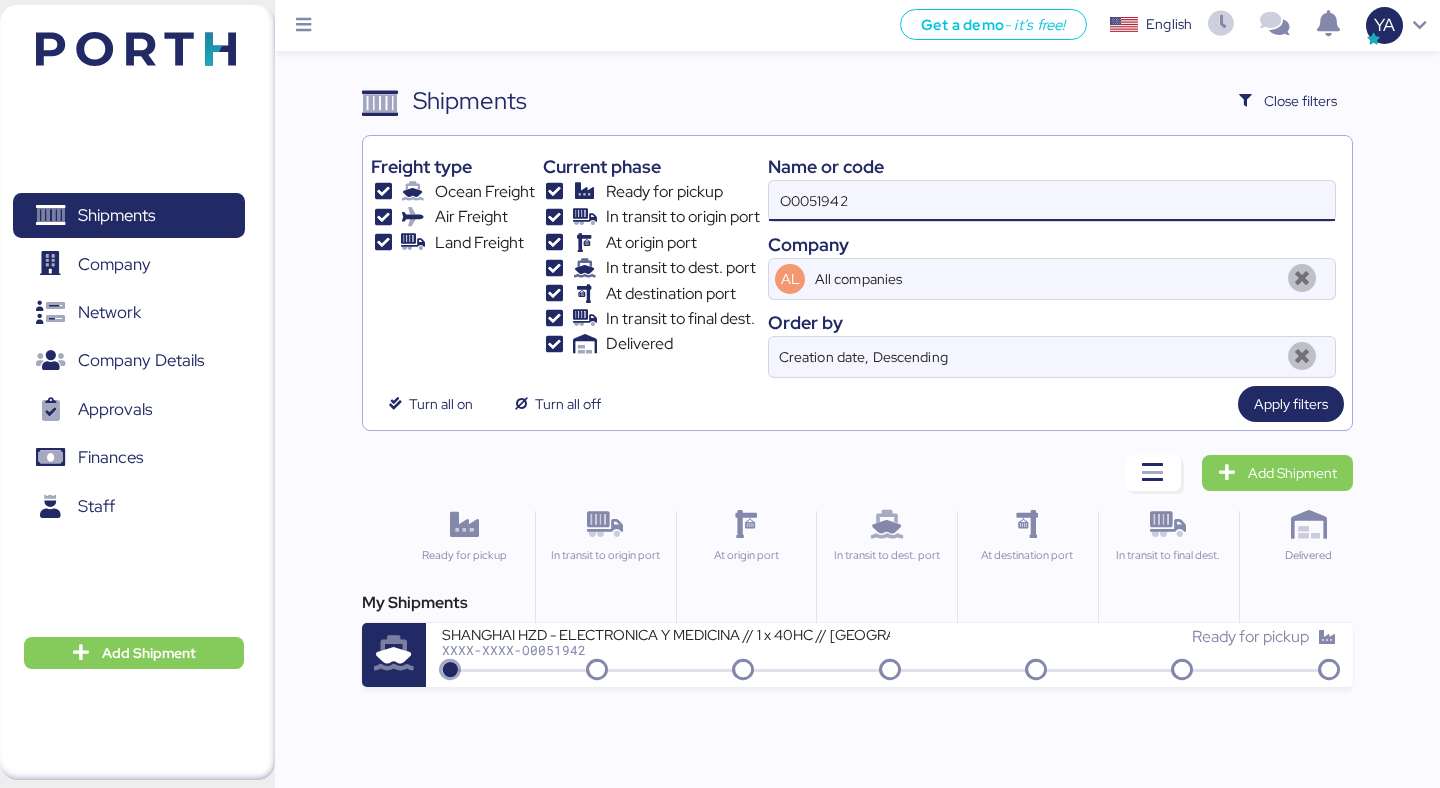 click on "O0051942" at bounding box center [1052, 201] 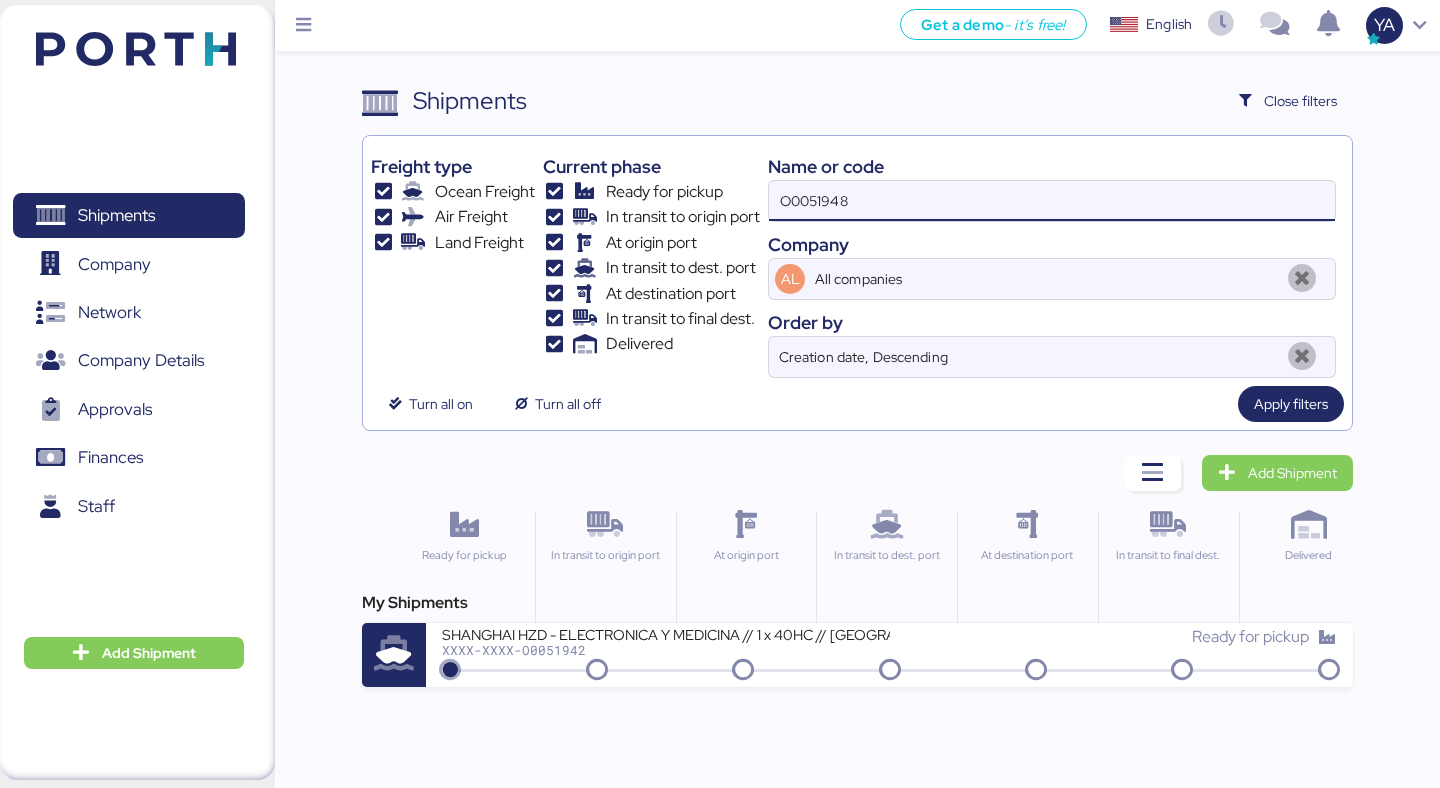 type on "O0051948" 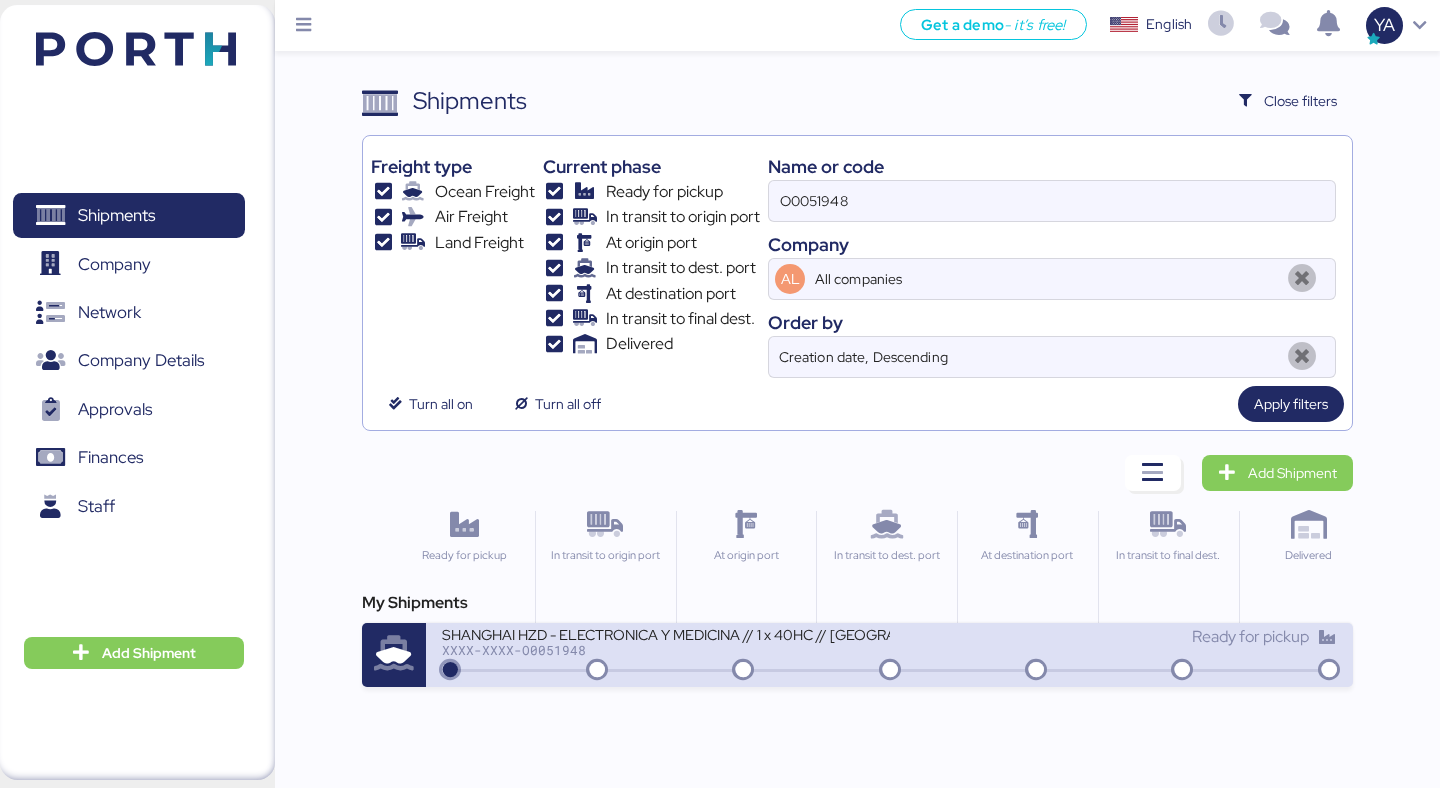 click on "XXXX-XXXX-O0051948" at bounding box center (665, 650) 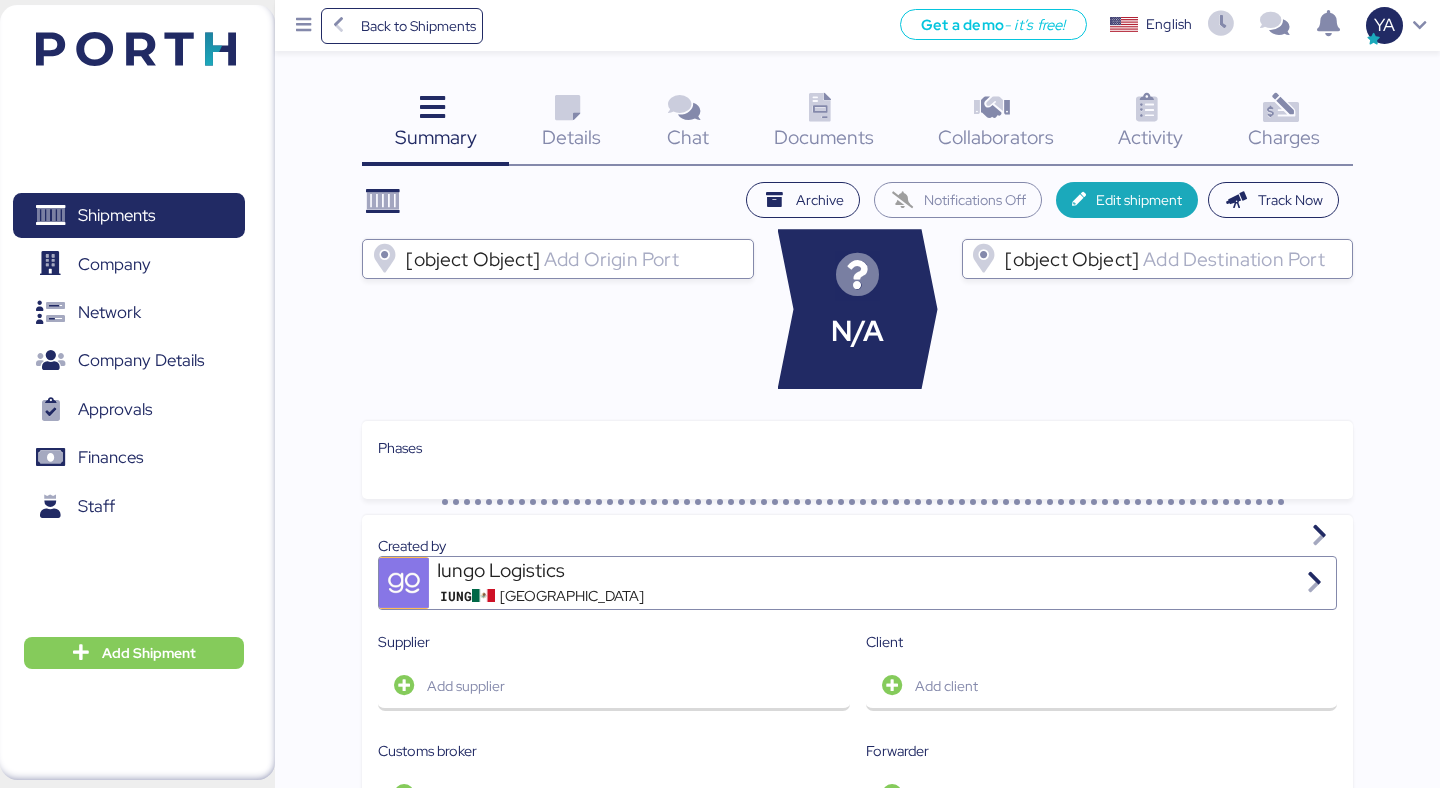 click on "Charges" at bounding box center [1284, 137] 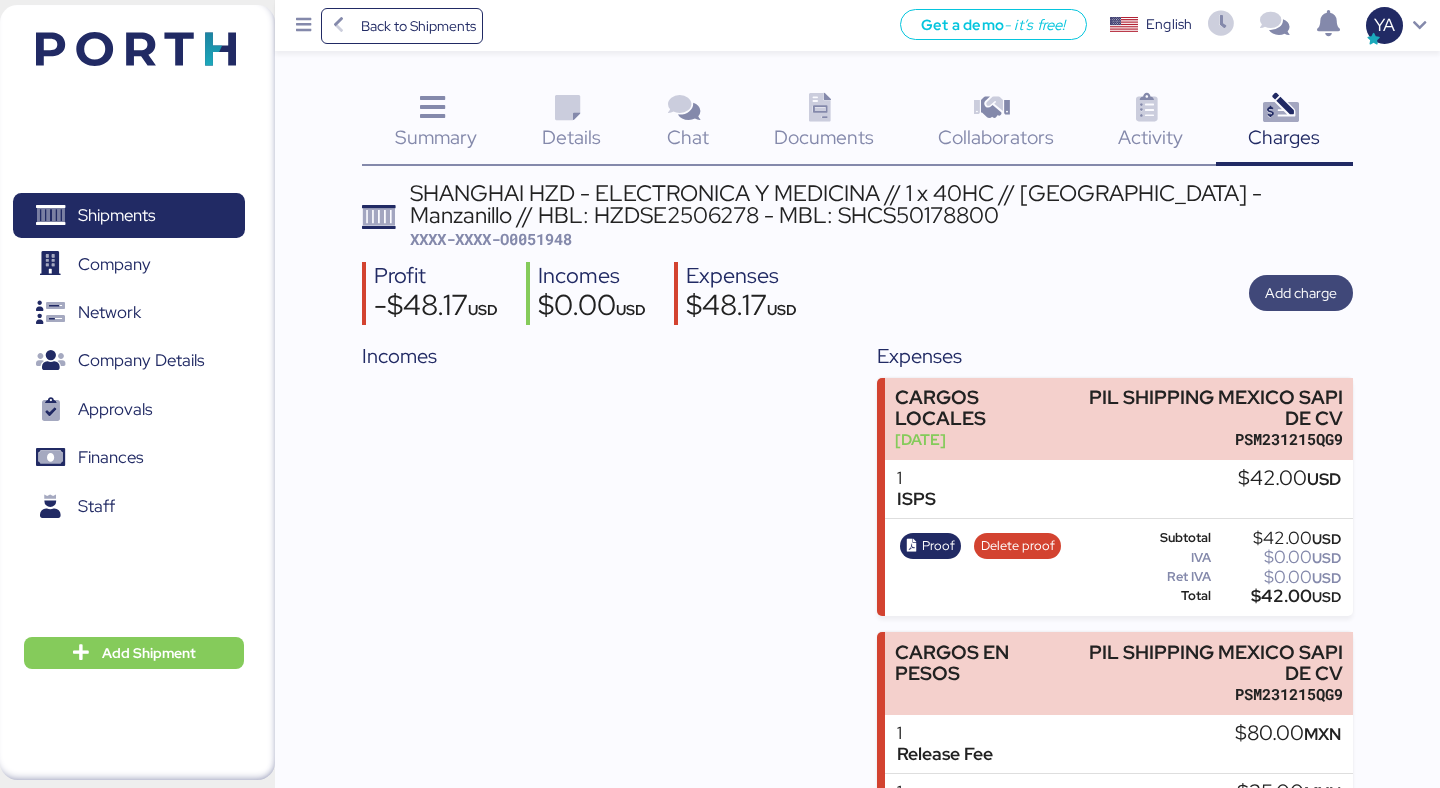 click on "Add charge" at bounding box center [1301, 293] 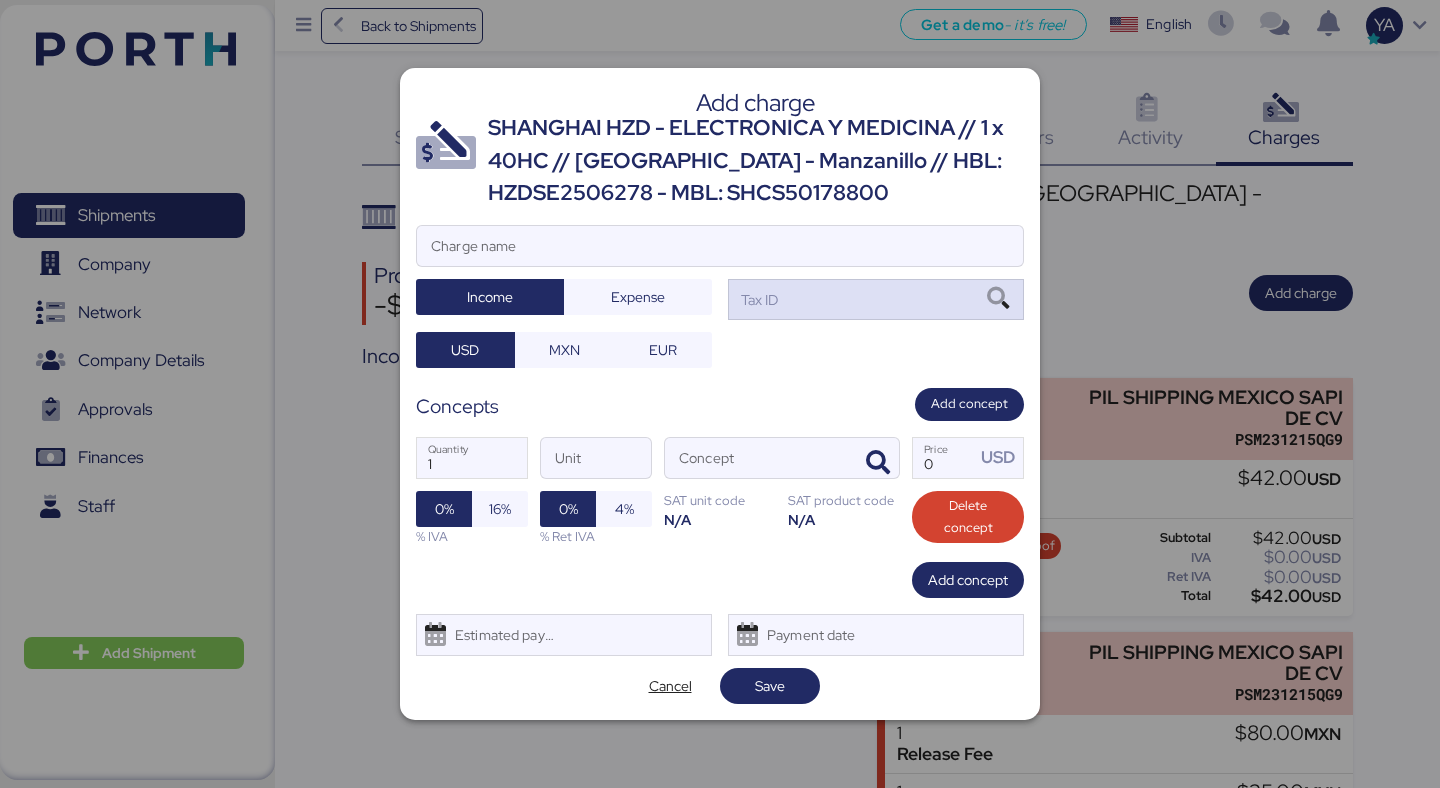 click on "Tax ID" at bounding box center (876, 299) 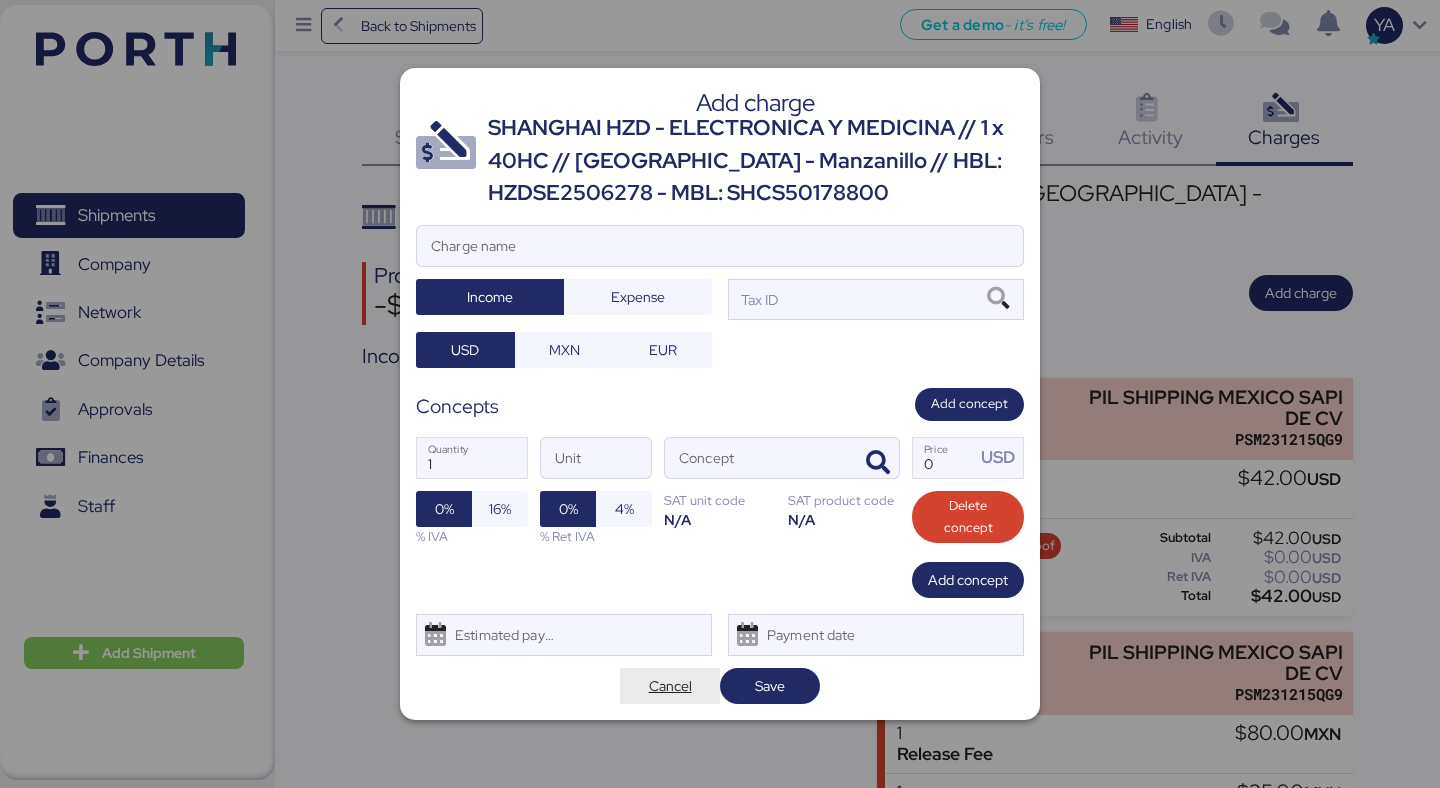 click on "Cancel" at bounding box center (670, 686) 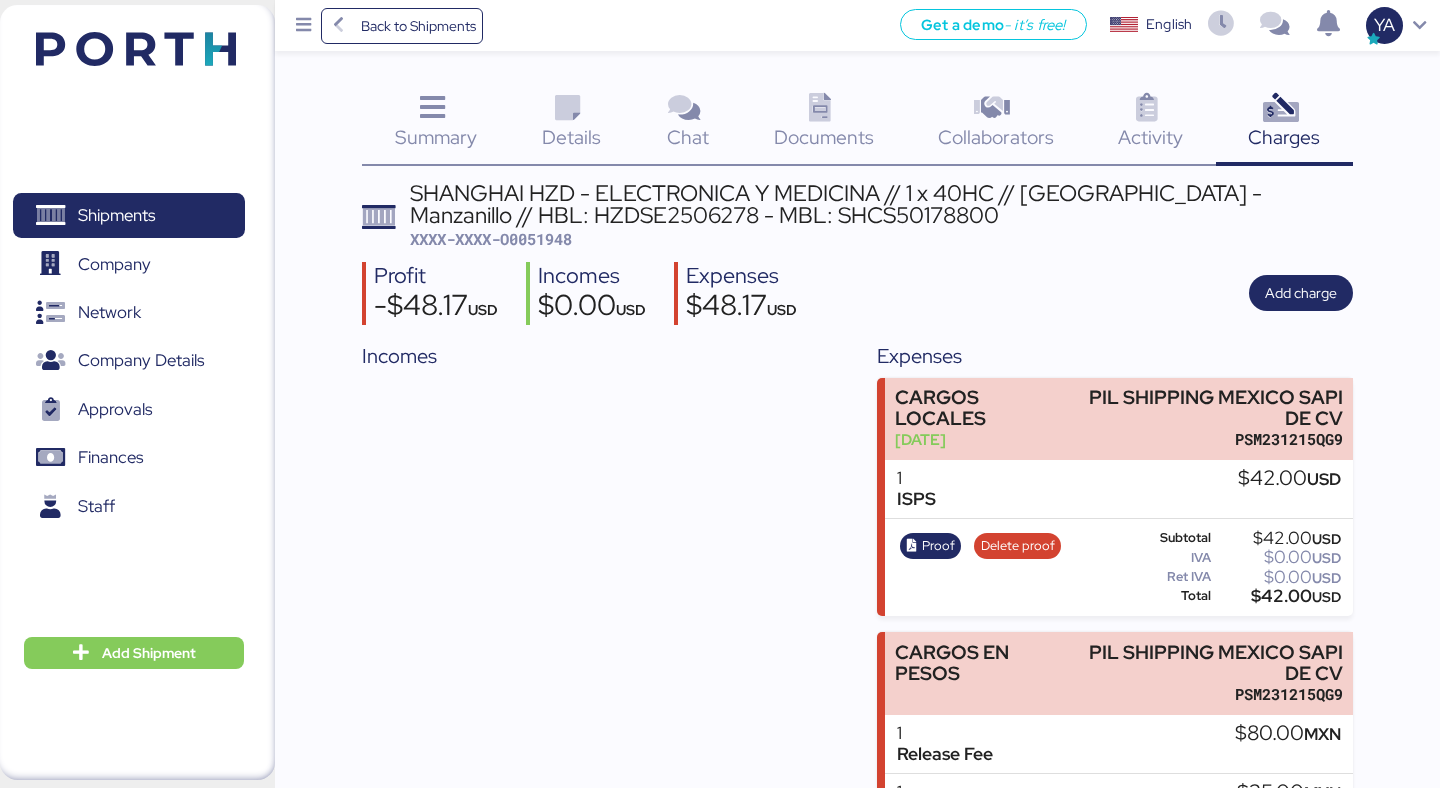 click on "Details 0" at bounding box center (571, 124) 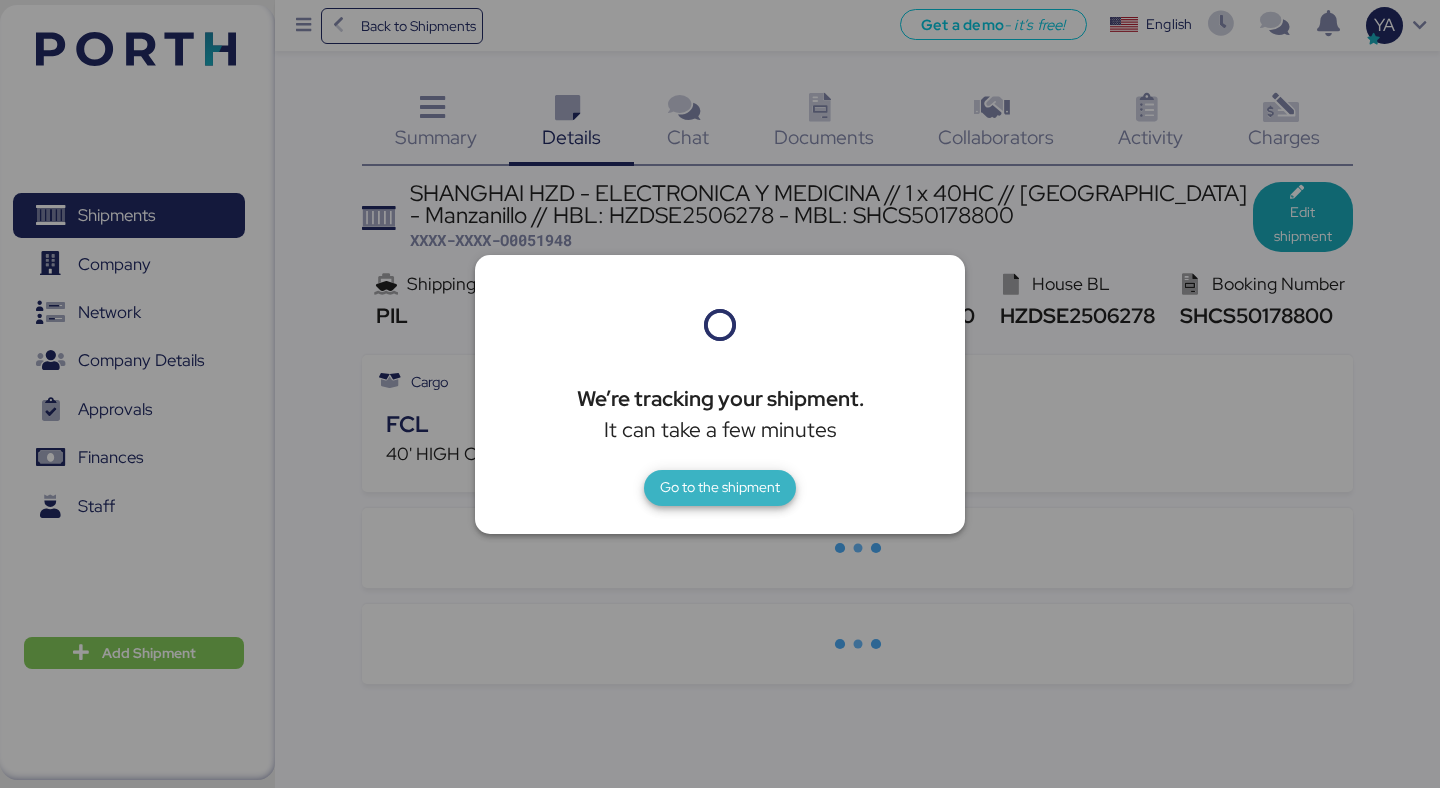 click on "Go to the shipment" at bounding box center [720, 488] 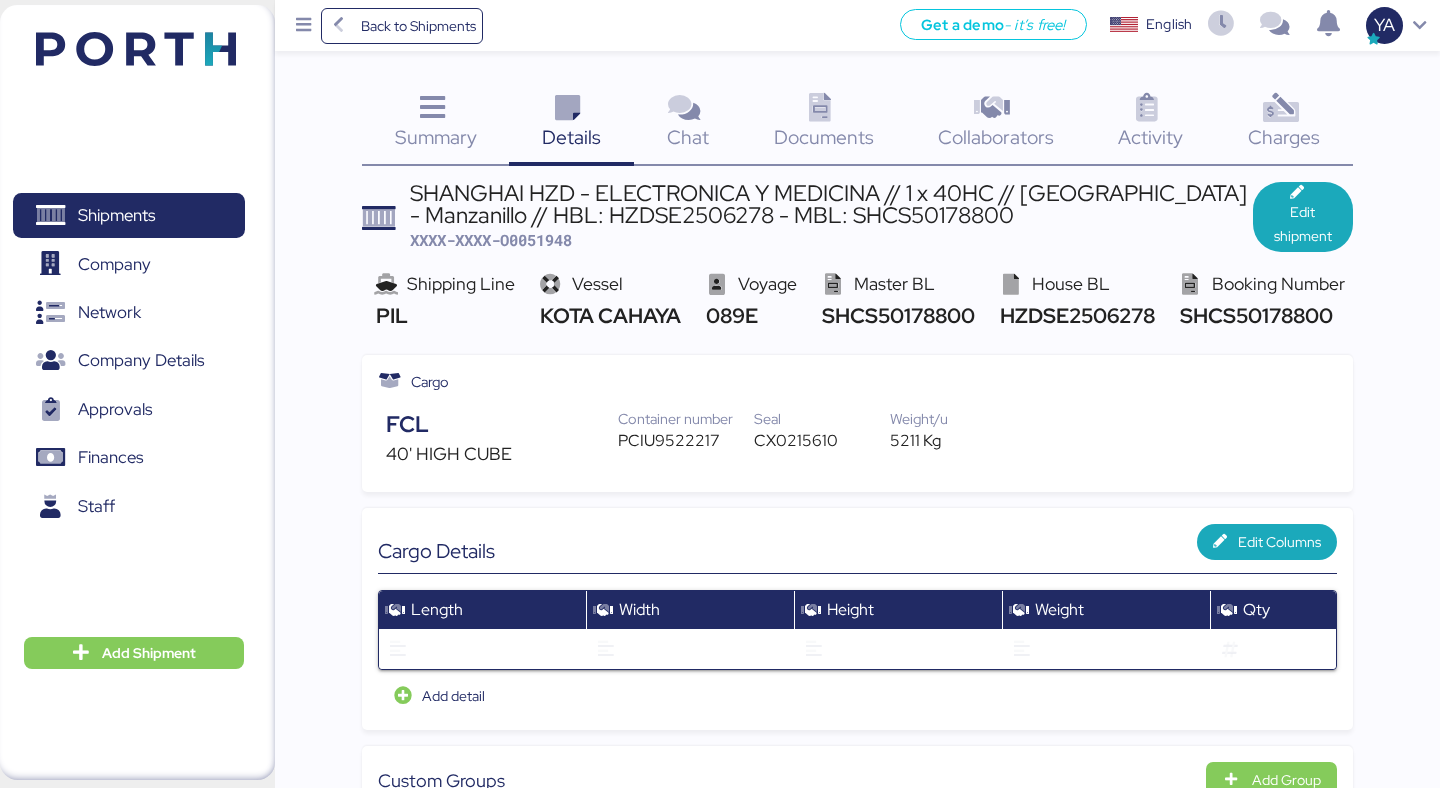 click at bounding box center [1280, 108] 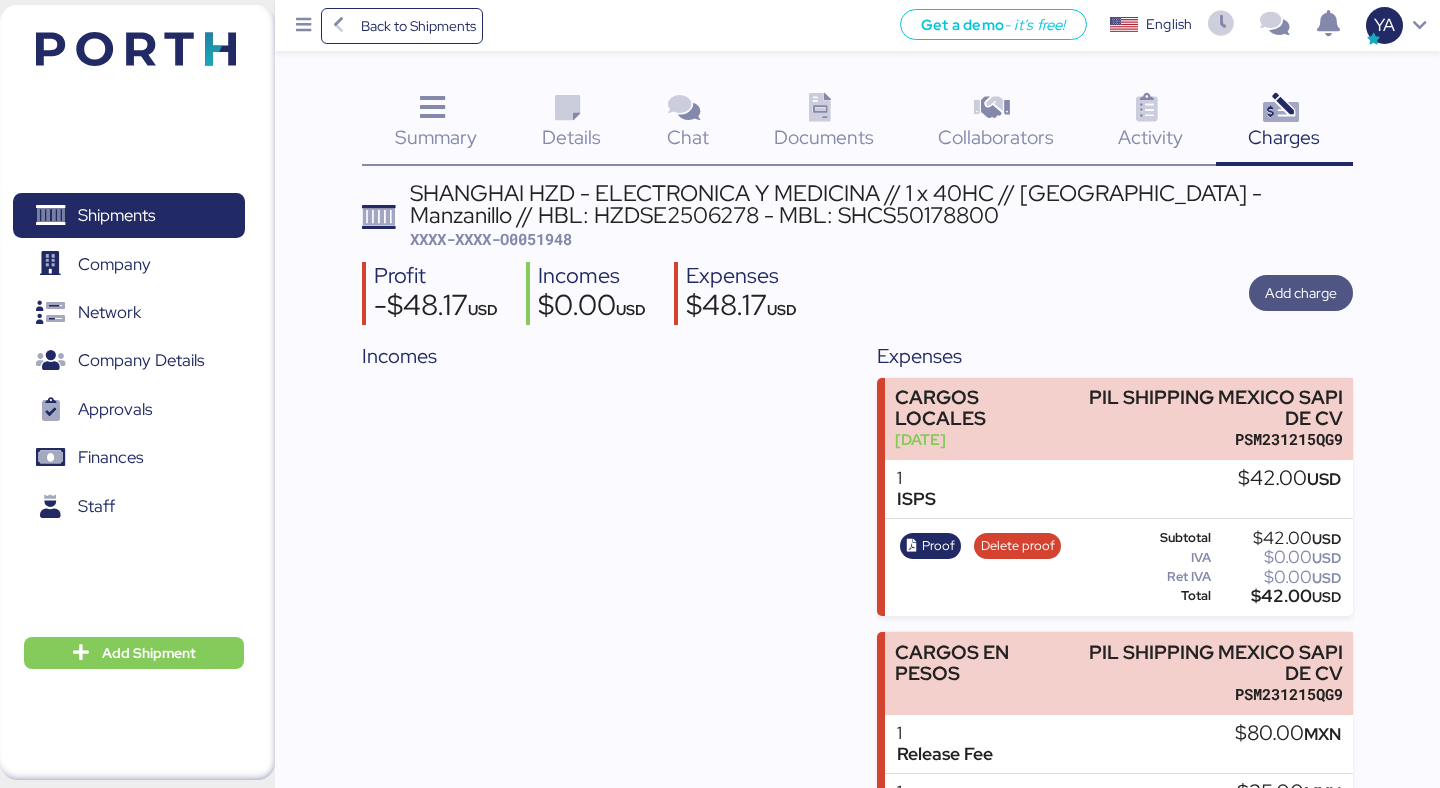 click on "Add charge" at bounding box center (1301, 293) 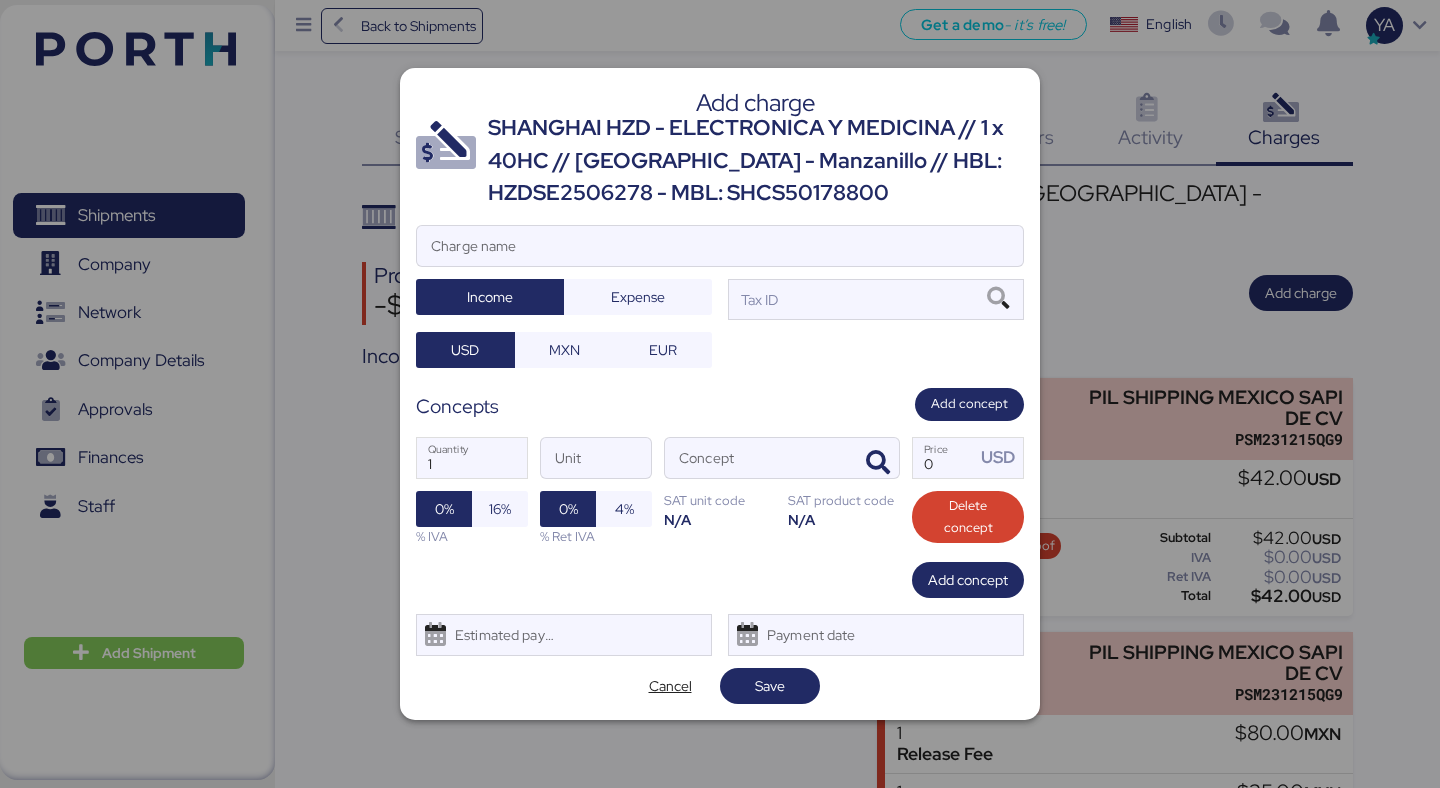click on "SHANGHAI HZD - ELECTRONICA Y MEDICINA // 1 x 40HC // [GEOGRAPHIC_DATA] - Manzanillo // HBL: HZDSE2506278 - MBL: SHCS50178800" at bounding box center (756, 160) 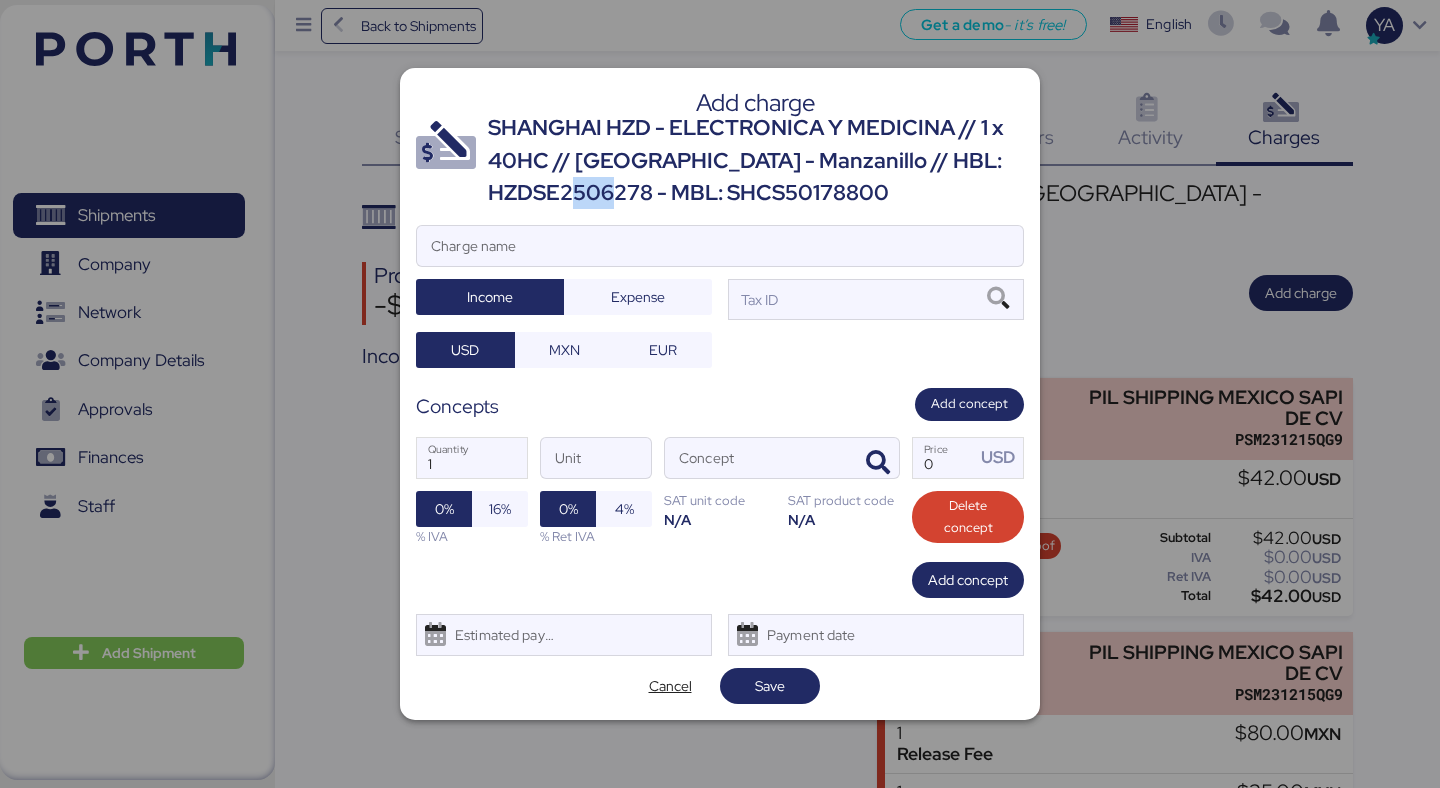click on "SHANGHAI HZD - ELECTRONICA Y MEDICINA // 1 x 40HC // [GEOGRAPHIC_DATA] - Manzanillo // HBL: HZDSE2506278 - MBL: SHCS50178800" at bounding box center (756, 160) 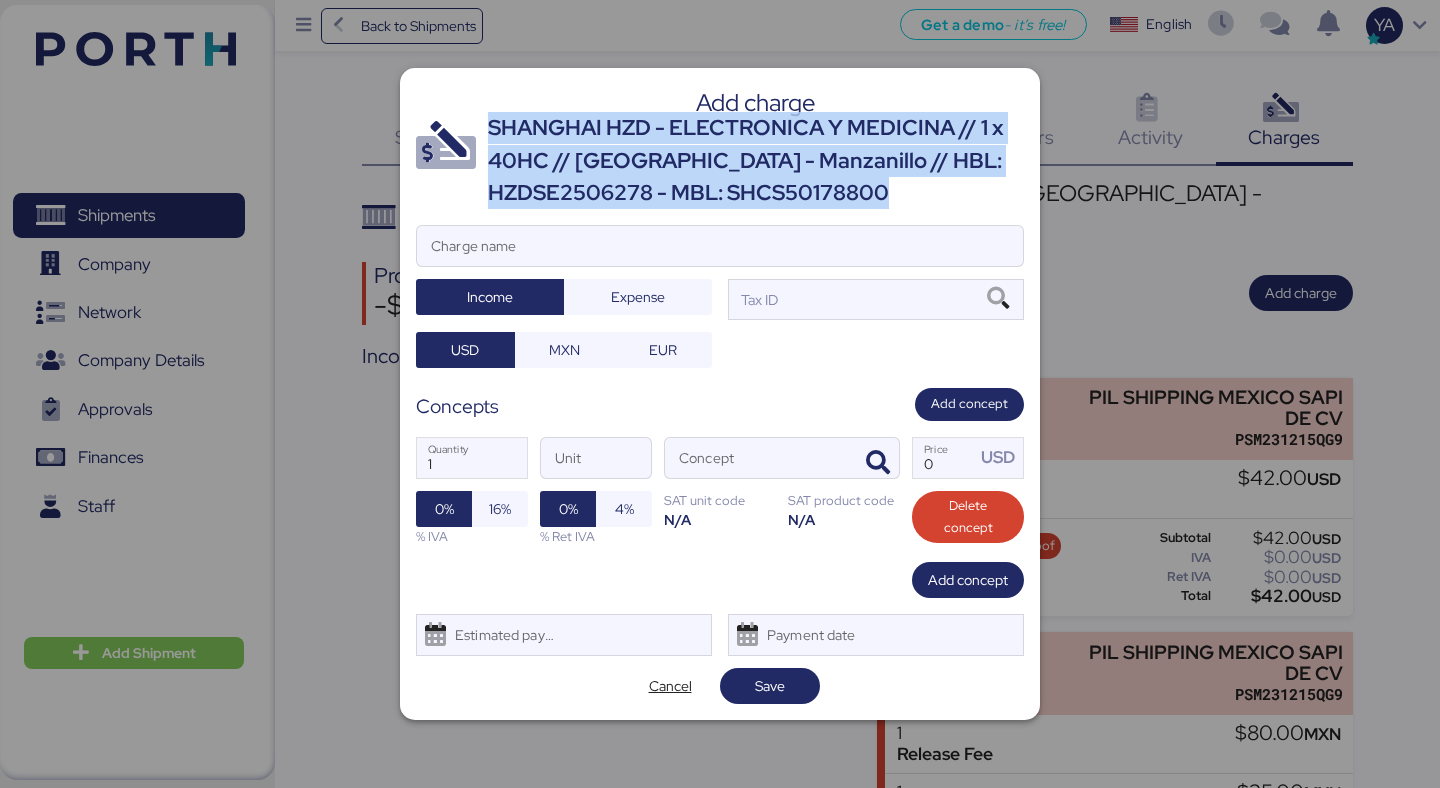 click on "SHANGHAI HZD - ELECTRONICA Y MEDICINA // 1 x 40HC // [GEOGRAPHIC_DATA] - Manzanillo // HBL: HZDSE2506278 - MBL: SHCS50178800" at bounding box center [756, 160] 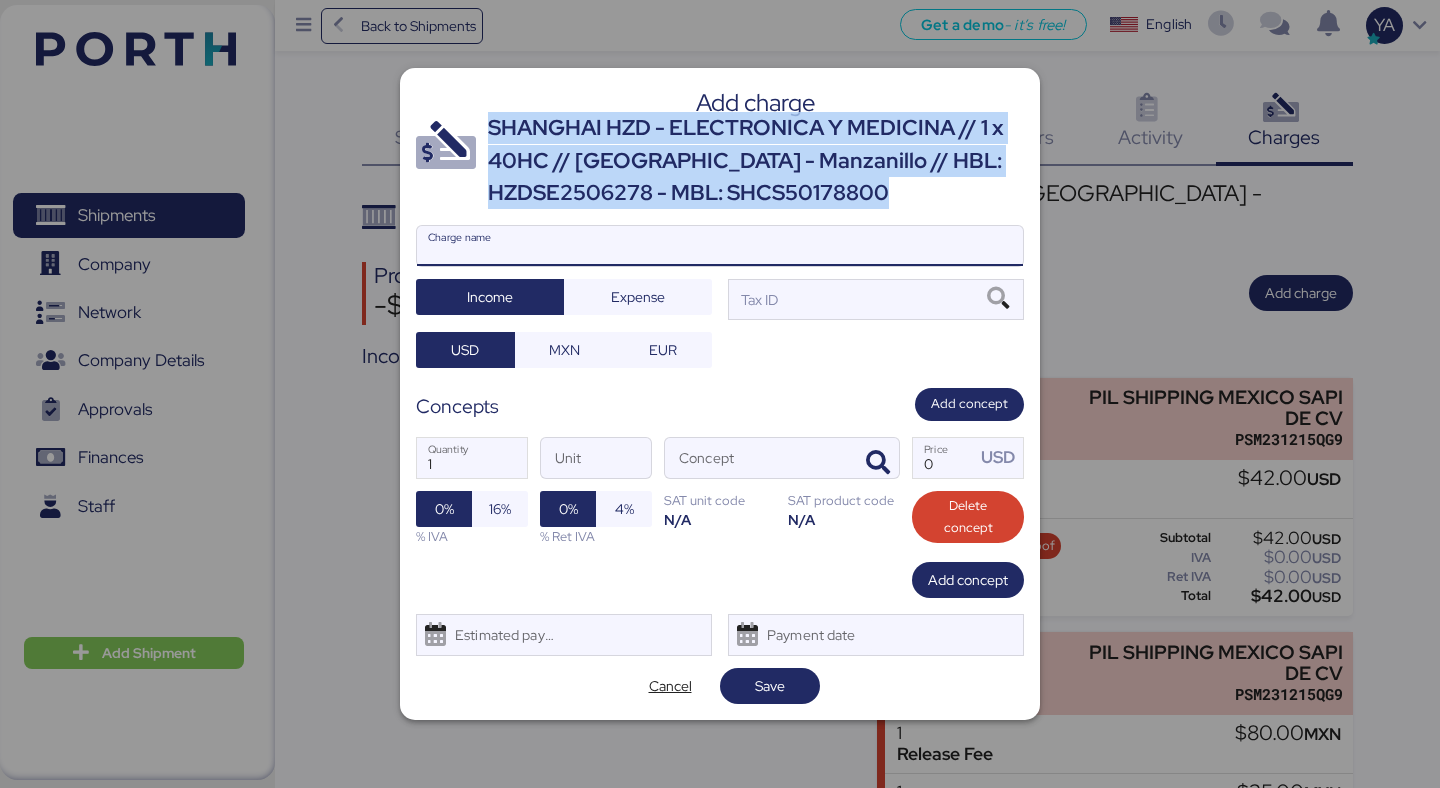 click on "Charge name" at bounding box center (720, 246) 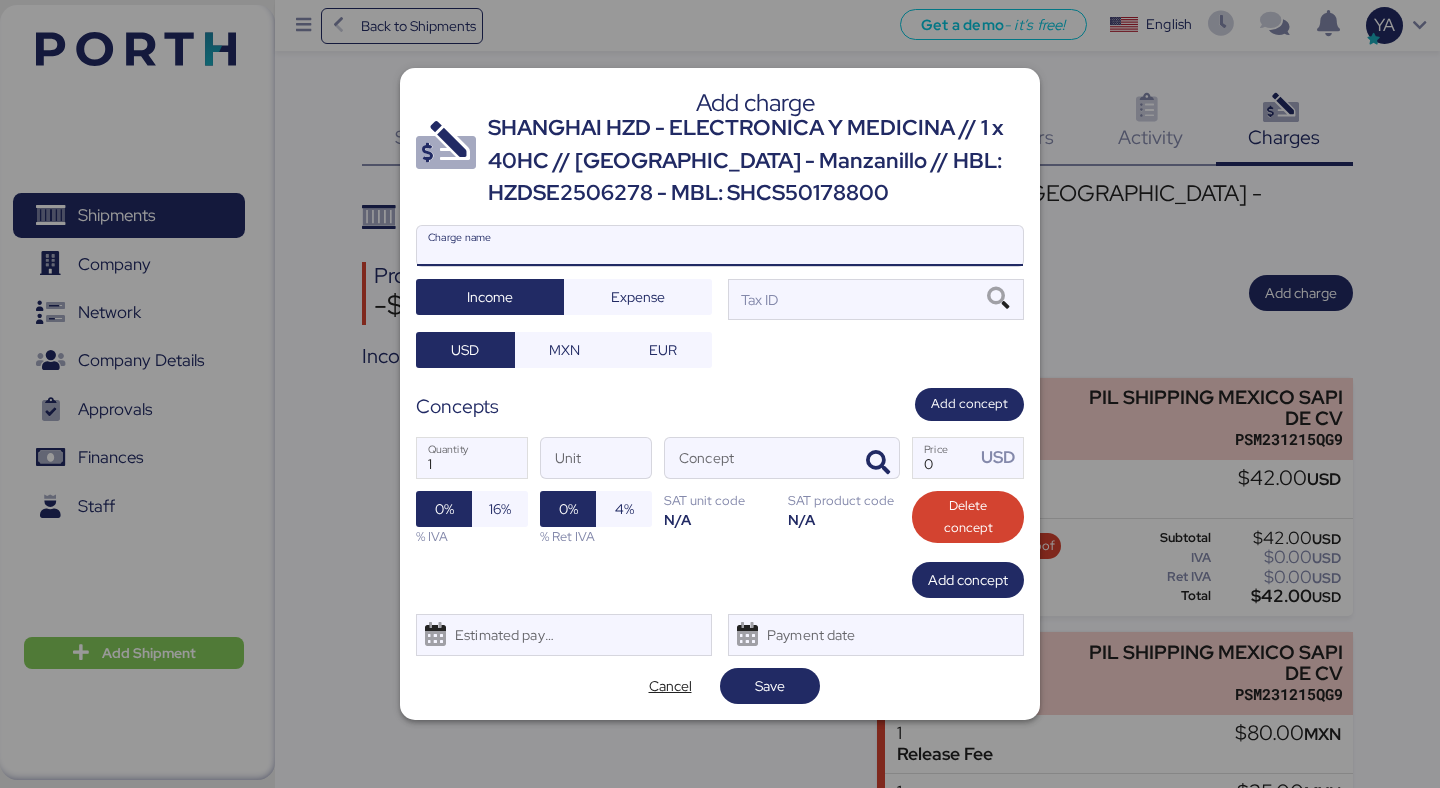 paste on "SHANGHAI HZD - ELECTRONICA Y MEDICINA // 1 x 40HC // [GEOGRAPHIC_DATA] - Manzanillo // HBL: HZDSE2506278 - MBL: SHCS50178800" 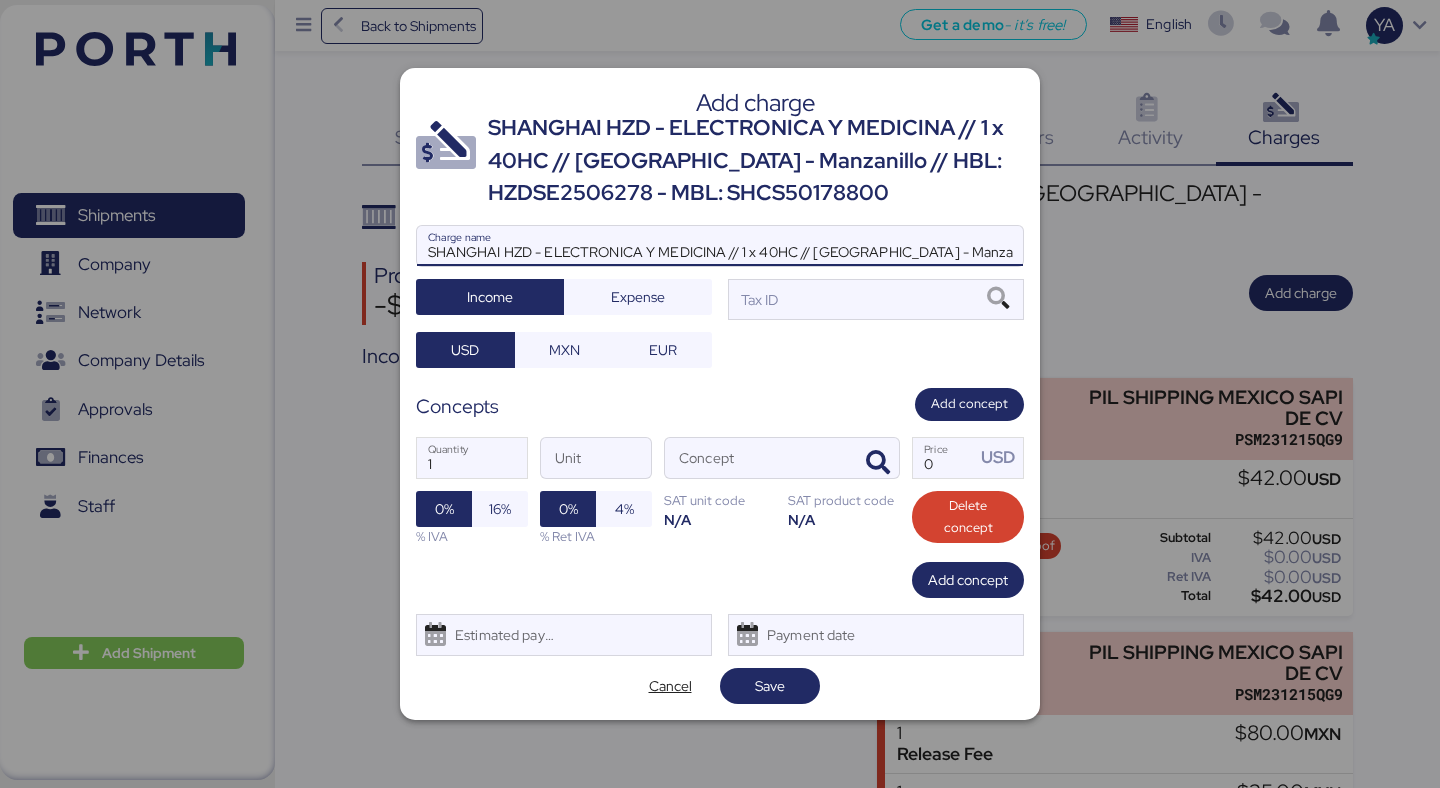 scroll, scrollTop: 0, scrollLeft: 251, axis: horizontal 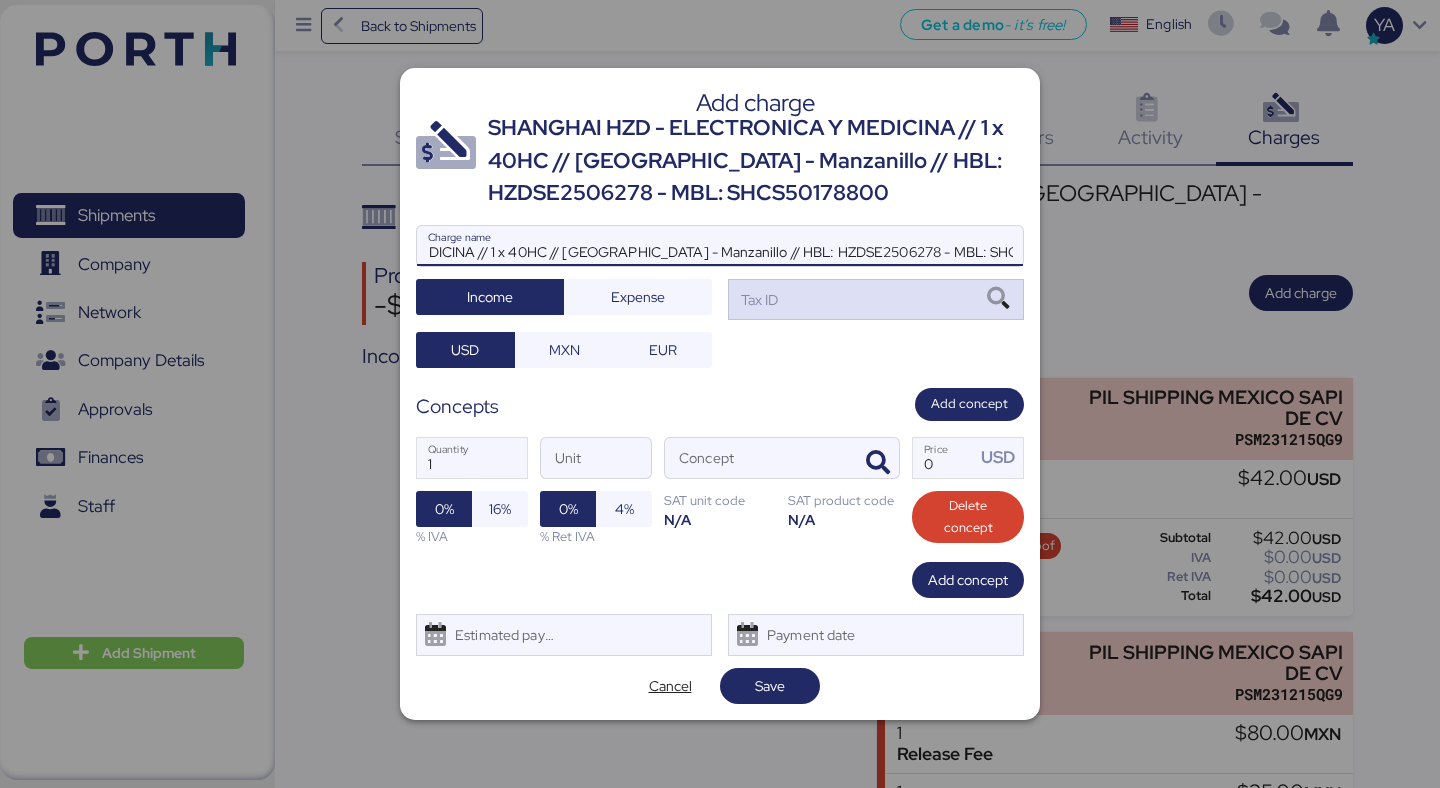 type on "SHANGHAI HZD - ELECTRONICA Y MEDICINA // 1 x 40HC // [GEOGRAPHIC_DATA] - Manzanillo // HBL: HZDSE2506278 - MBL: SHCS50178800" 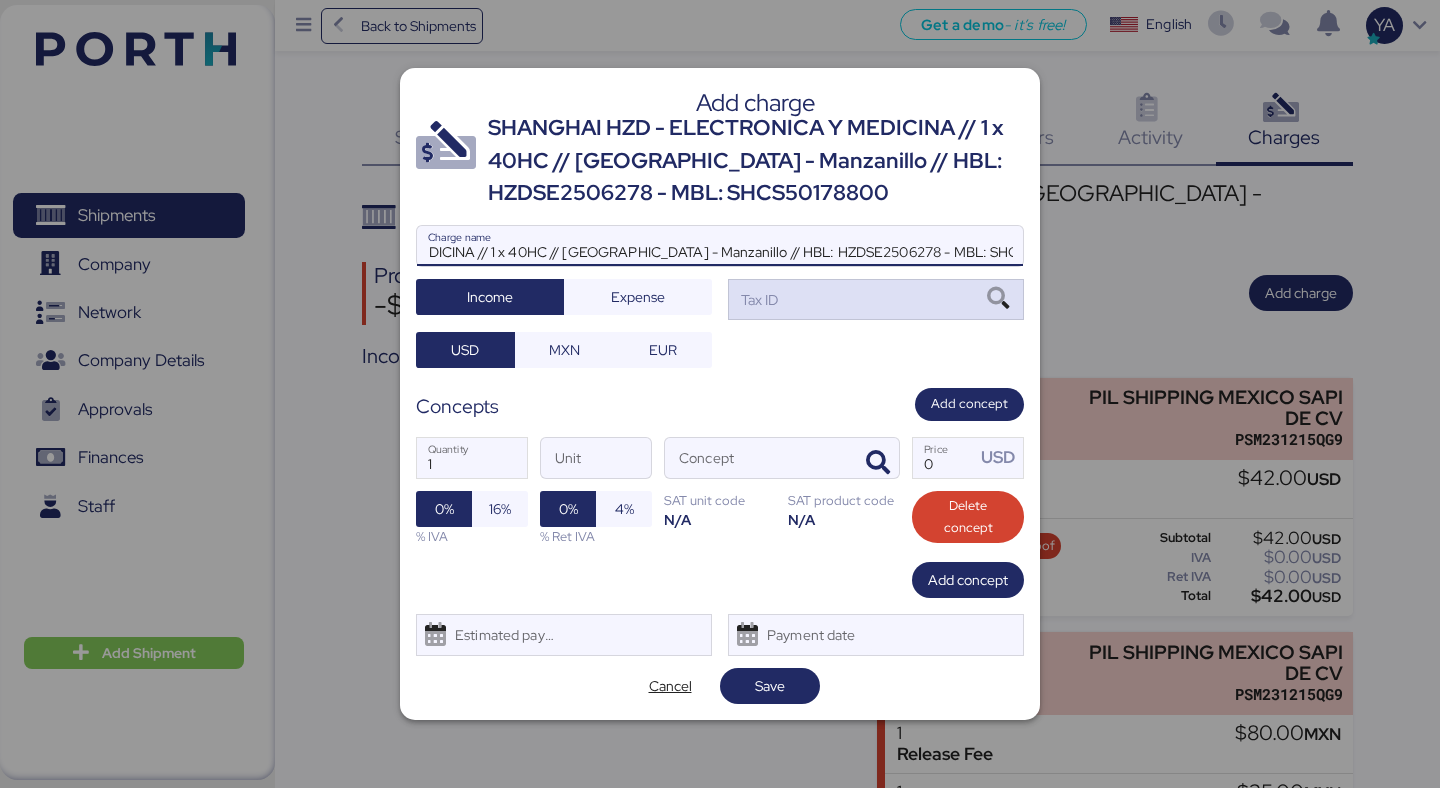 click on "Tax ID" at bounding box center [876, 299] 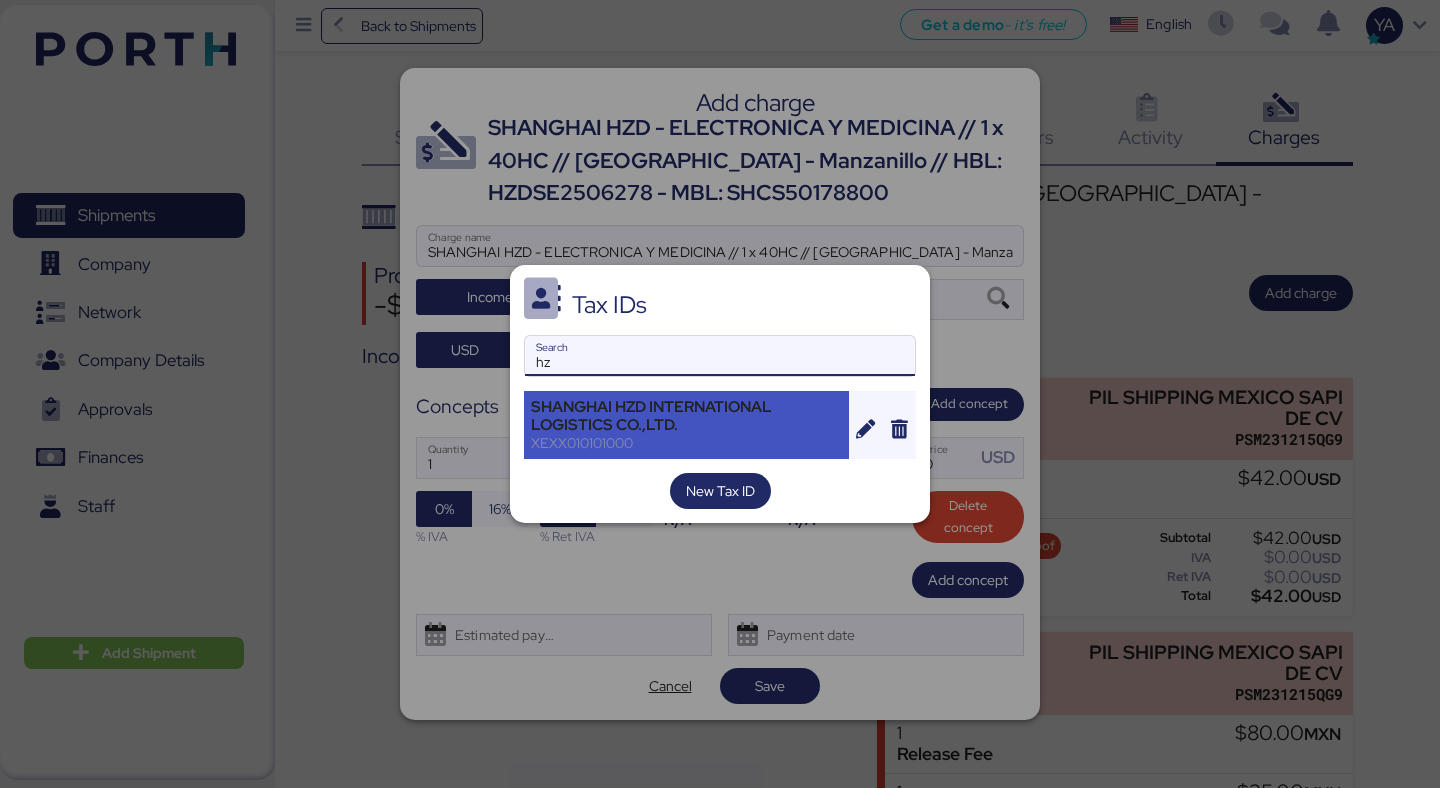 type on "hz" 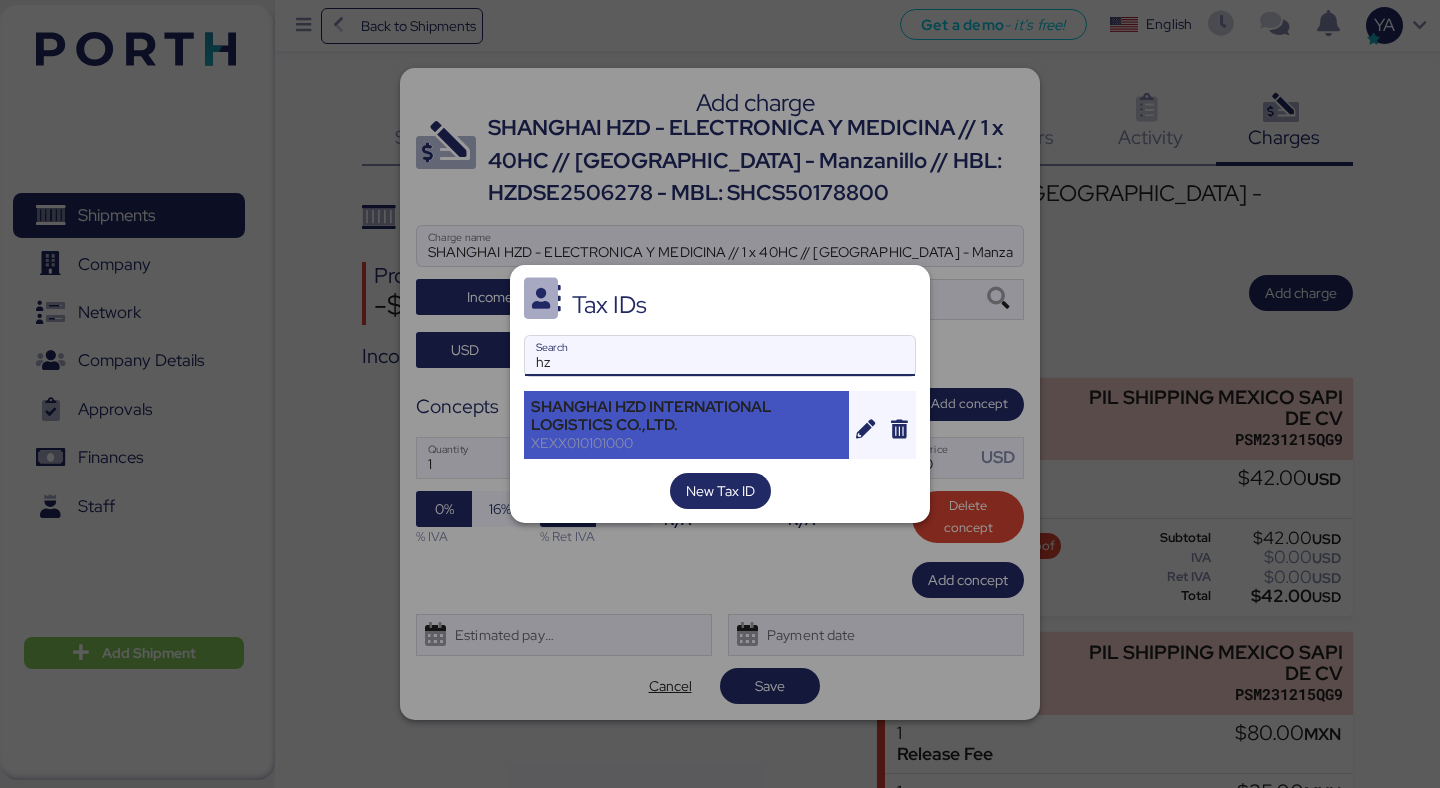 click on "SHANGHAI HZD INTERNATIONAL LOGISTICS CO.,LTD." at bounding box center (686, 416) 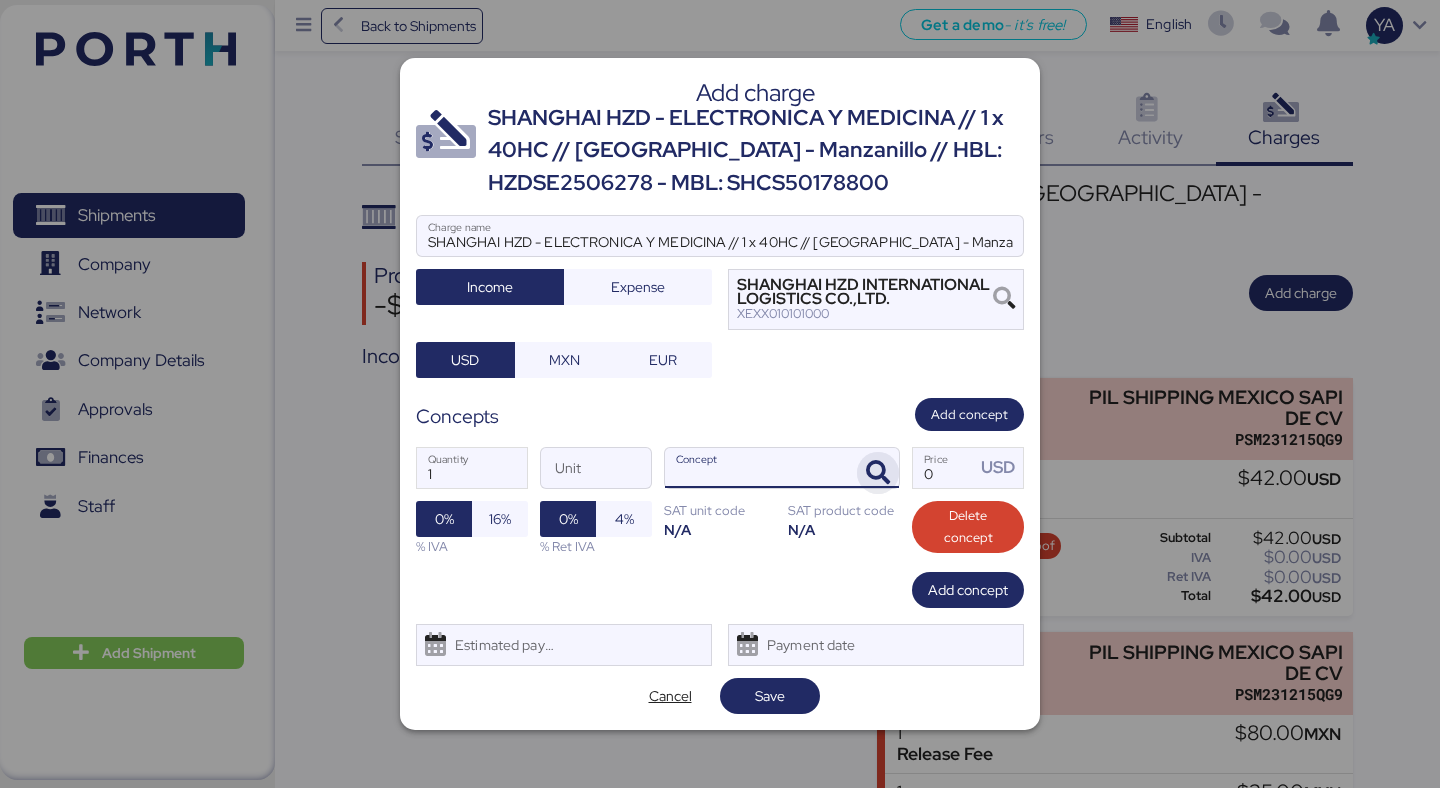 click at bounding box center [878, 473] 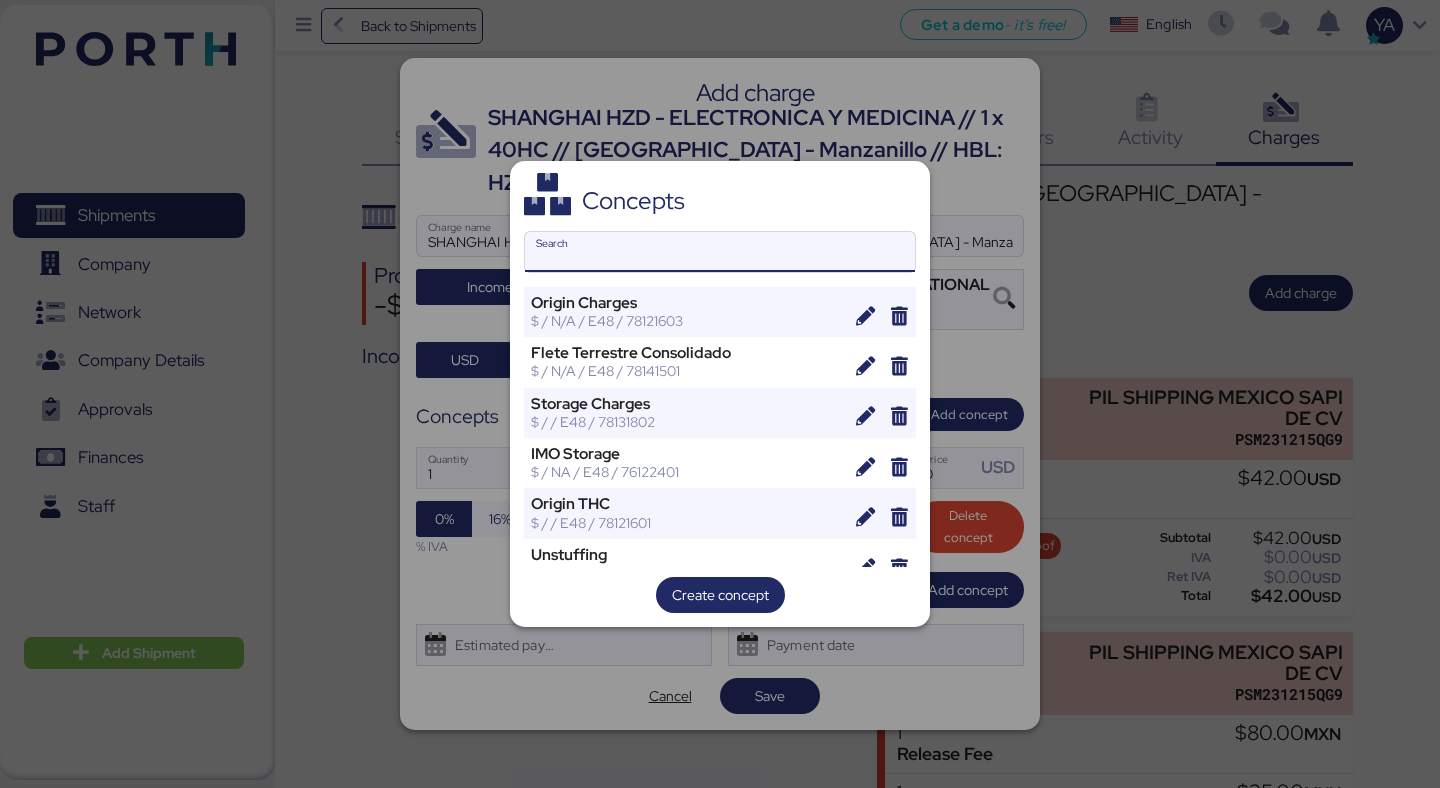 click on "Search" at bounding box center (720, 252) 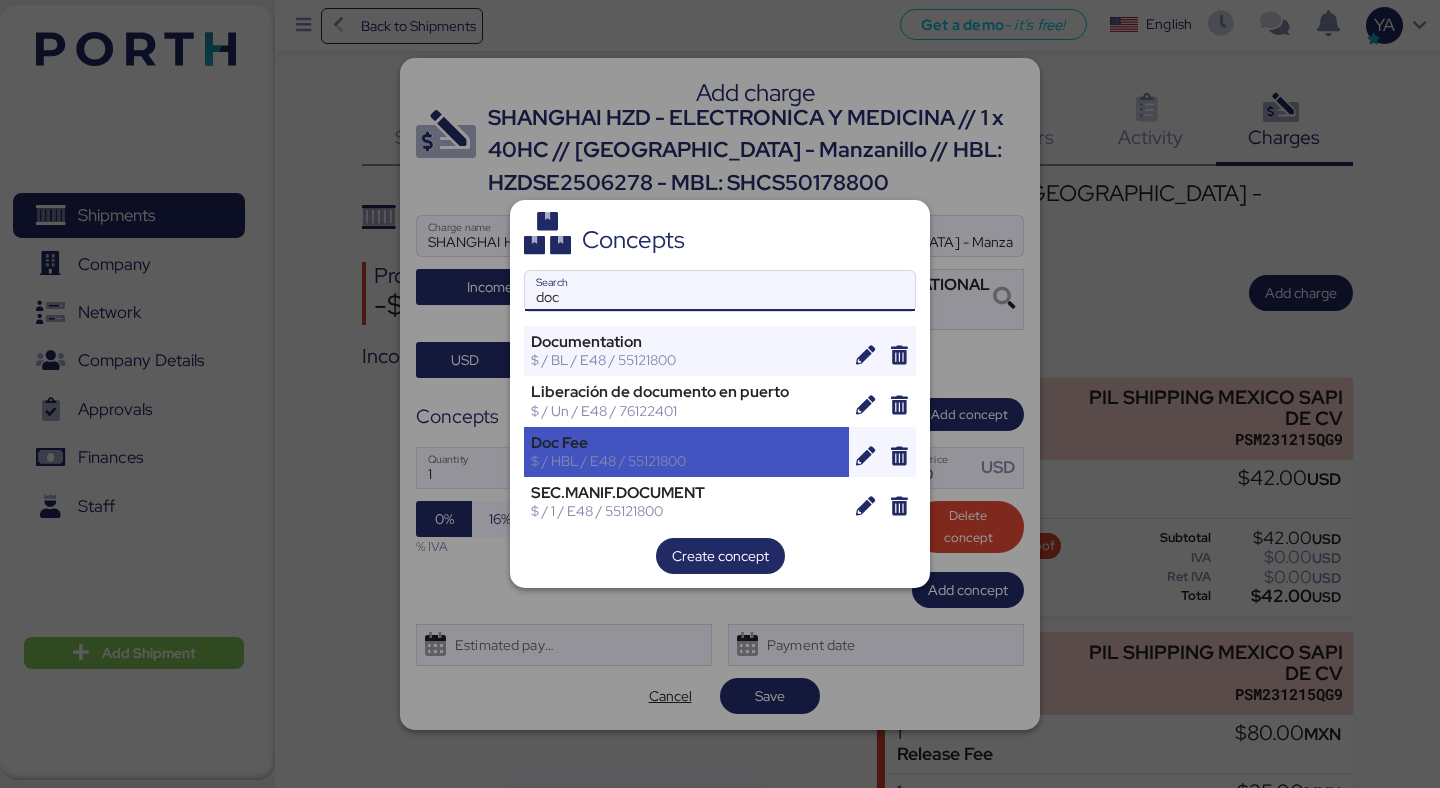 type on "doc" 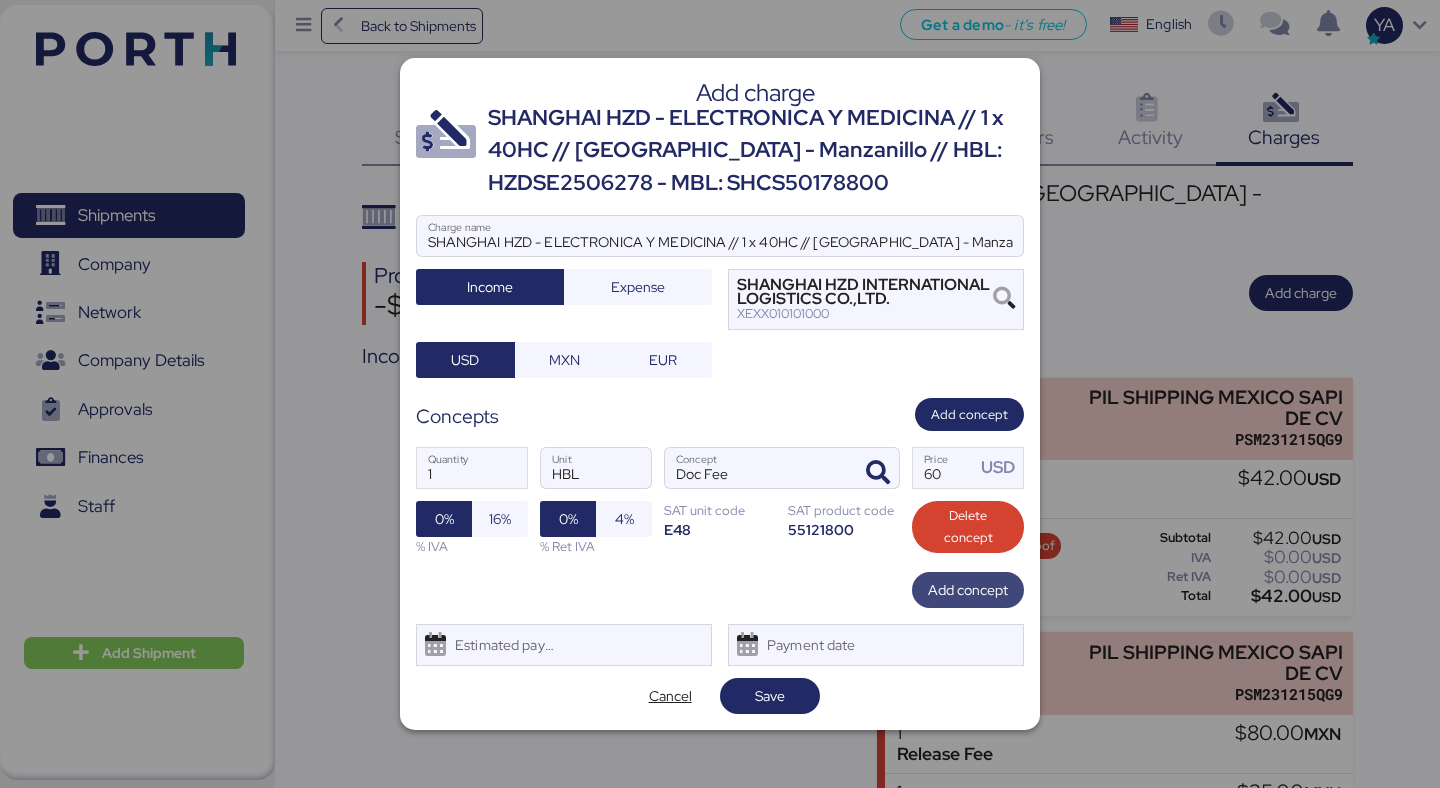 click on "Add concept" at bounding box center [968, 590] 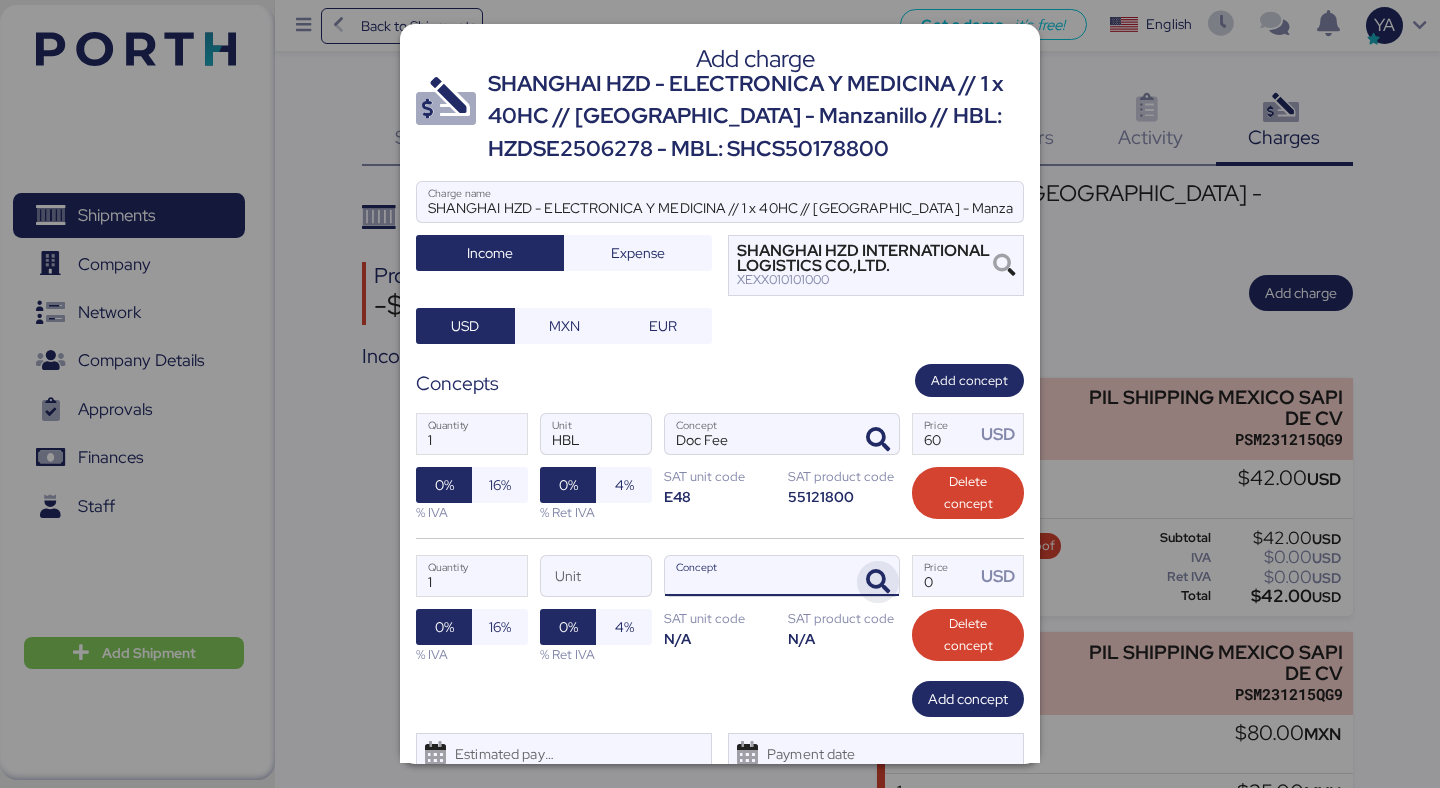 click at bounding box center (878, 582) 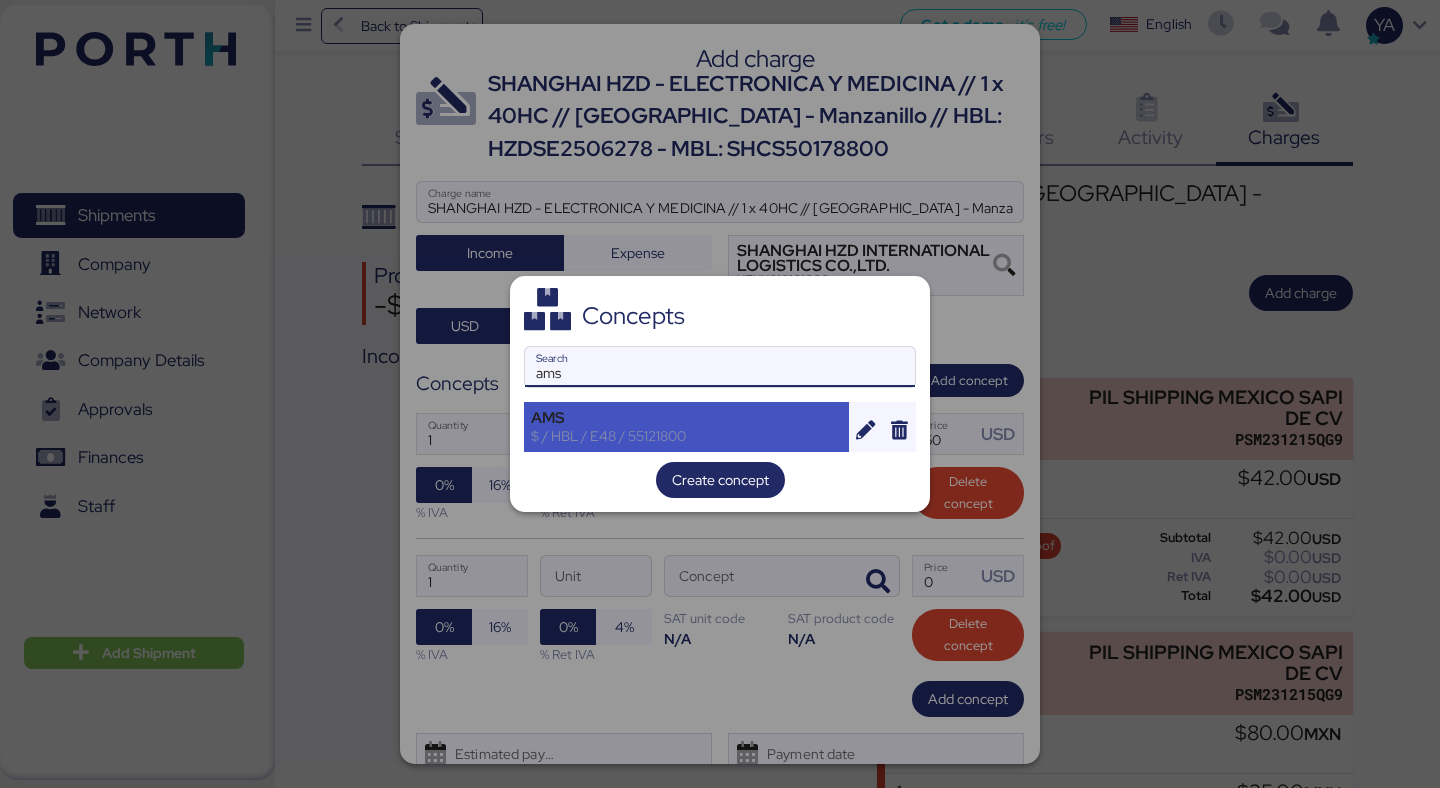 type on "ams" 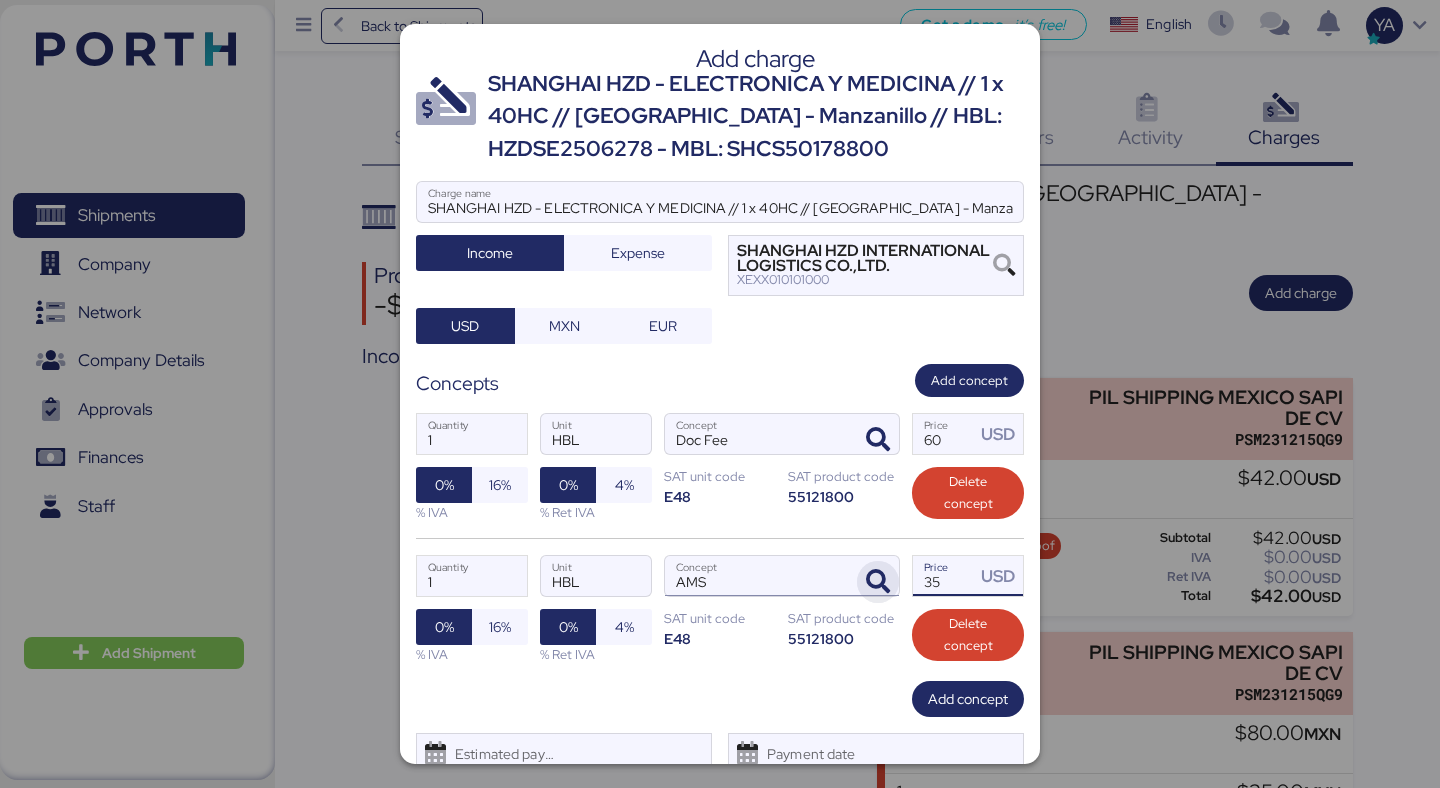 drag, startPoint x: 953, startPoint y: 567, endPoint x: 865, endPoint y: 570, distance: 88.051125 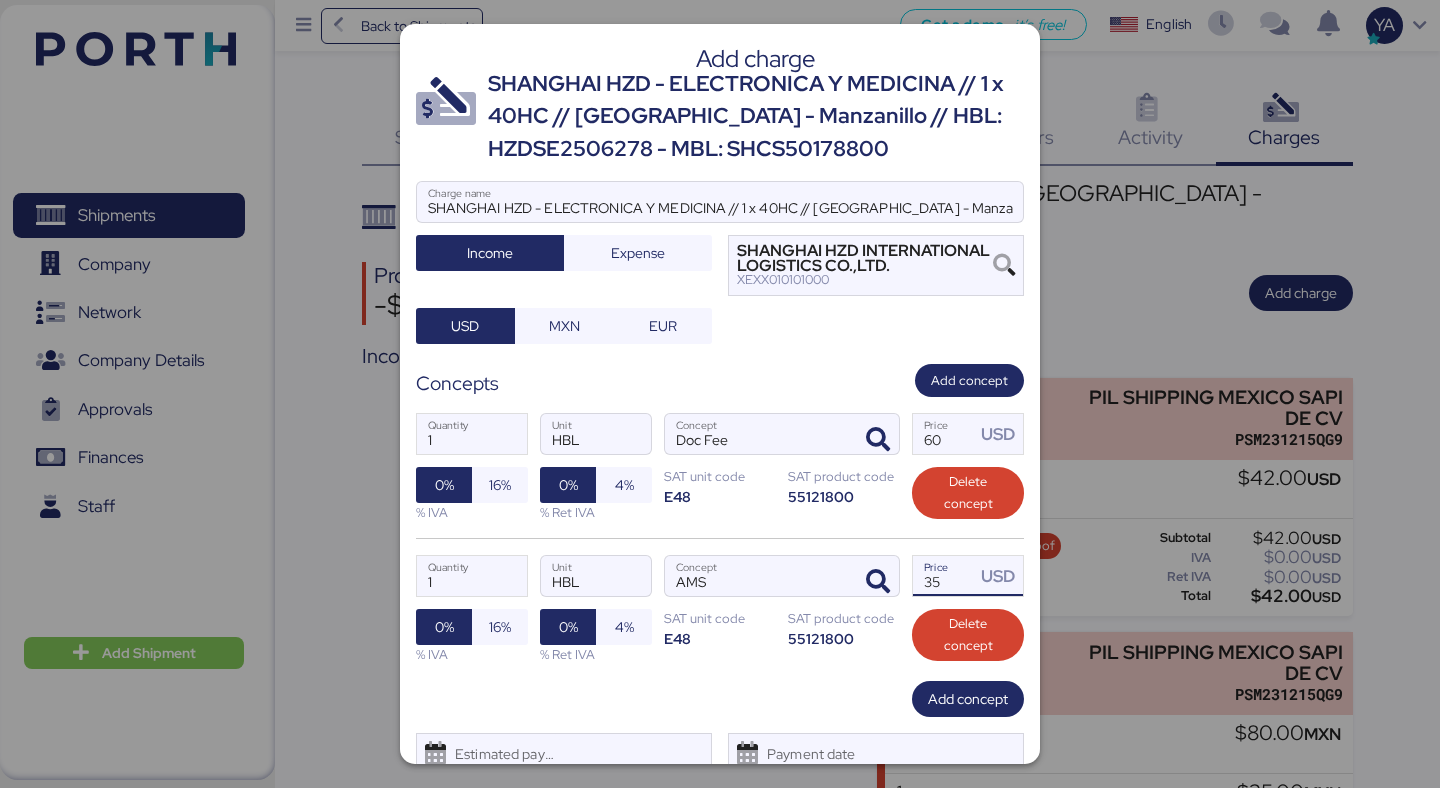 click on "35" at bounding box center (944, 576) 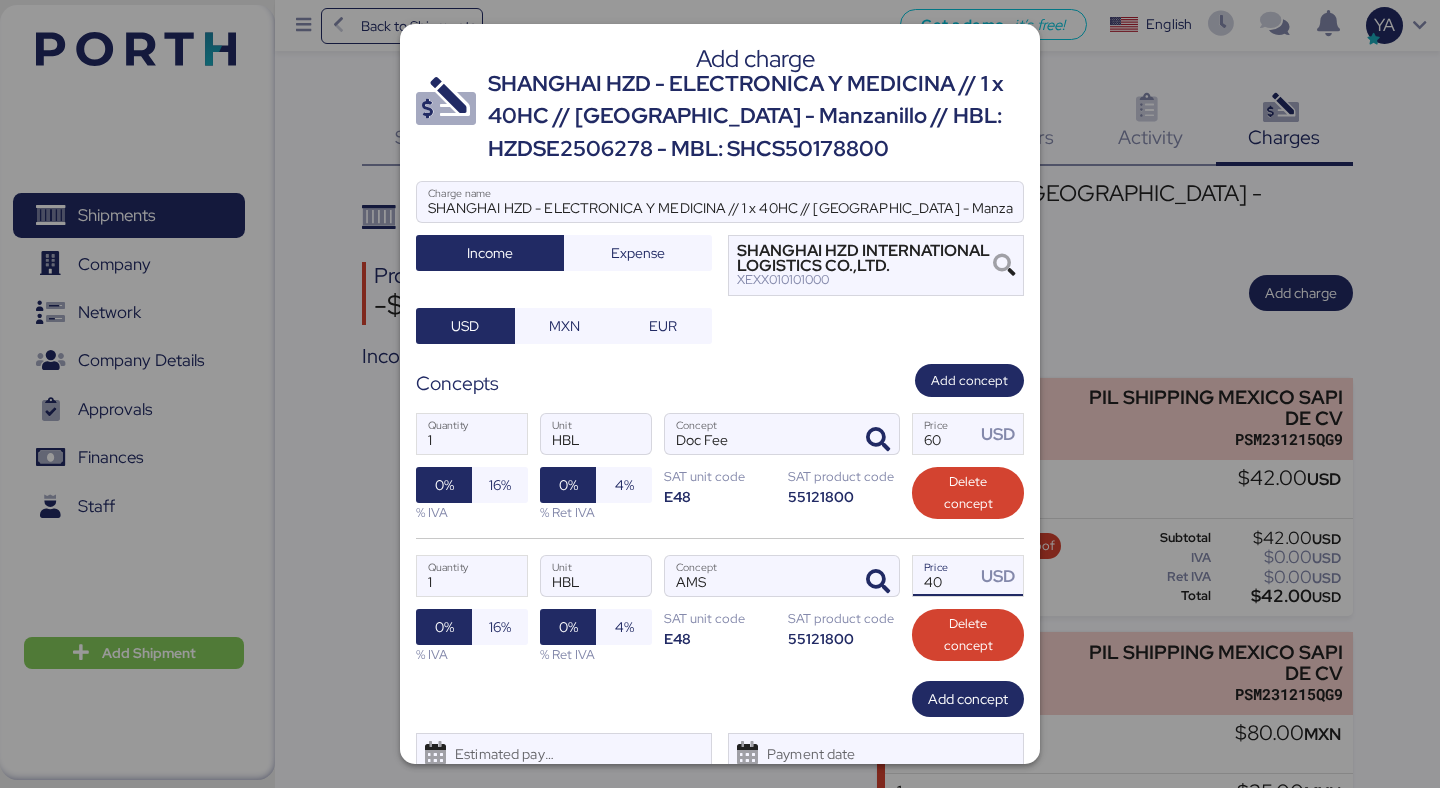 type on "40" 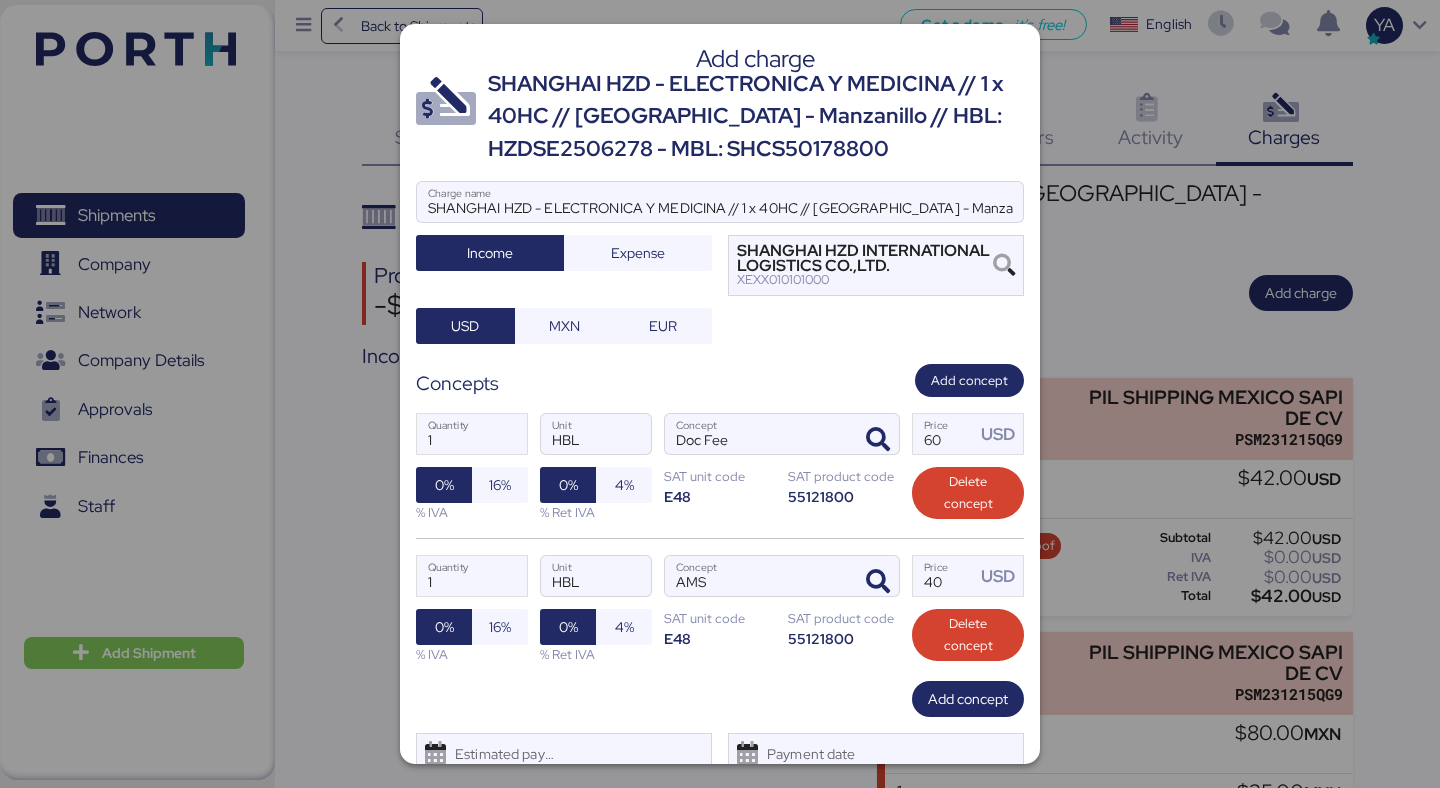 scroll, scrollTop: 74, scrollLeft: 0, axis: vertical 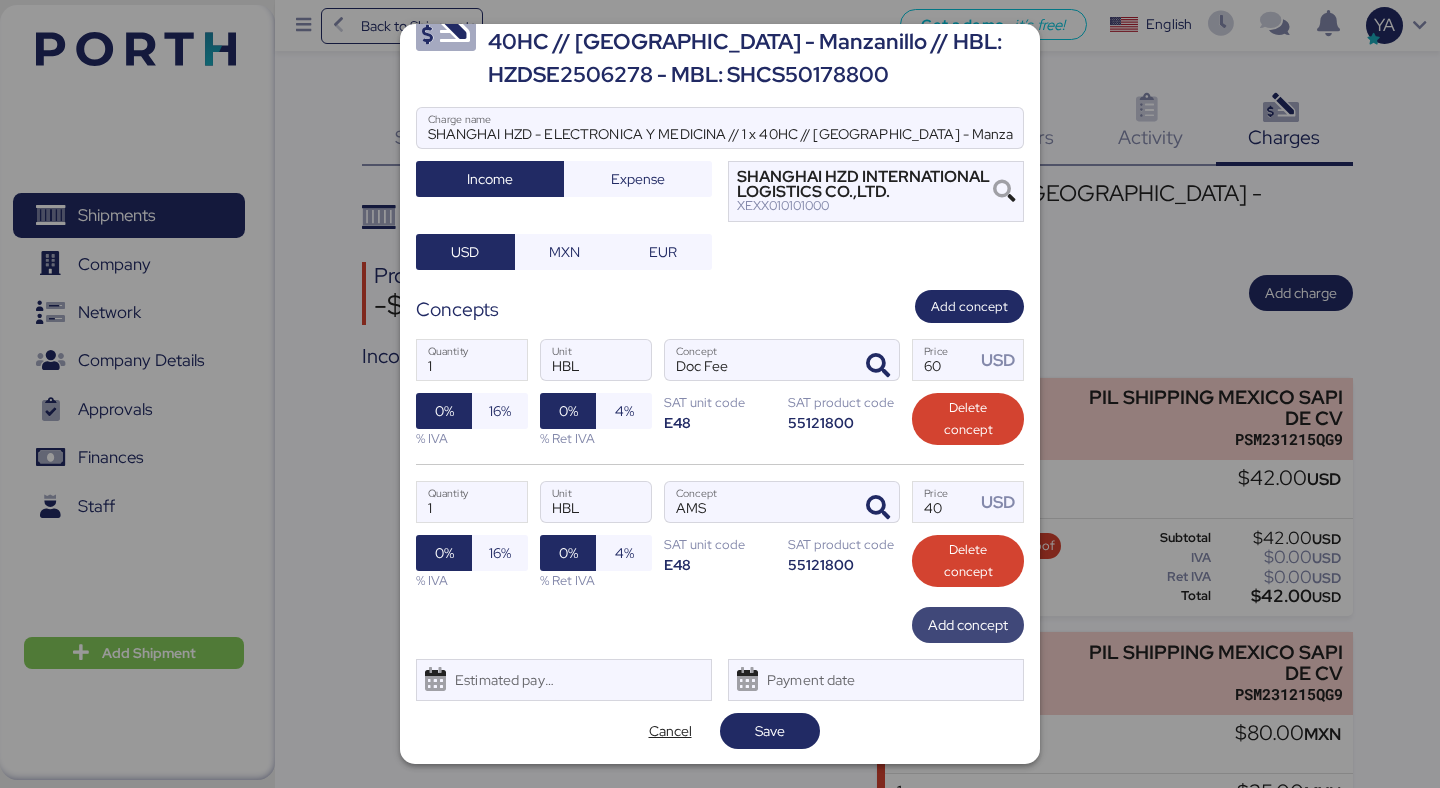 click on "Add concept" at bounding box center (968, 625) 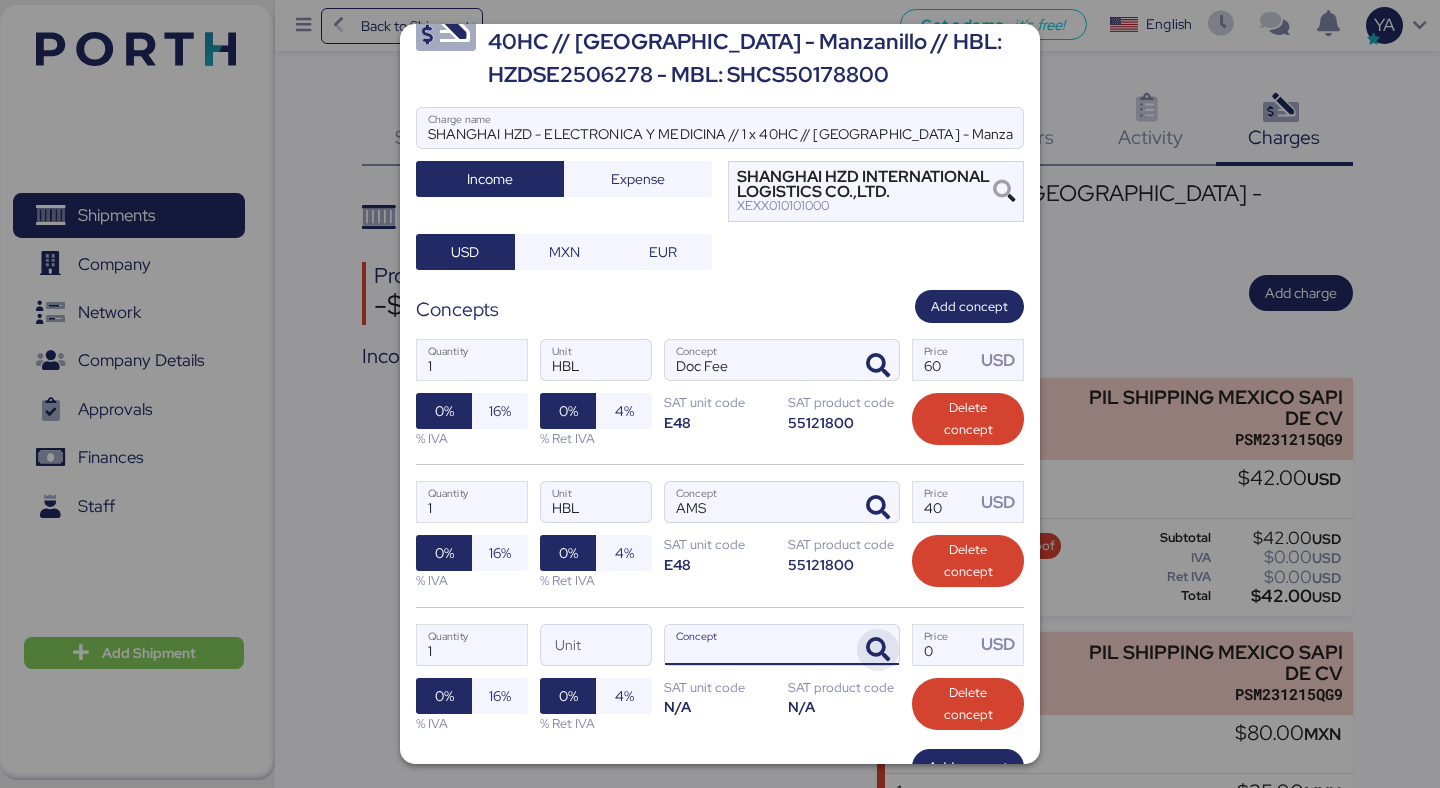 click at bounding box center (878, 650) 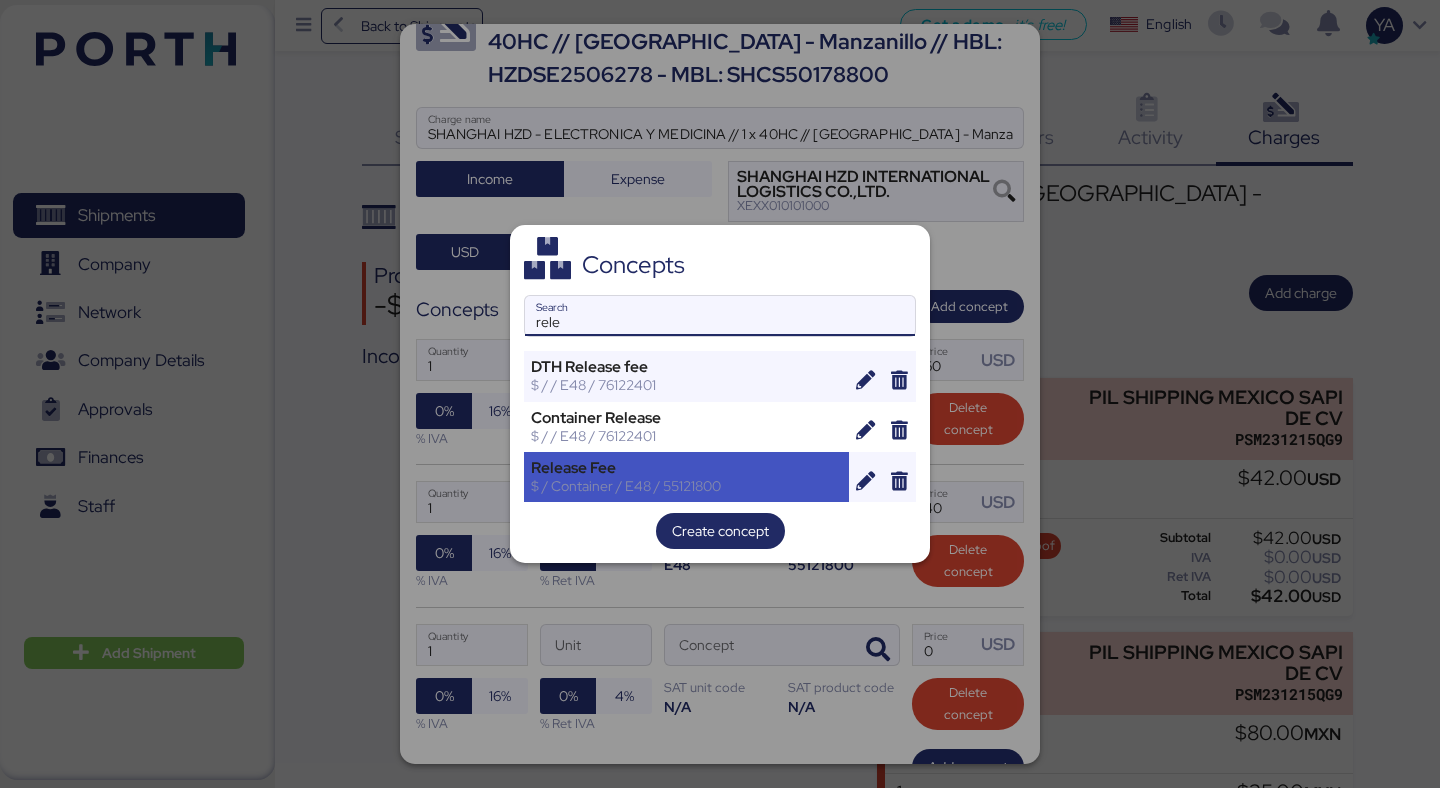 type on "rele" 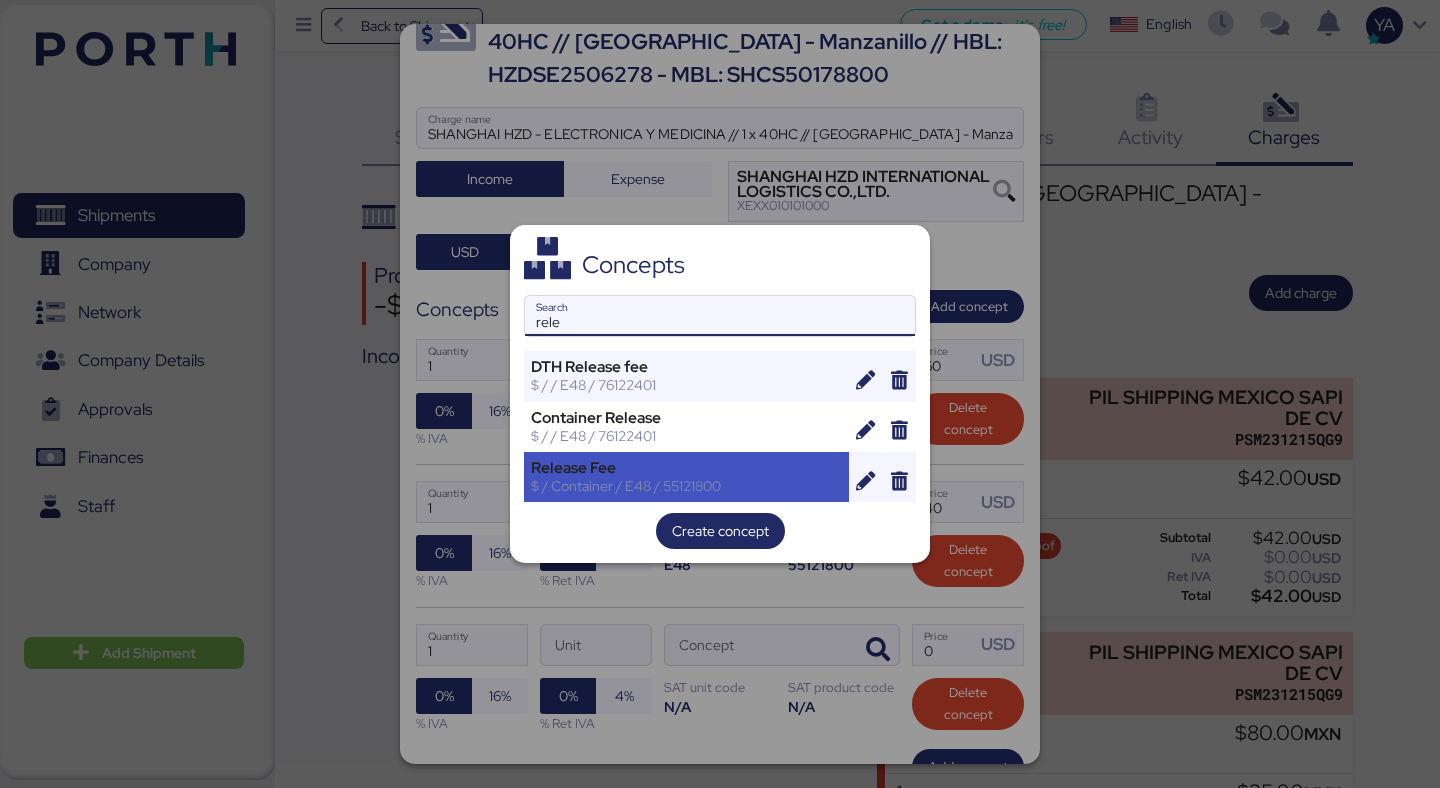 click on "Release Fee" at bounding box center [686, 468] 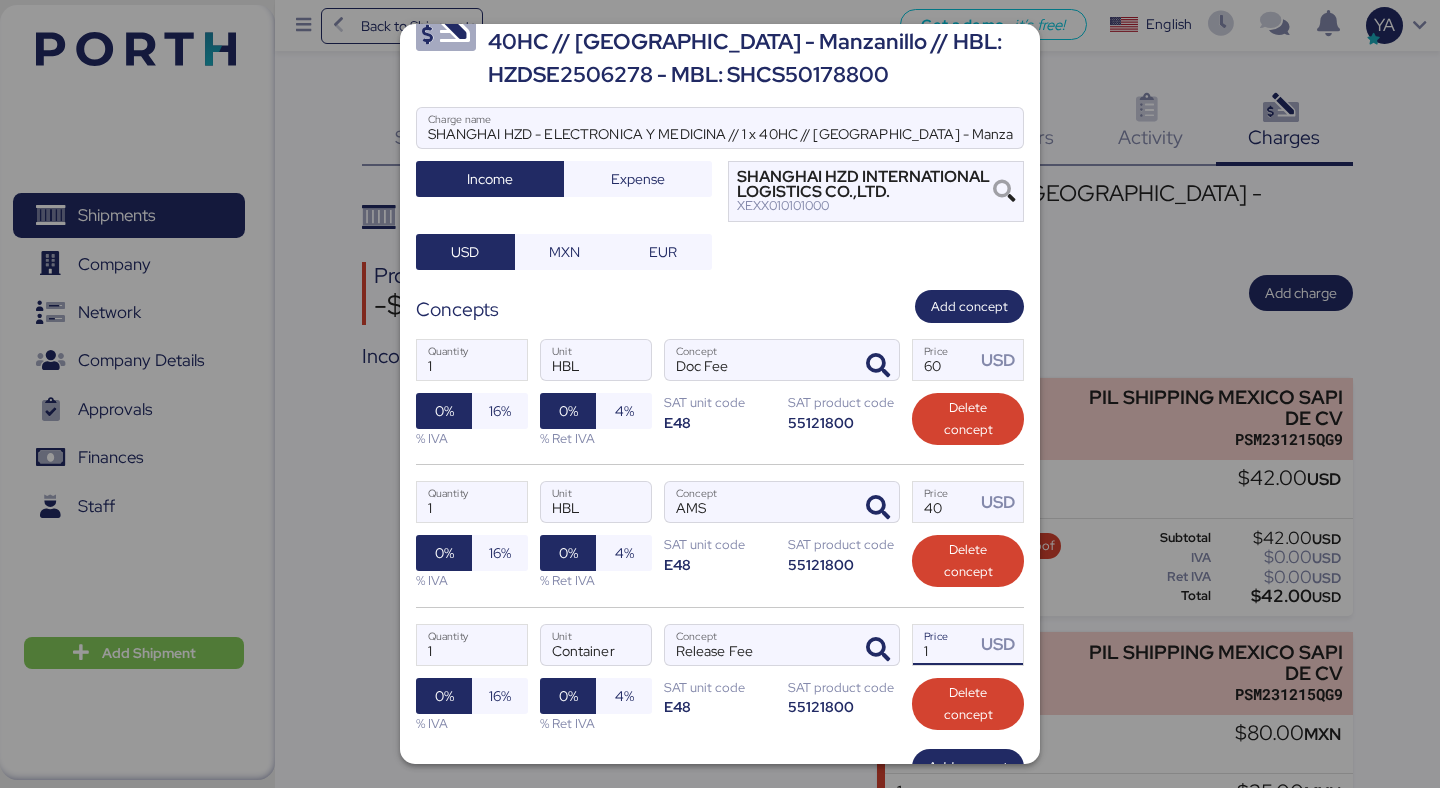 click on "1" at bounding box center [944, 645] 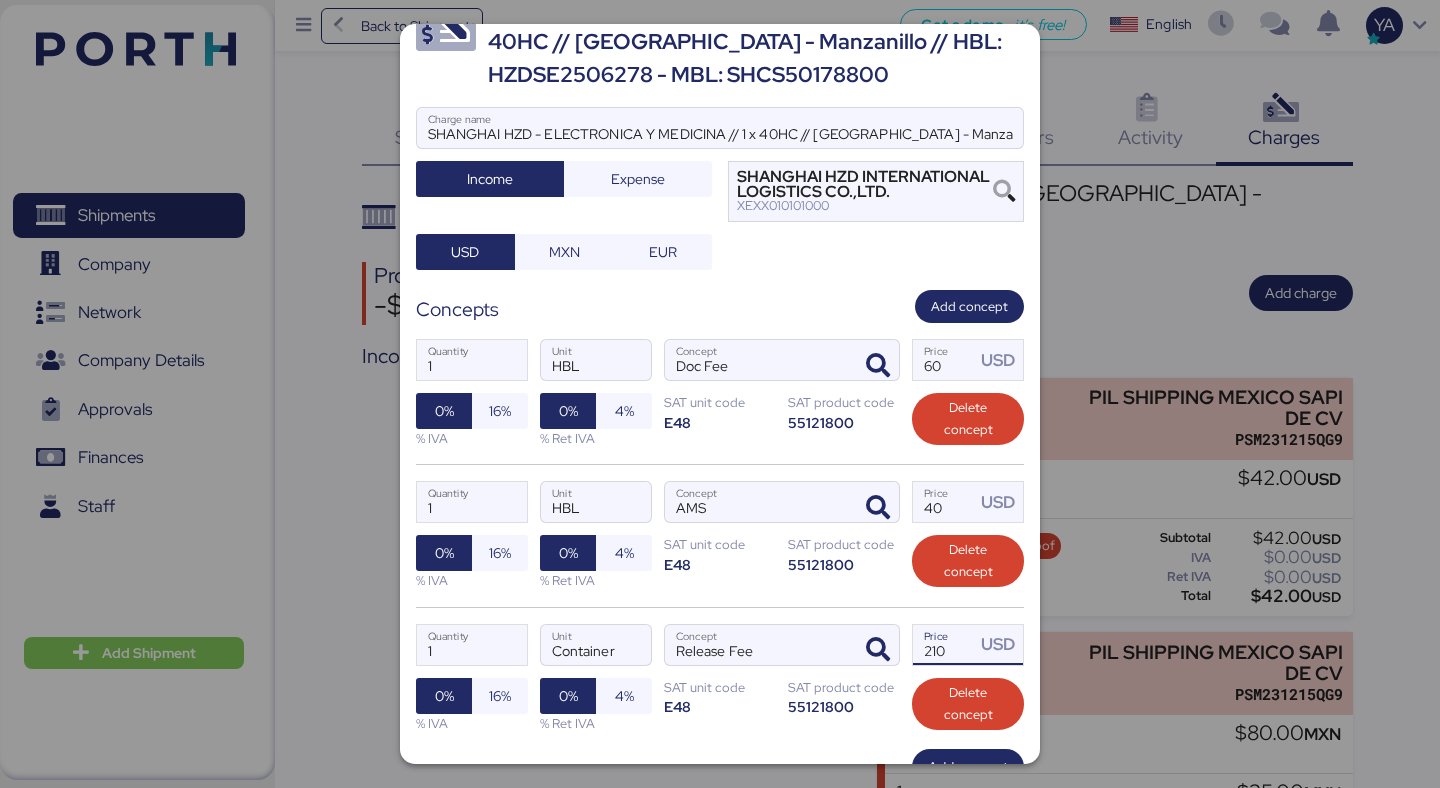 type on "210" 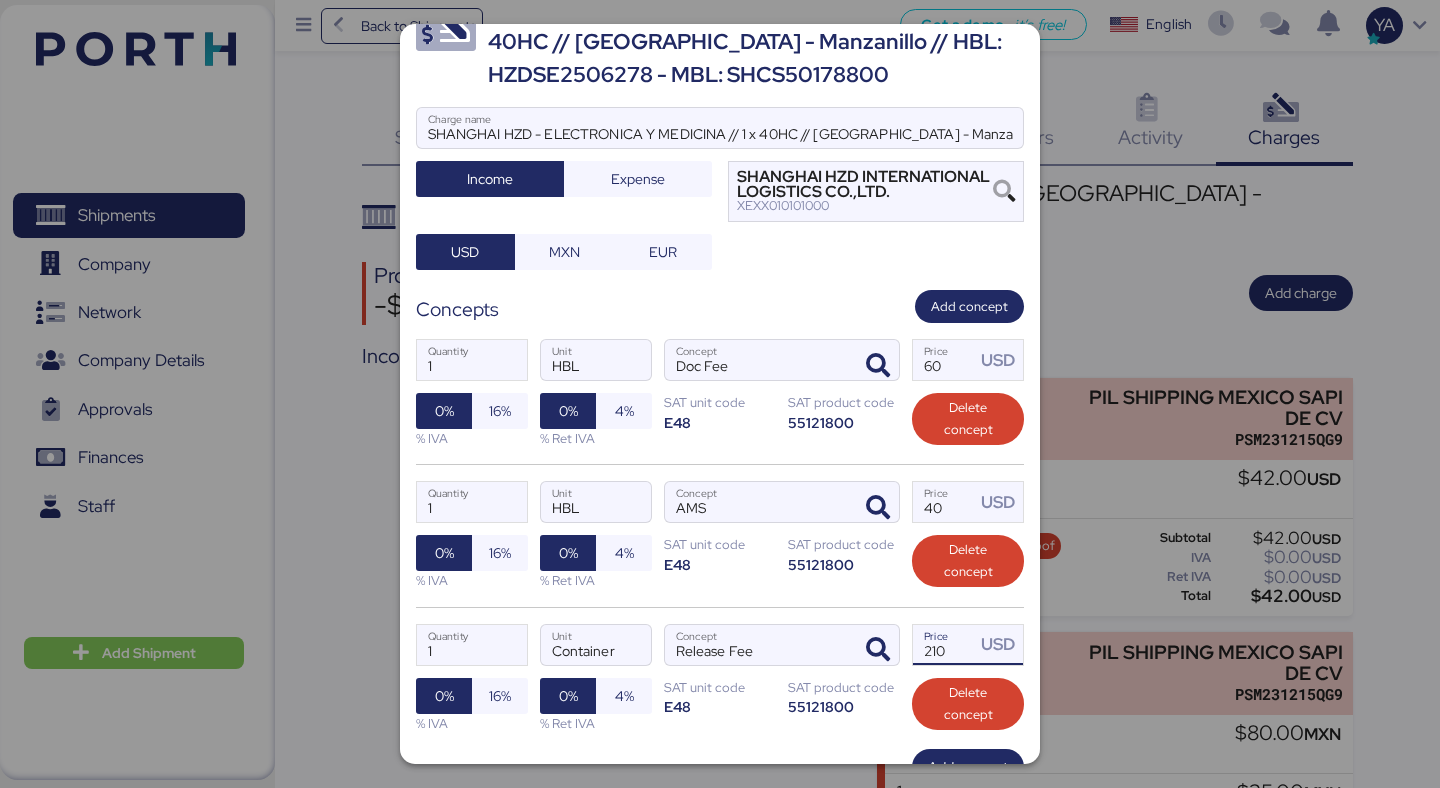 click on "1 Quantity HBL Unit AMS Concept   40 Price USD 0% 16% % IVA 0% 4% % Ret IVA SAT unit code E48 SAT product code 55121800 Delete concept" at bounding box center [720, 535] 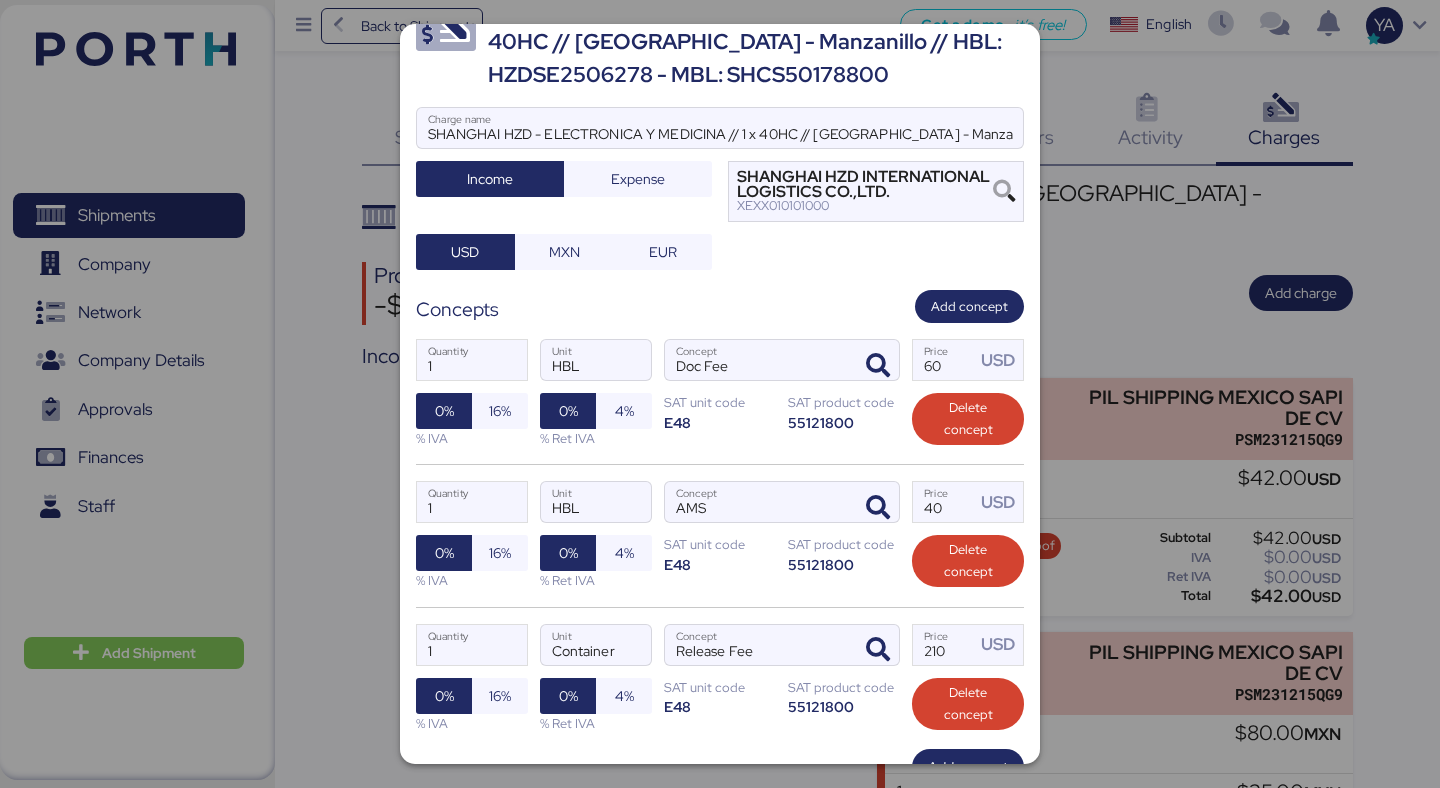 scroll, scrollTop: 217, scrollLeft: 0, axis: vertical 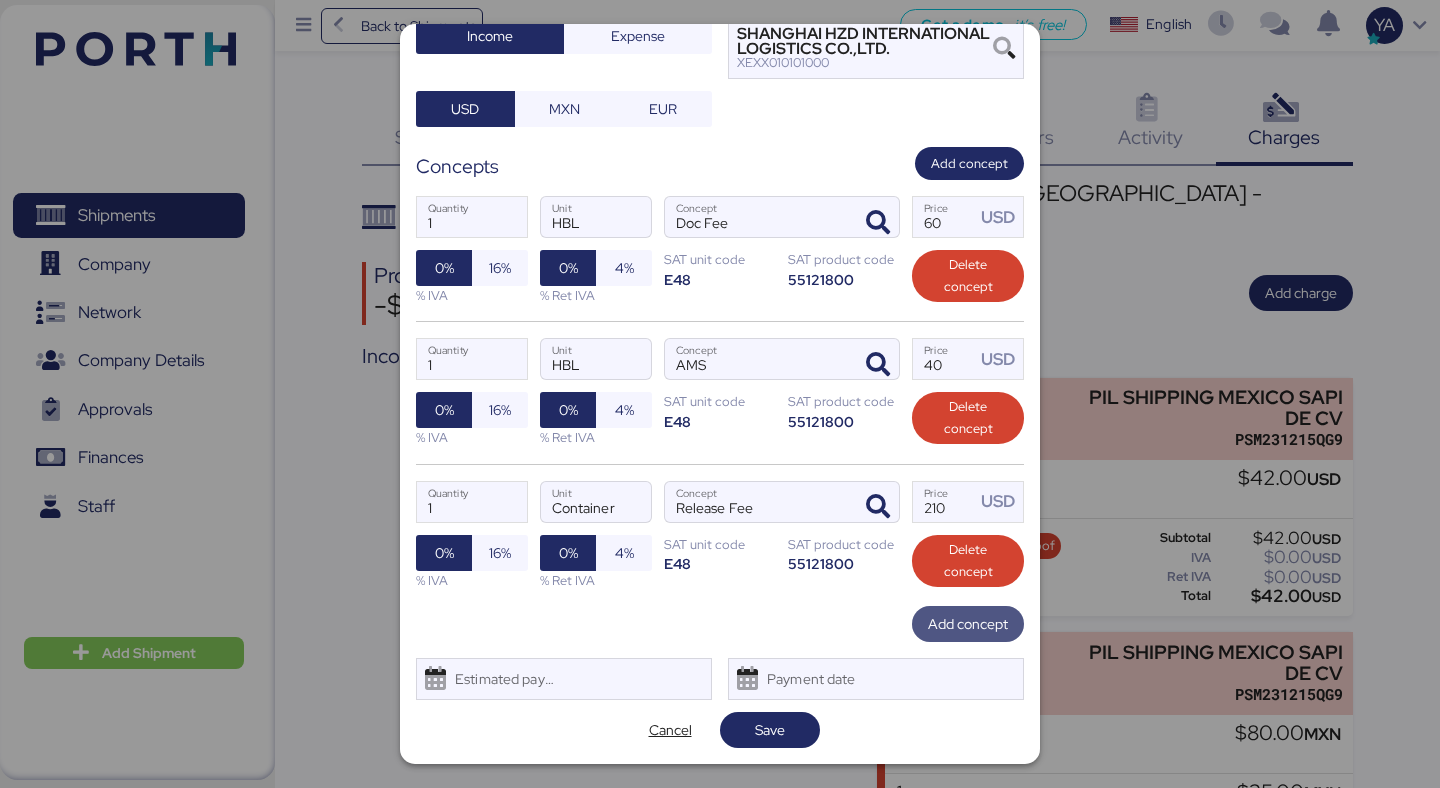 click on "Add concept" at bounding box center [968, 624] 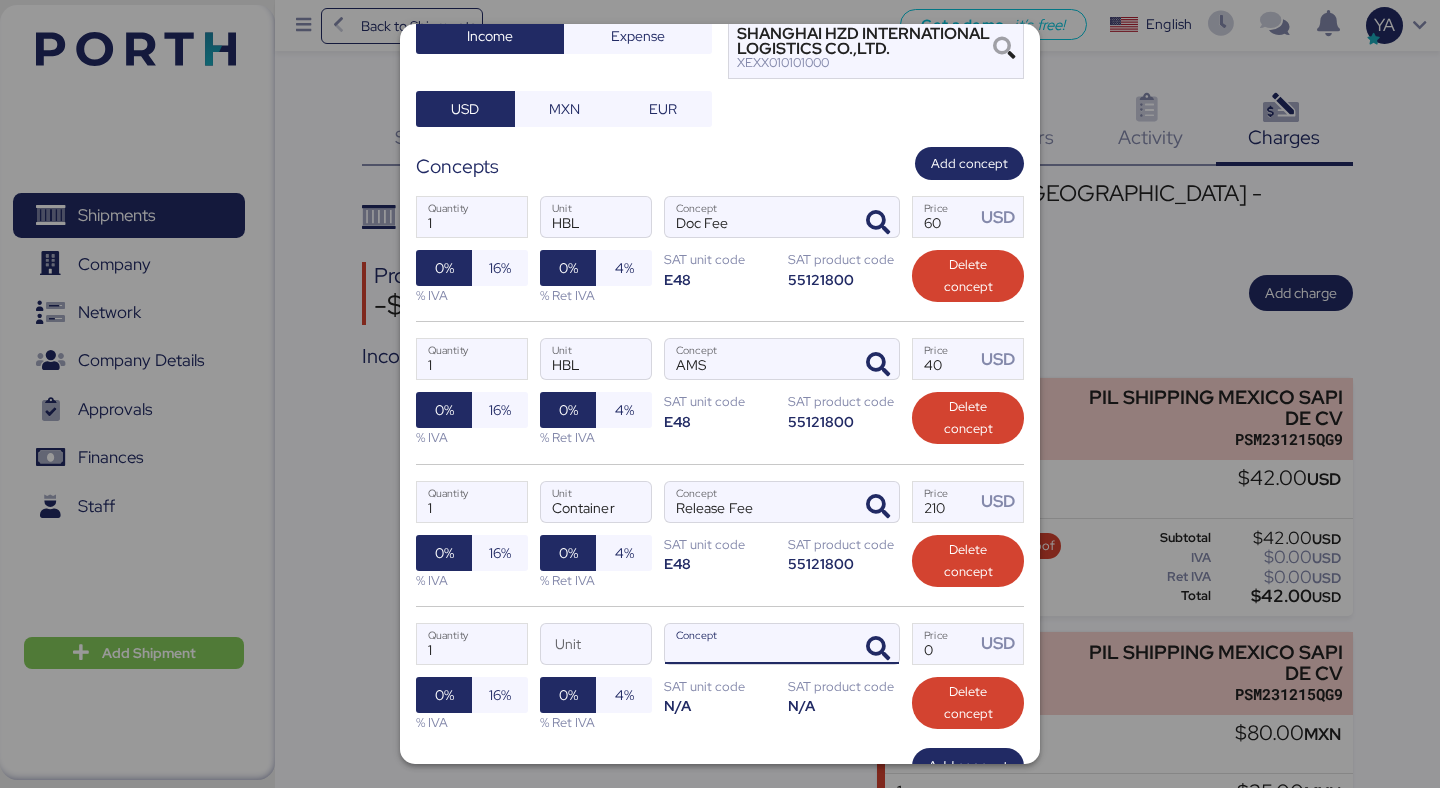 click on "Concept" at bounding box center (758, 644) 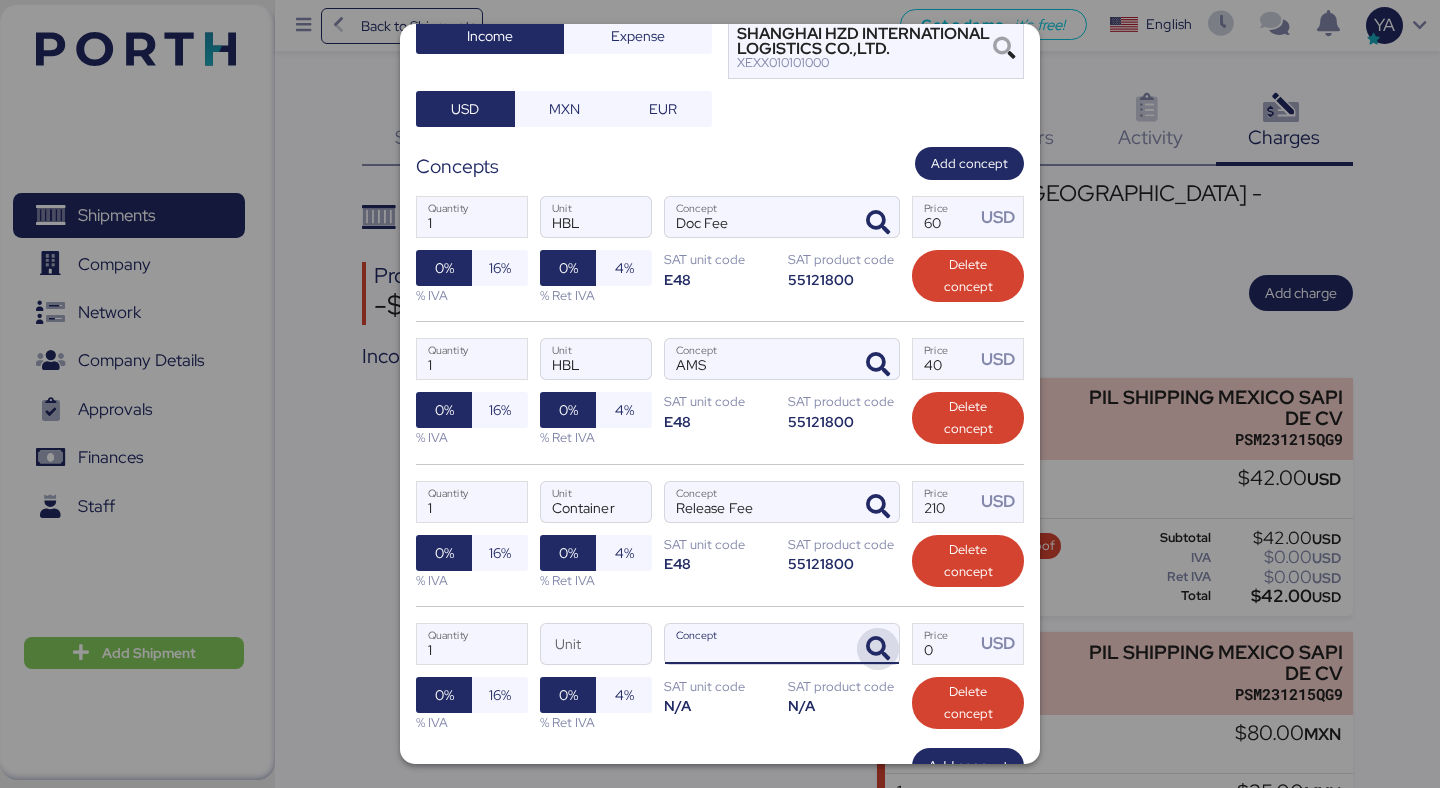 click at bounding box center [878, 649] 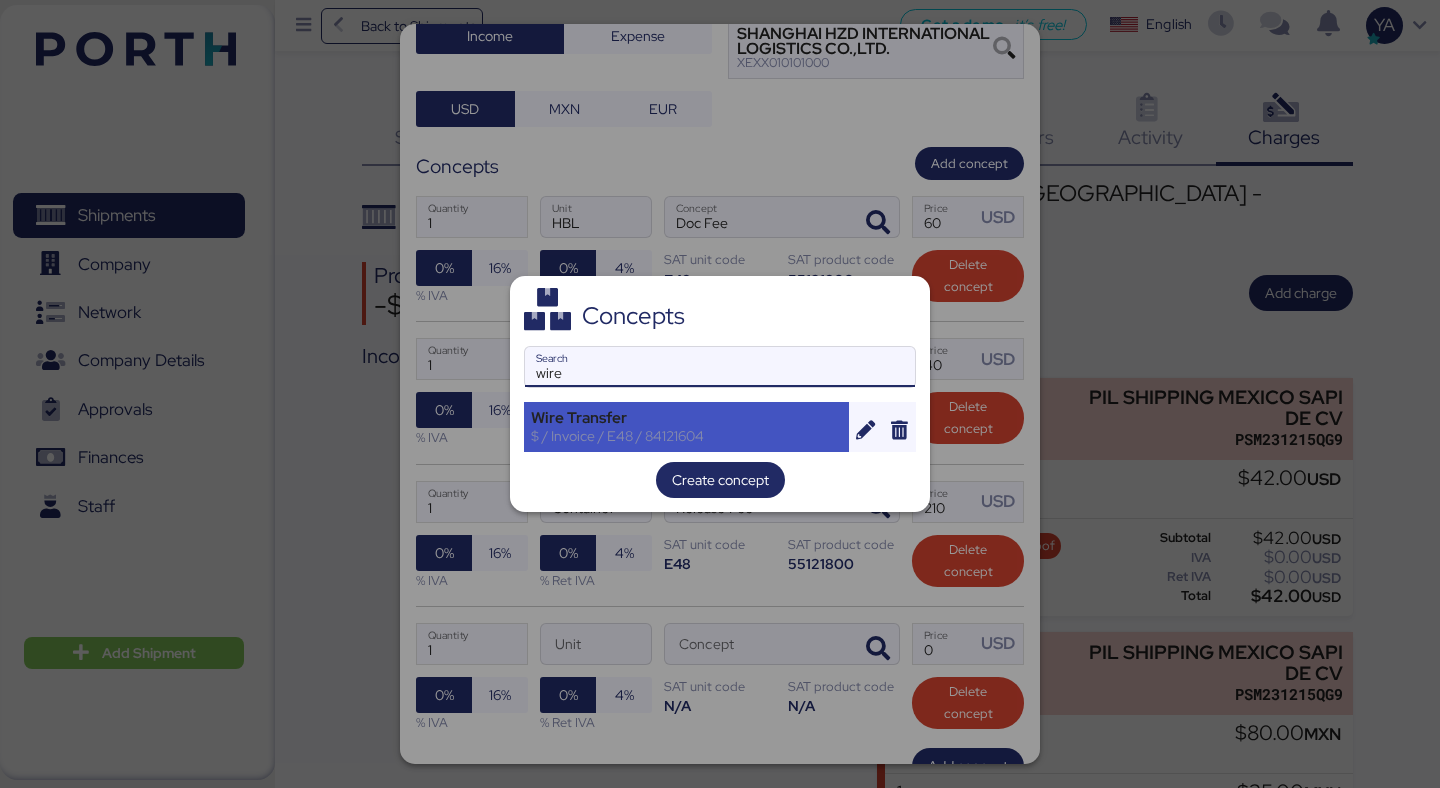 type on "wire" 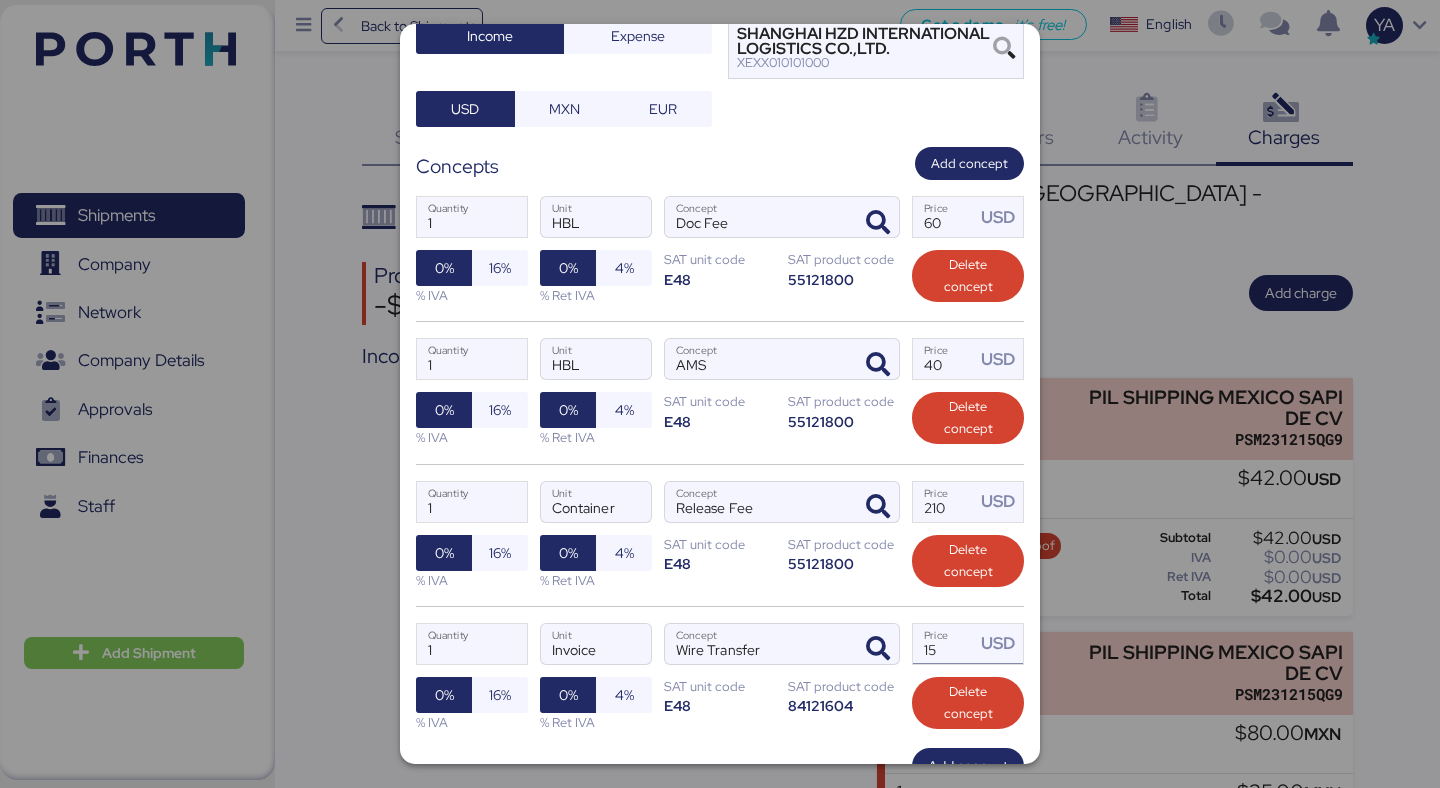 click on "15" at bounding box center [944, 644] 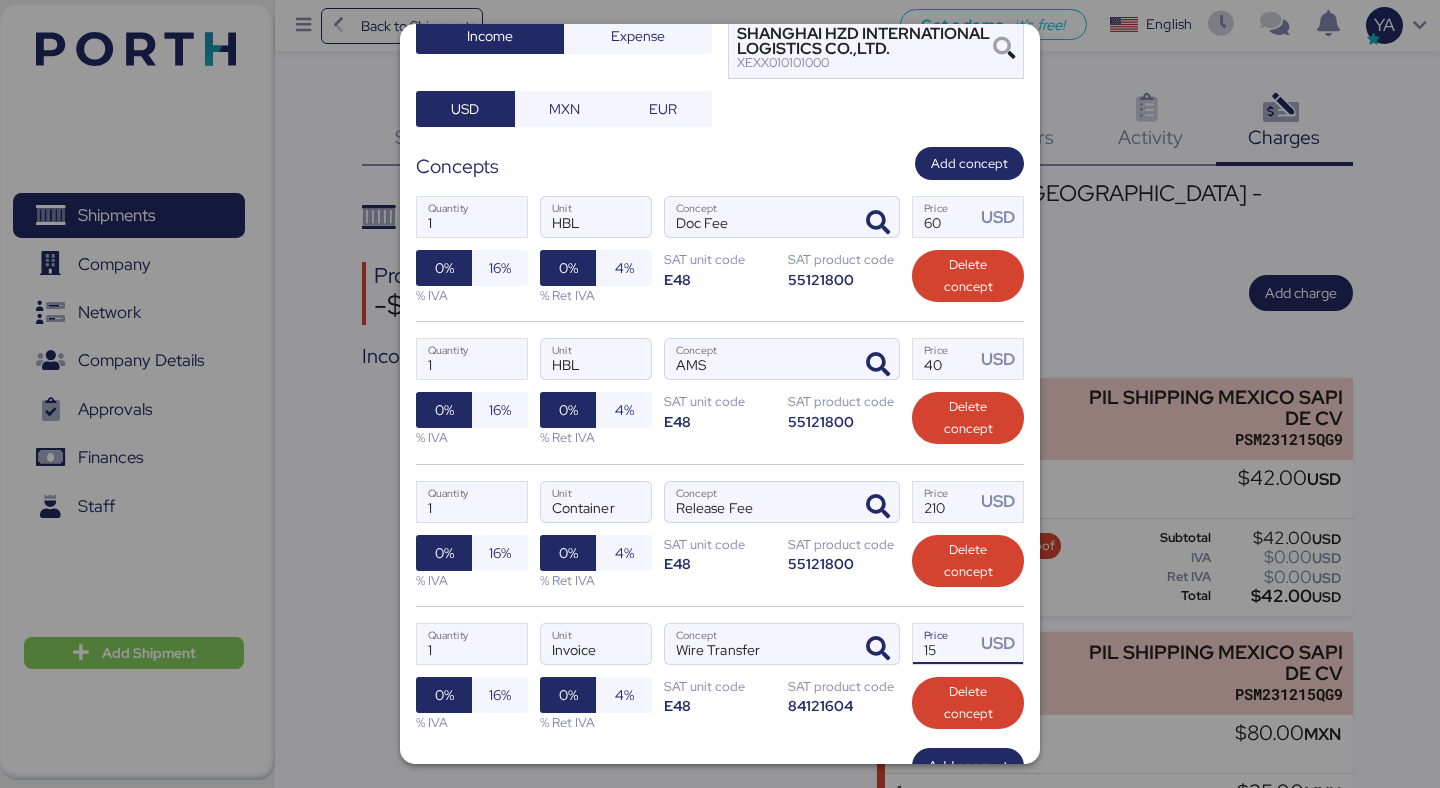 click on "15" at bounding box center (944, 644) 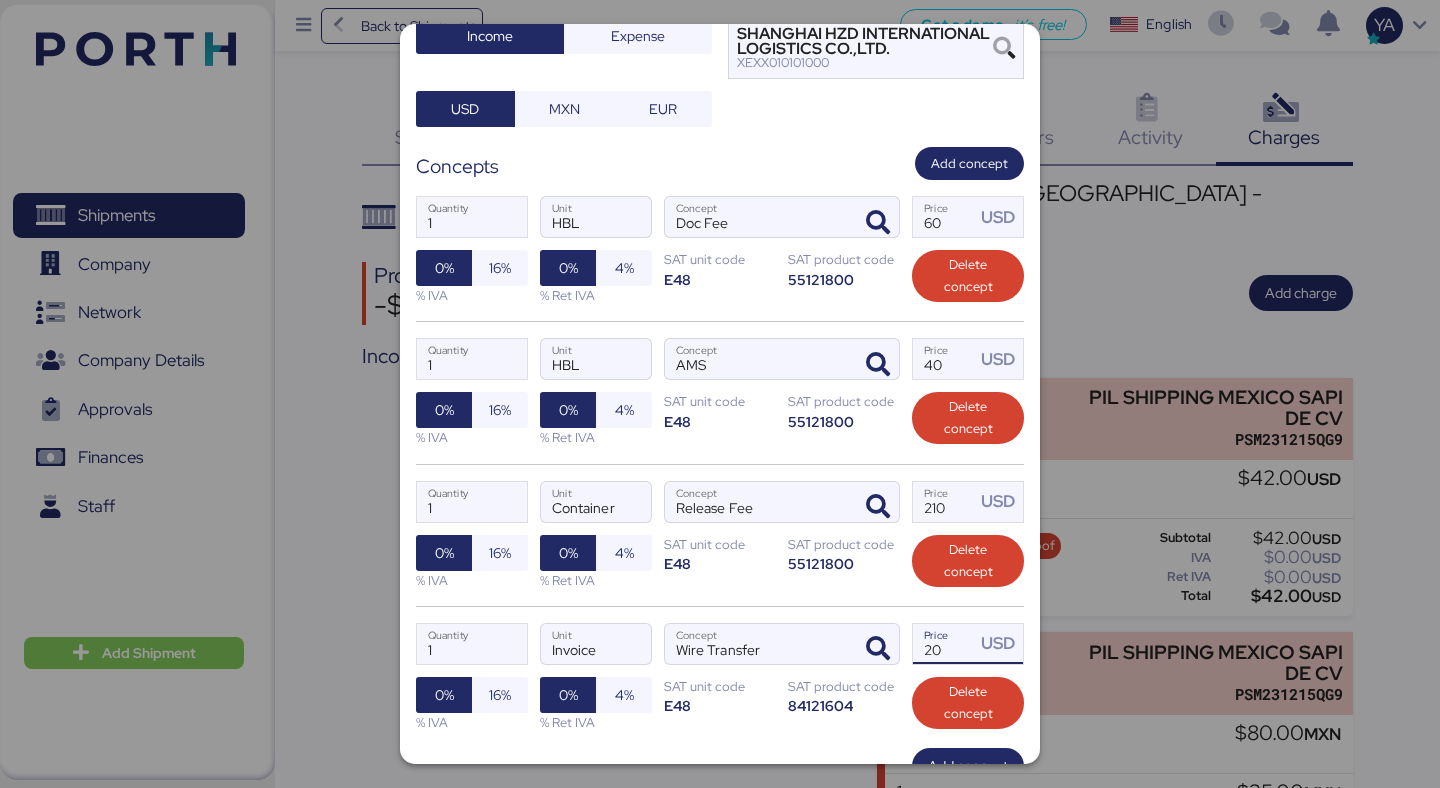 type on "20" 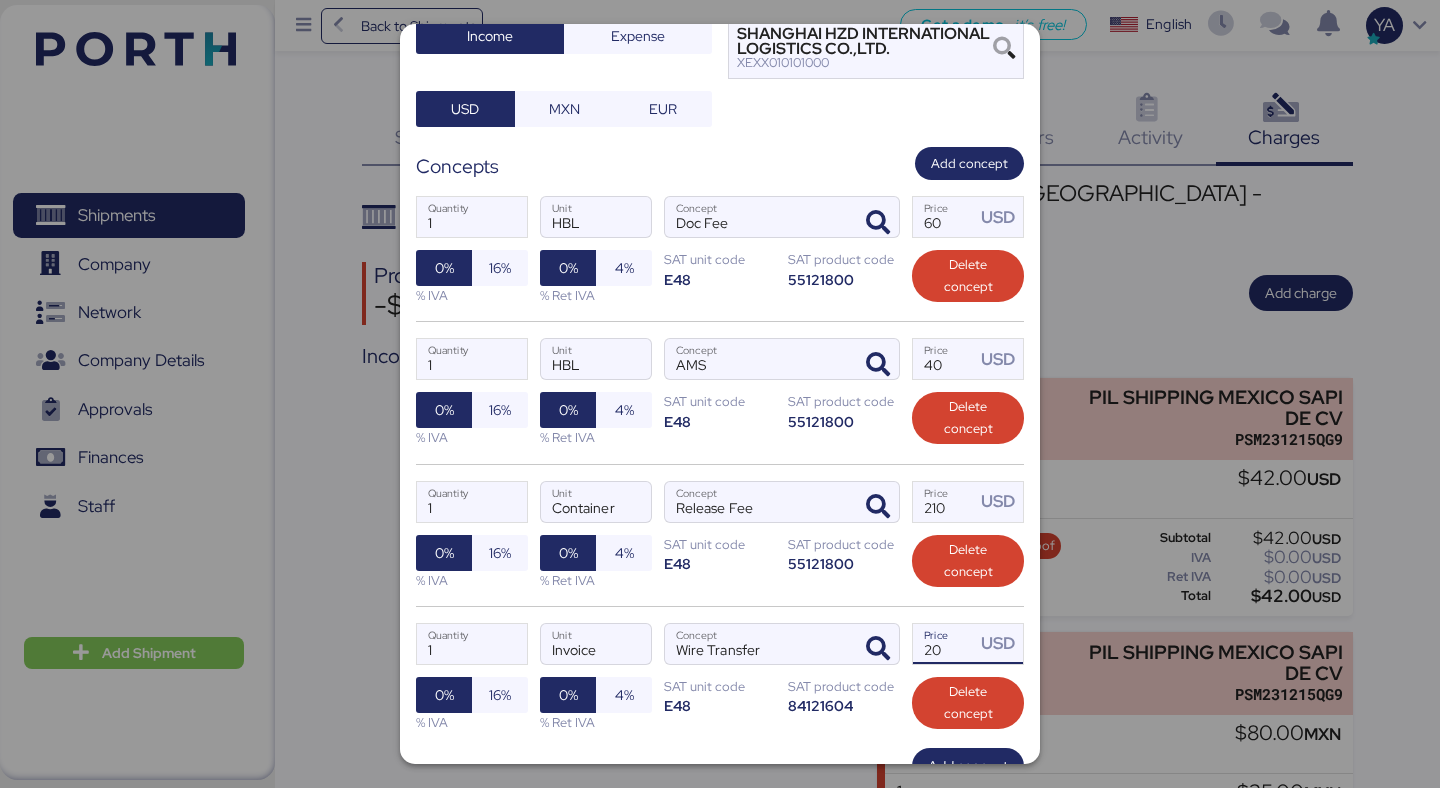 click on "1 Quantity Container Unit Release Fee Concept   210 Price USD 0% 16% % IVA 0% 4% % Ret IVA SAT unit code E48 SAT product code 55121800 Delete concept" at bounding box center [720, 535] 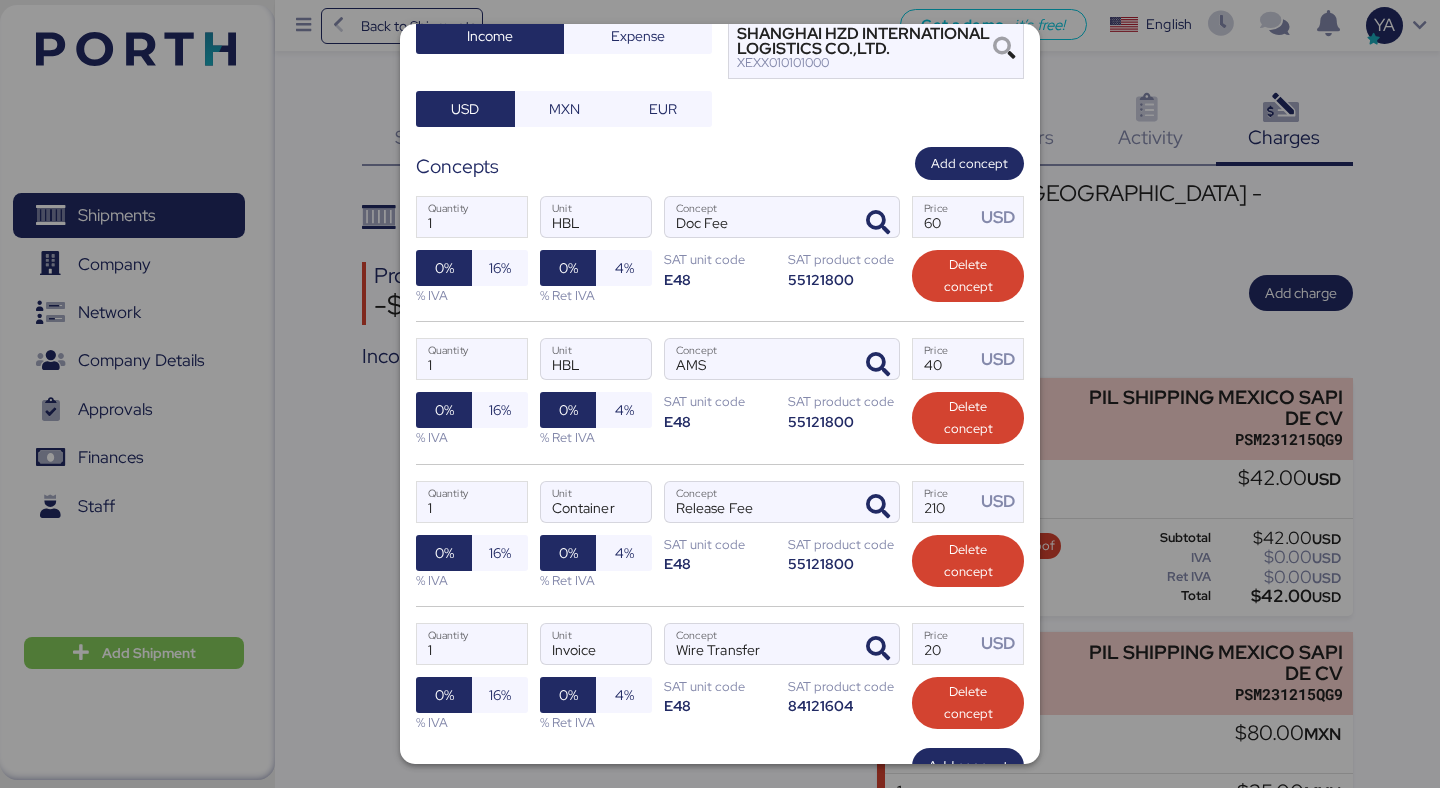 scroll, scrollTop: 359, scrollLeft: 0, axis: vertical 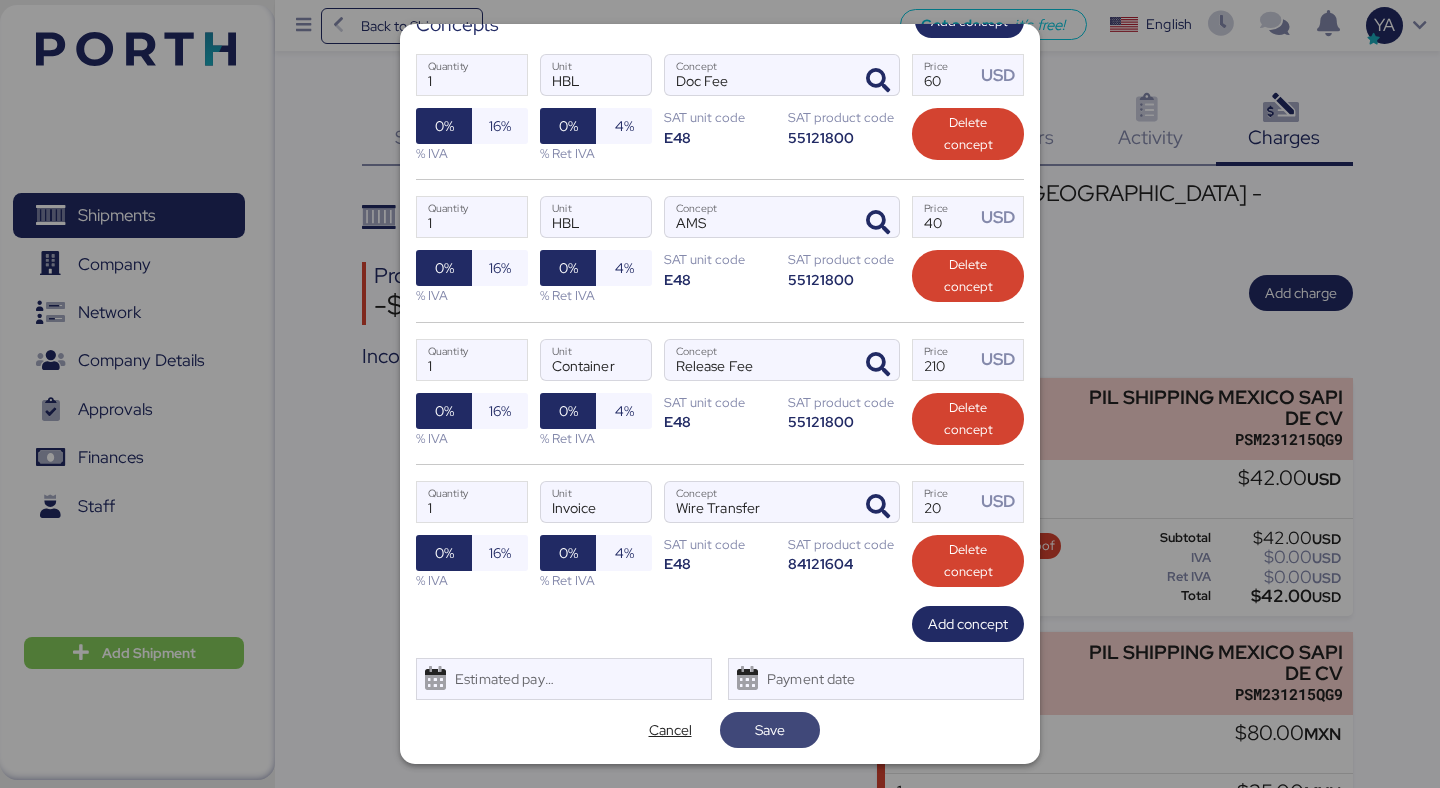 click on "Save" at bounding box center (770, 730) 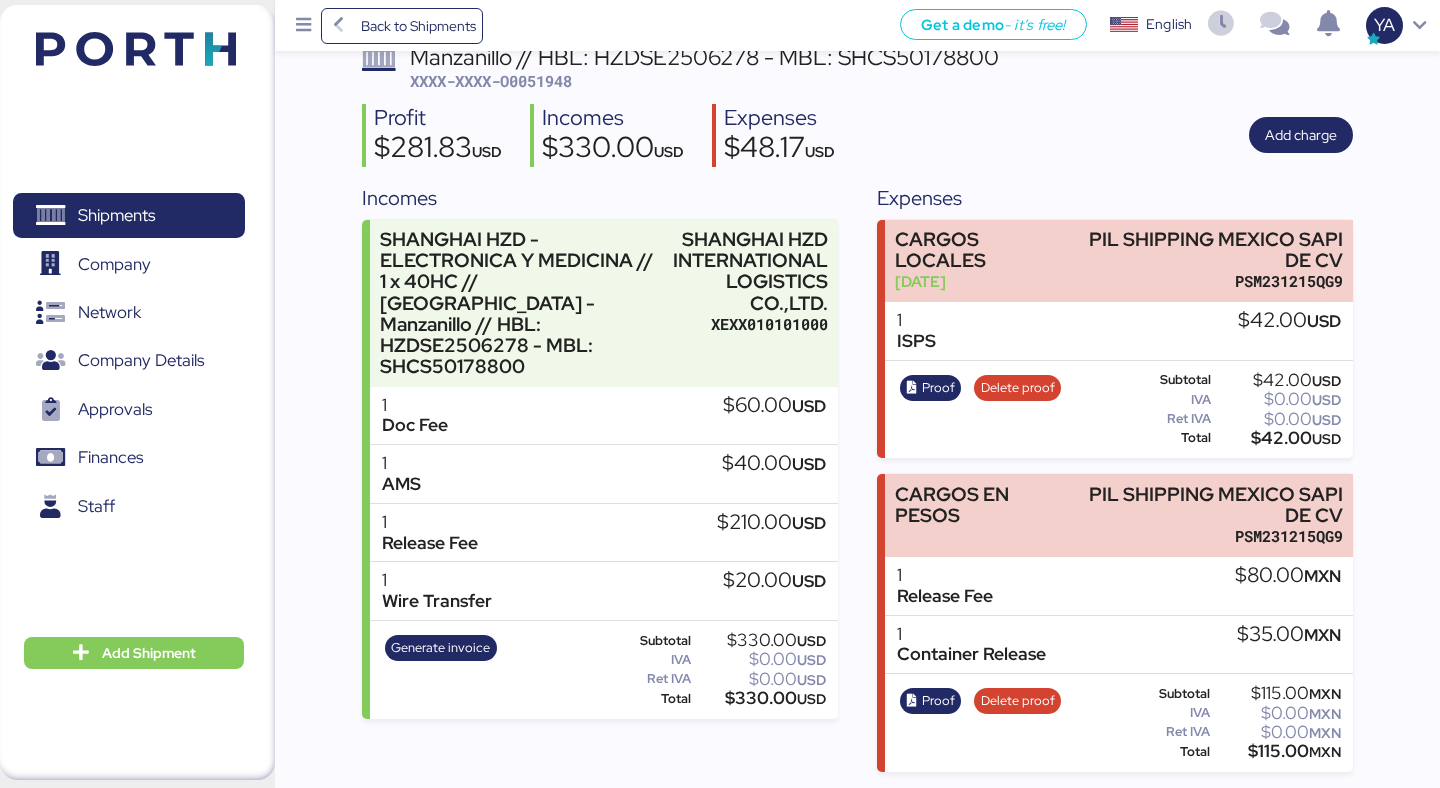 scroll, scrollTop: 0, scrollLeft: 0, axis: both 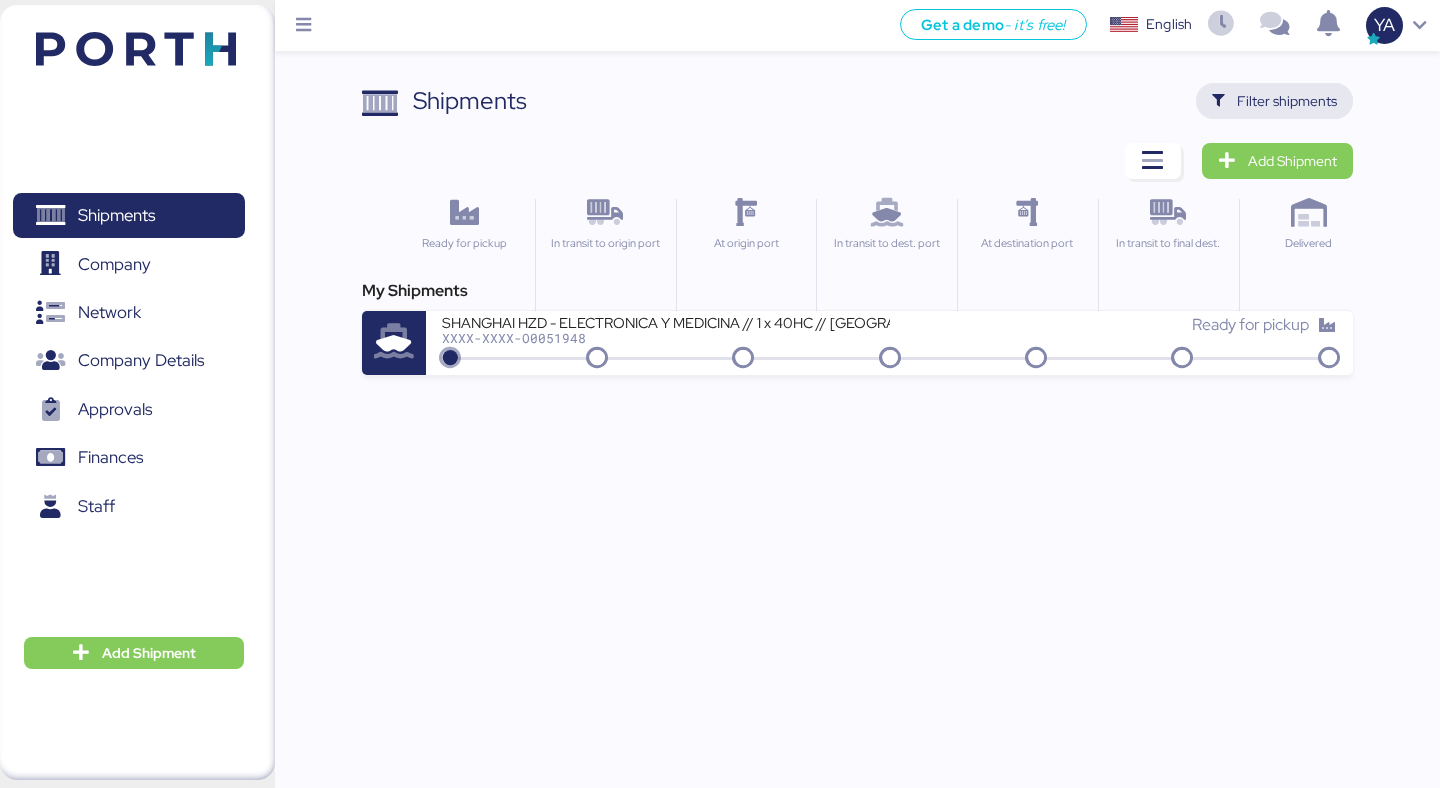 click on "Filter shipments" at bounding box center (1287, 101) 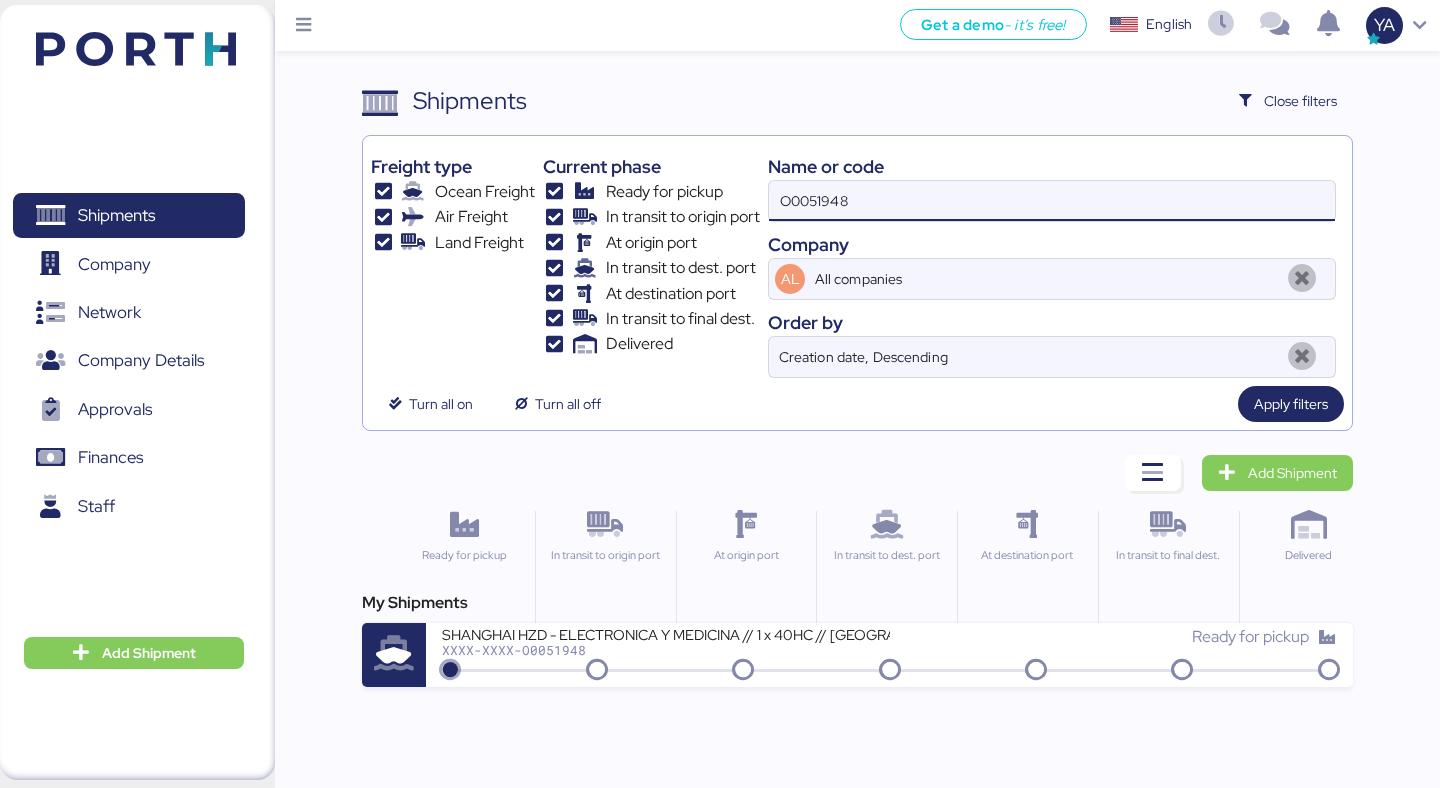 click on "O0051948" at bounding box center (1052, 201) 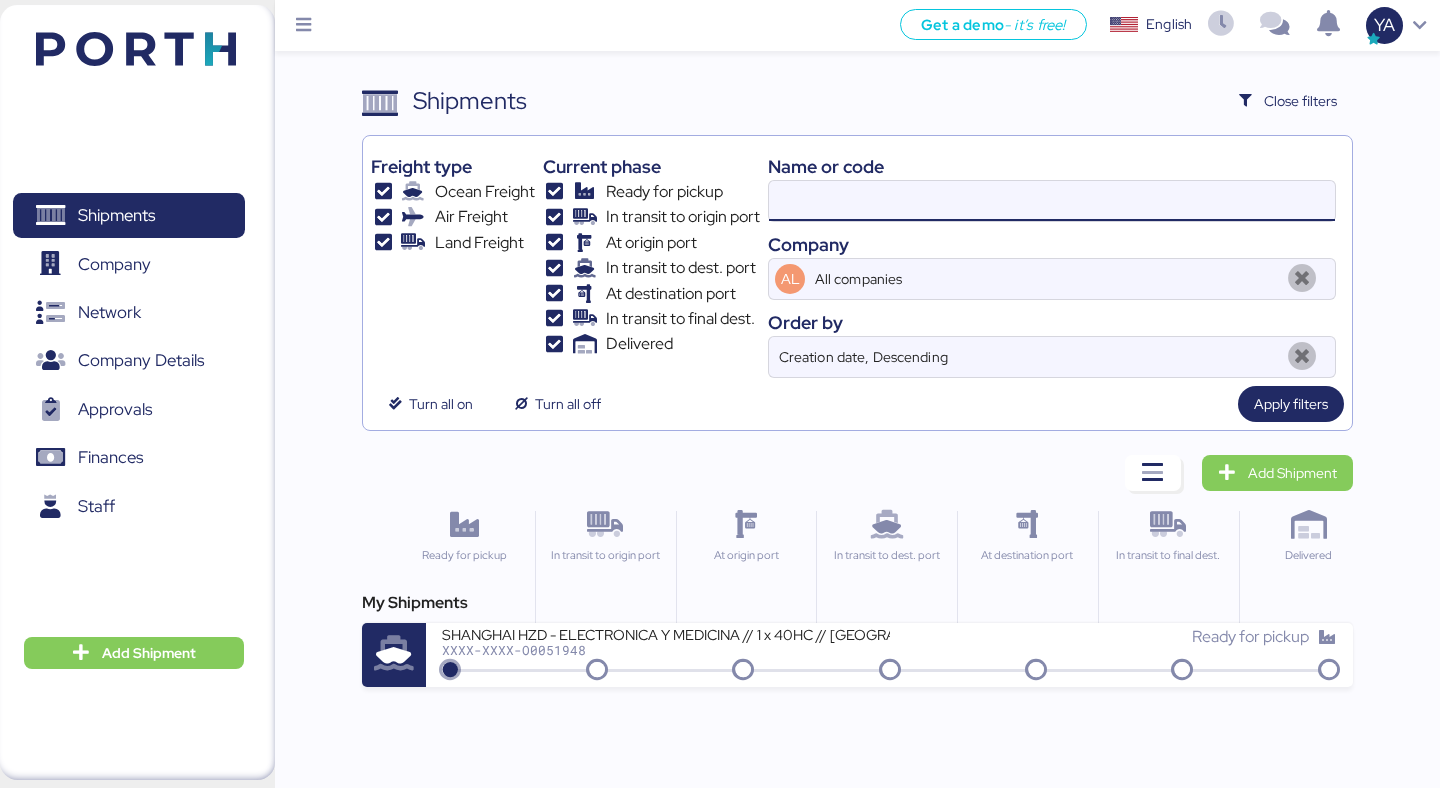 type 